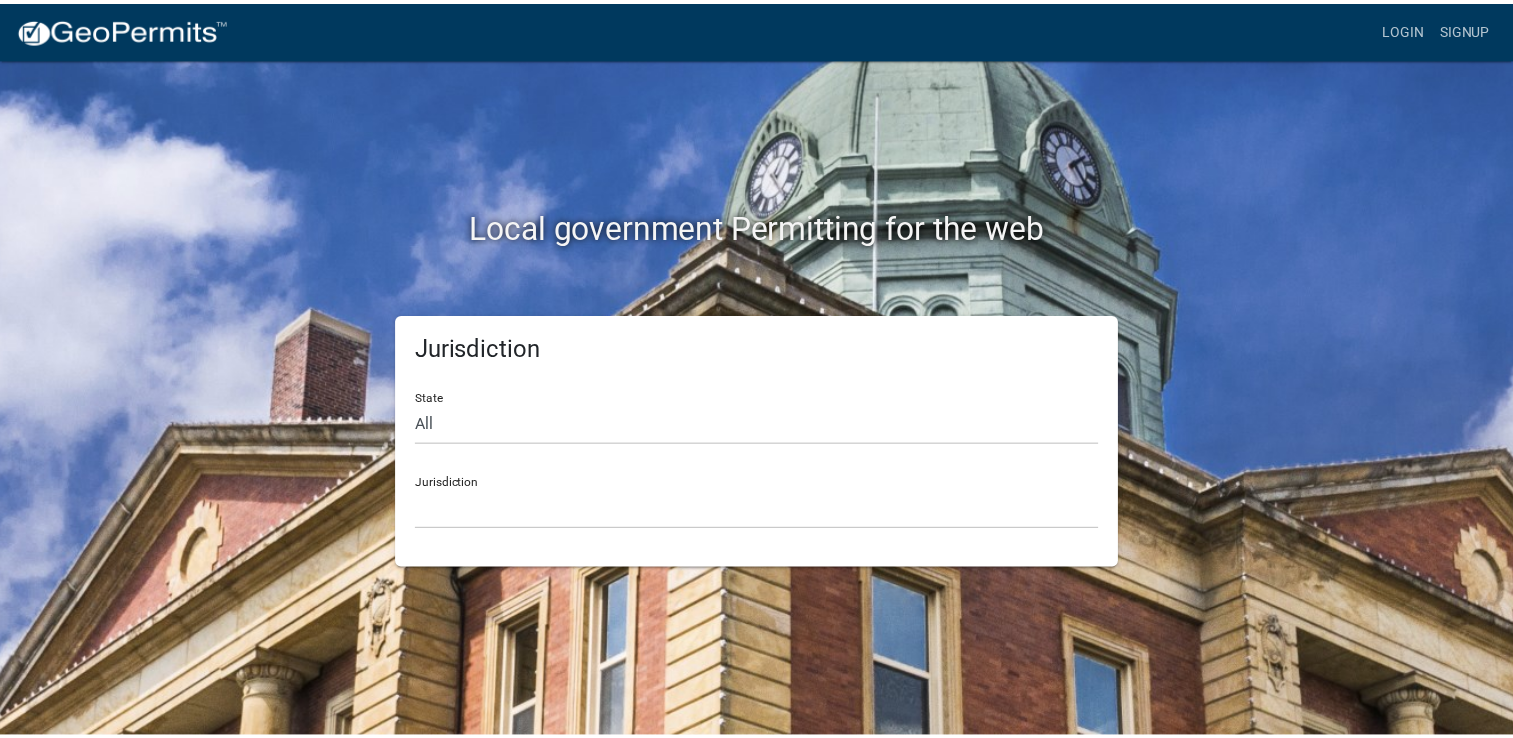 scroll, scrollTop: 0, scrollLeft: 0, axis: both 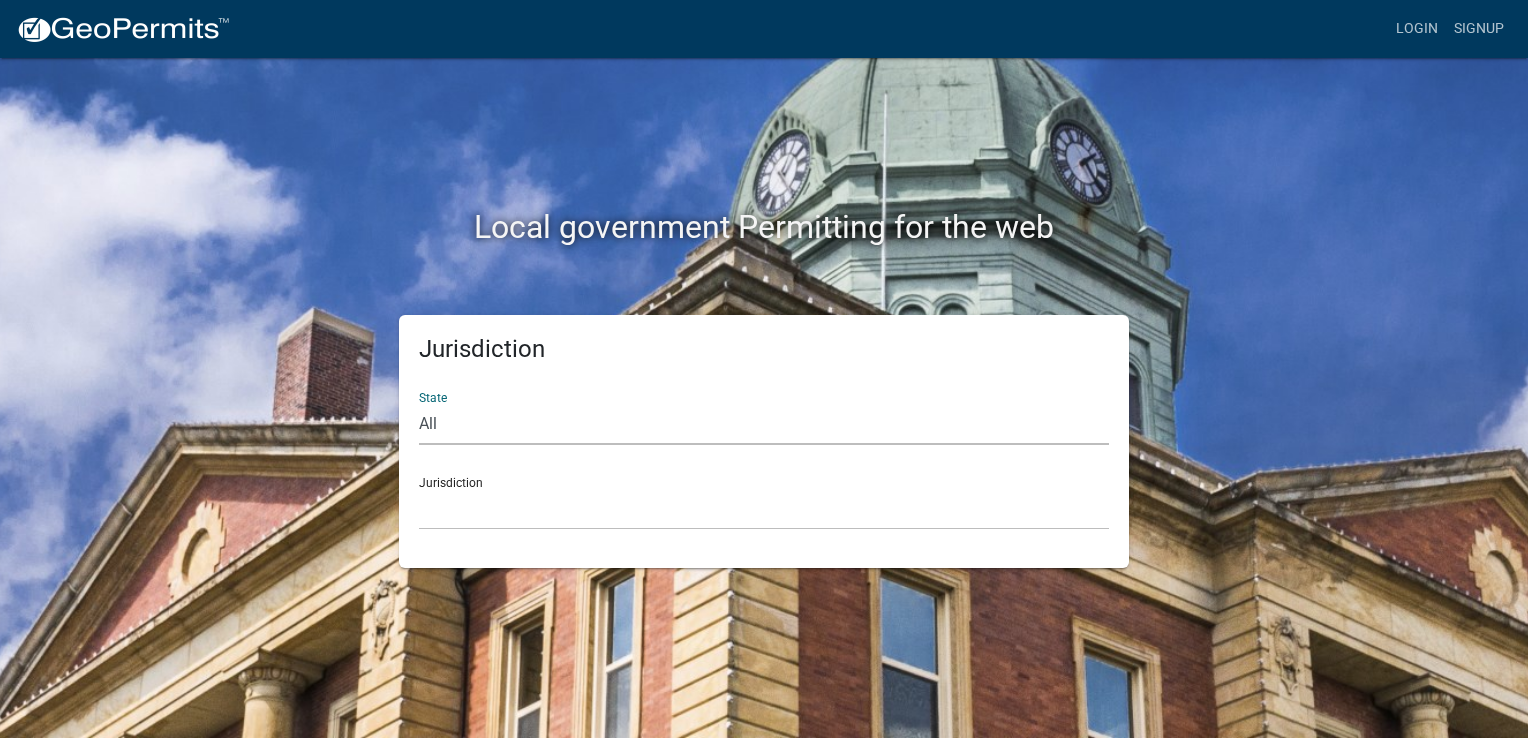 click on "All  Colorado   Georgia   Indiana   Iowa   Kansas   Minnesota   Ohio   South Carolina   Wisconsin" 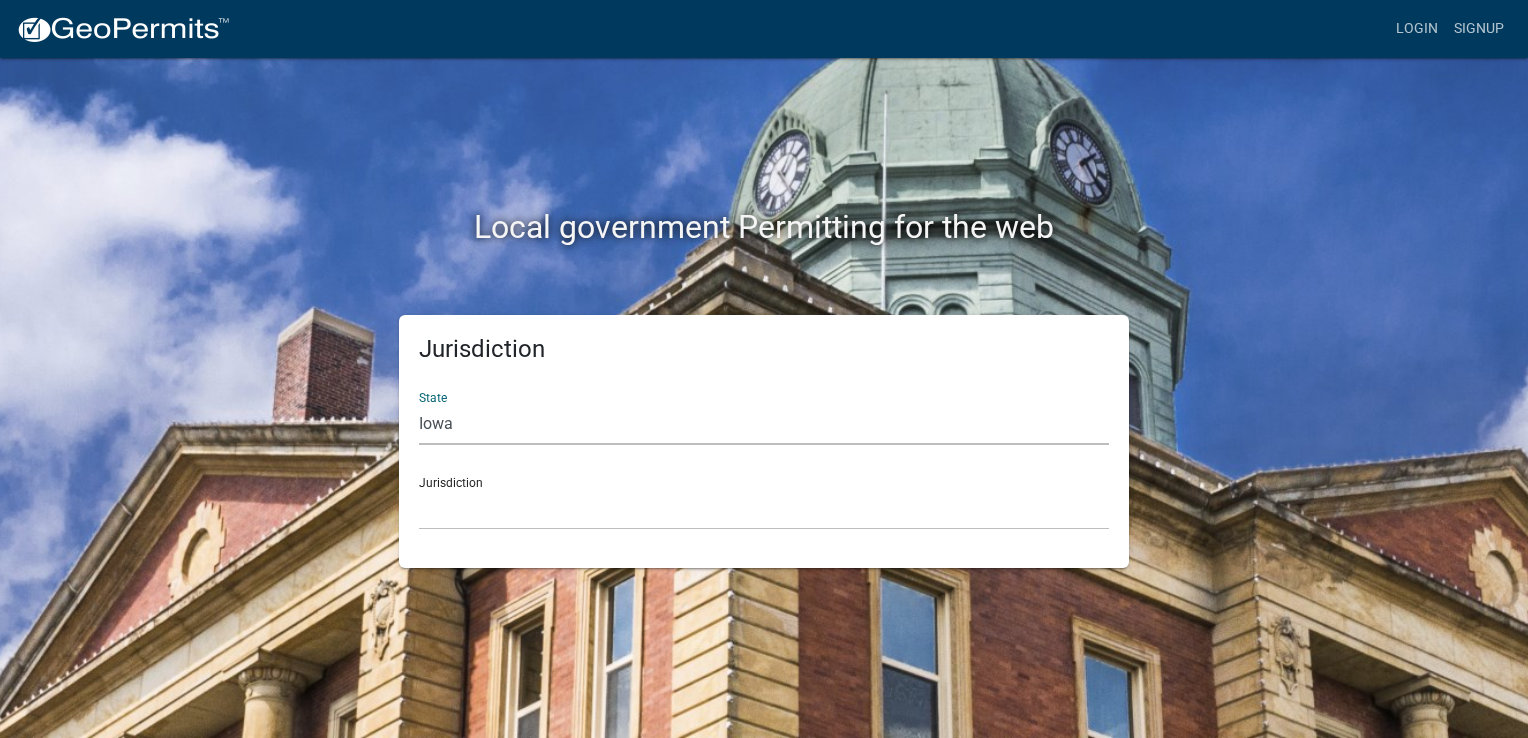 click on "All  Colorado   Georgia   Indiana   Iowa   Kansas   Minnesota   Ohio   South Carolina   Wisconsin" 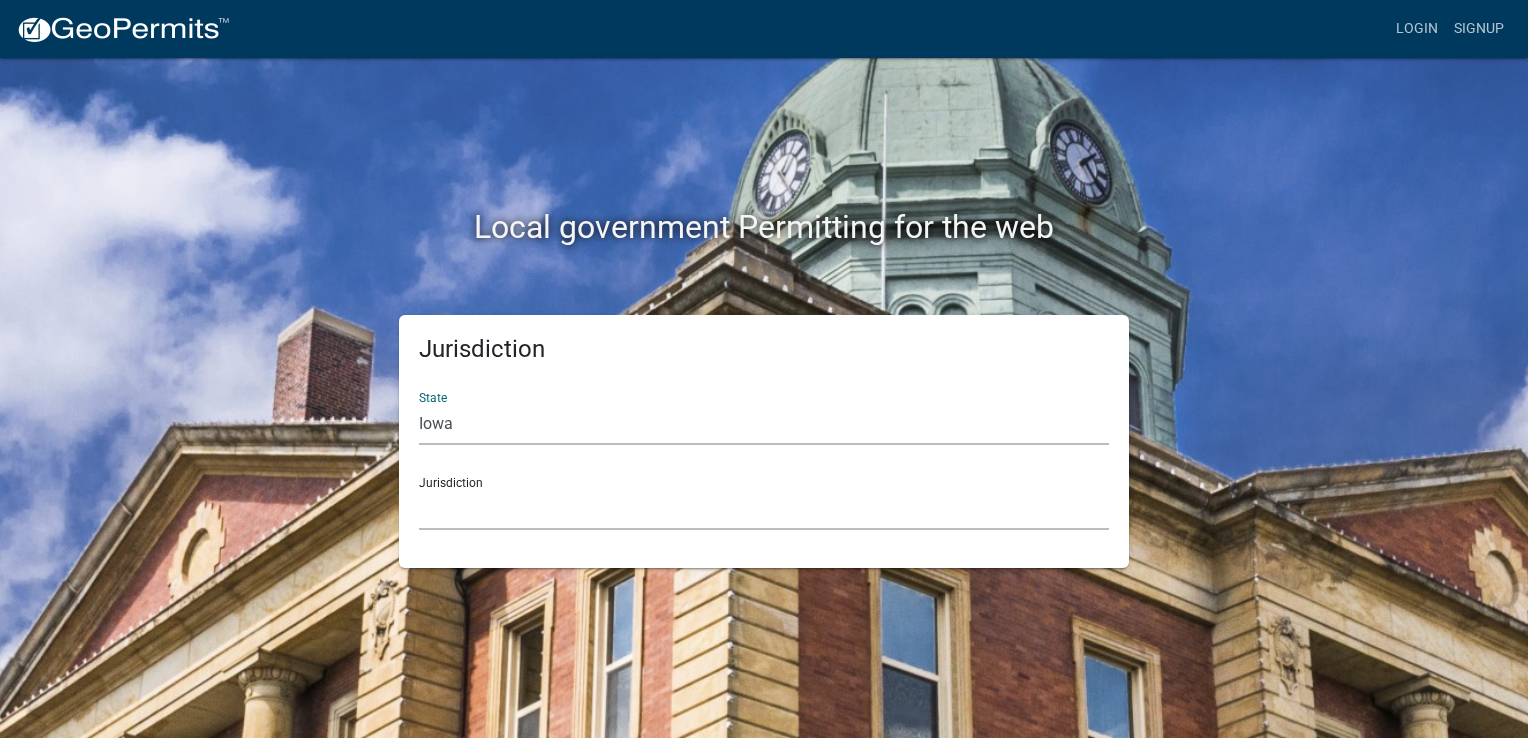 click on "Boone County, Iowa Butler County, Iowa Cerro Gordo County, Iowa City of Harlan, Iowa City of Indianola, Iowa City of Newton, Iowa Clayton County, Iowa Dickinson County, Iowa Franklin County, Iowa Grundy County, Iowa Hardin County, Iowa Henry County, Iowa Humboldt County, Iowa Jackson County, Iowa Jasper County, Iowa Johnson County, Iowa Madison County, Iowa Mahaska County, Iowa Marion County, Iowa Marshall County, Iowa Poweshiek County, IA Sioux County, Iowa Wapello County, Iowa Warren County, Iowa Wright County, Iowa" 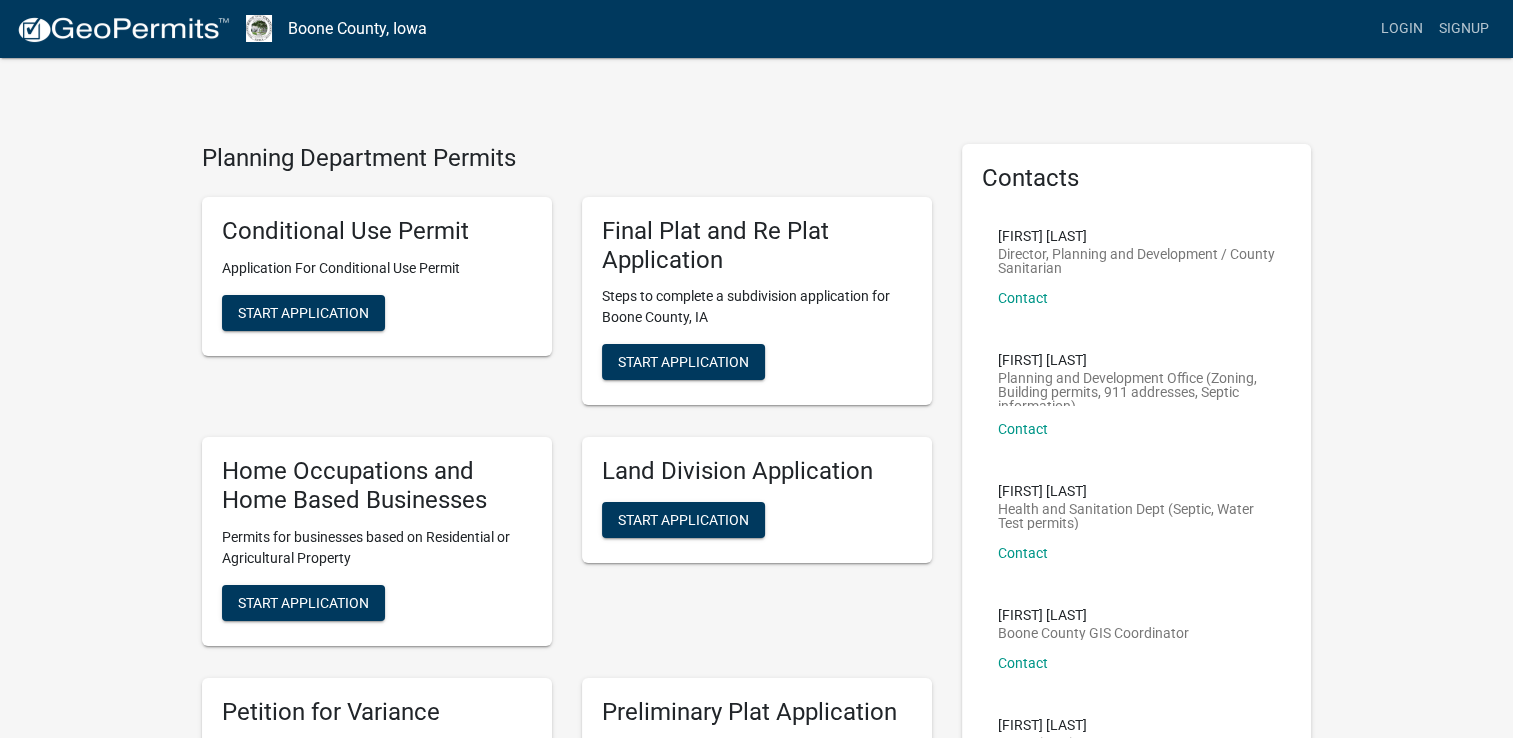 click on "Planning Department Permits Conditional Use Permit Application For Conditional Use Permit Start Application Final Plat and Re Plat Application Steps to complete a subdivision application for [COUNTY] County, IA Start Application Home Occupations and Home Based Businesses Permits for businesses based on Residential or Agricultural Property Start Application Land Division Application Start Application Petition for Variance [COUNTY] County IA Petition for Variance Start Application Preliminary Plat Application Preliminary Plat and Replat applications Start Application Rezoning Request Petition to amend zoning district boundaries in [COUNTY] County, IA Start Application Conservation Dock Space Lease at Don Williams Rental agreement for Dock Space Start Application Assessor's Permits Forest or Fruit Tree Reservation Property Tax Exemption Start Application Homestead Tax Credit Apply for a Homestead Tax Credit Start Application Parcel Suppression Application Parcel Suppression Application Start Application Engineering" 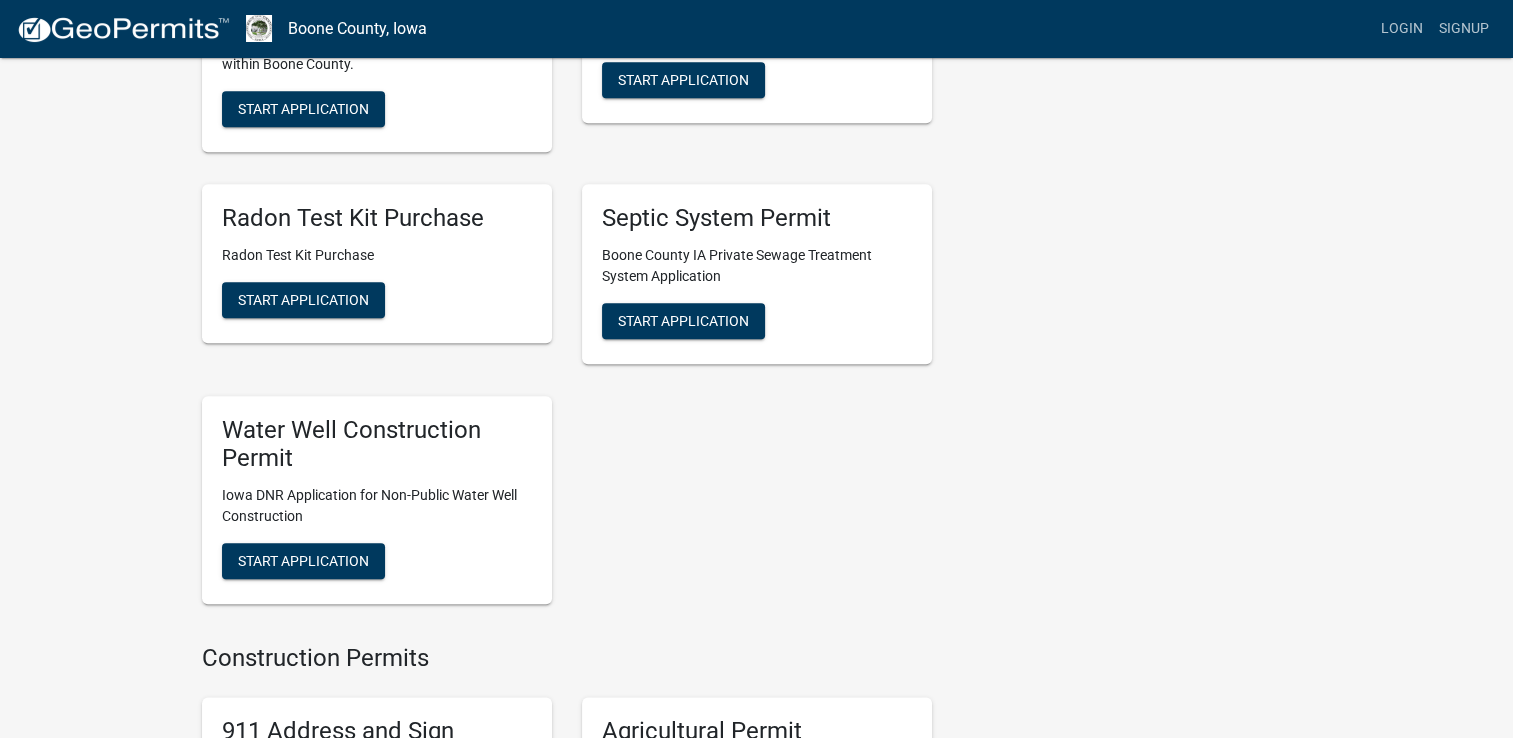 scroll, scrollTop: 2236, scrollLeft: 0, axis: vertical 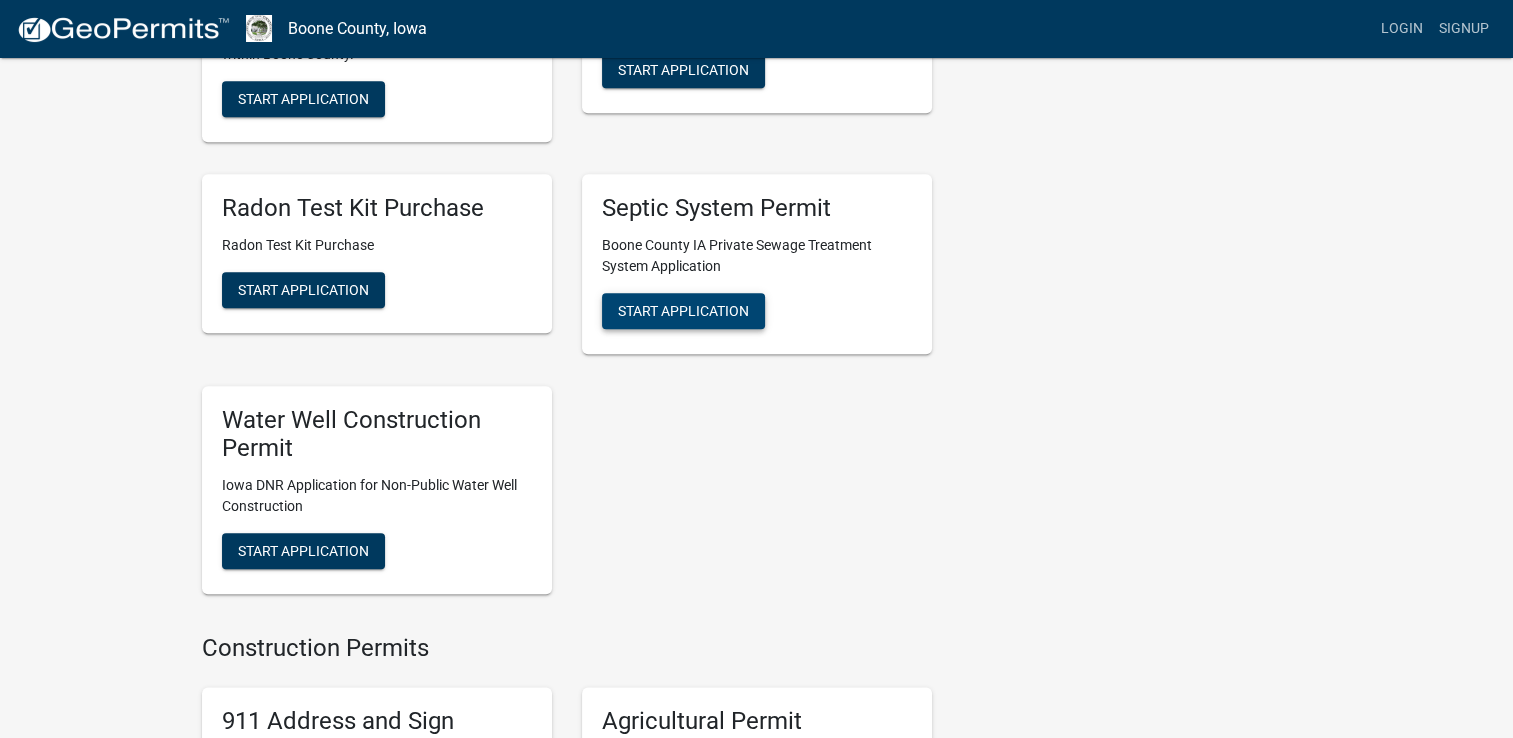 click on "Start Application" at bounding box center [683, 310] 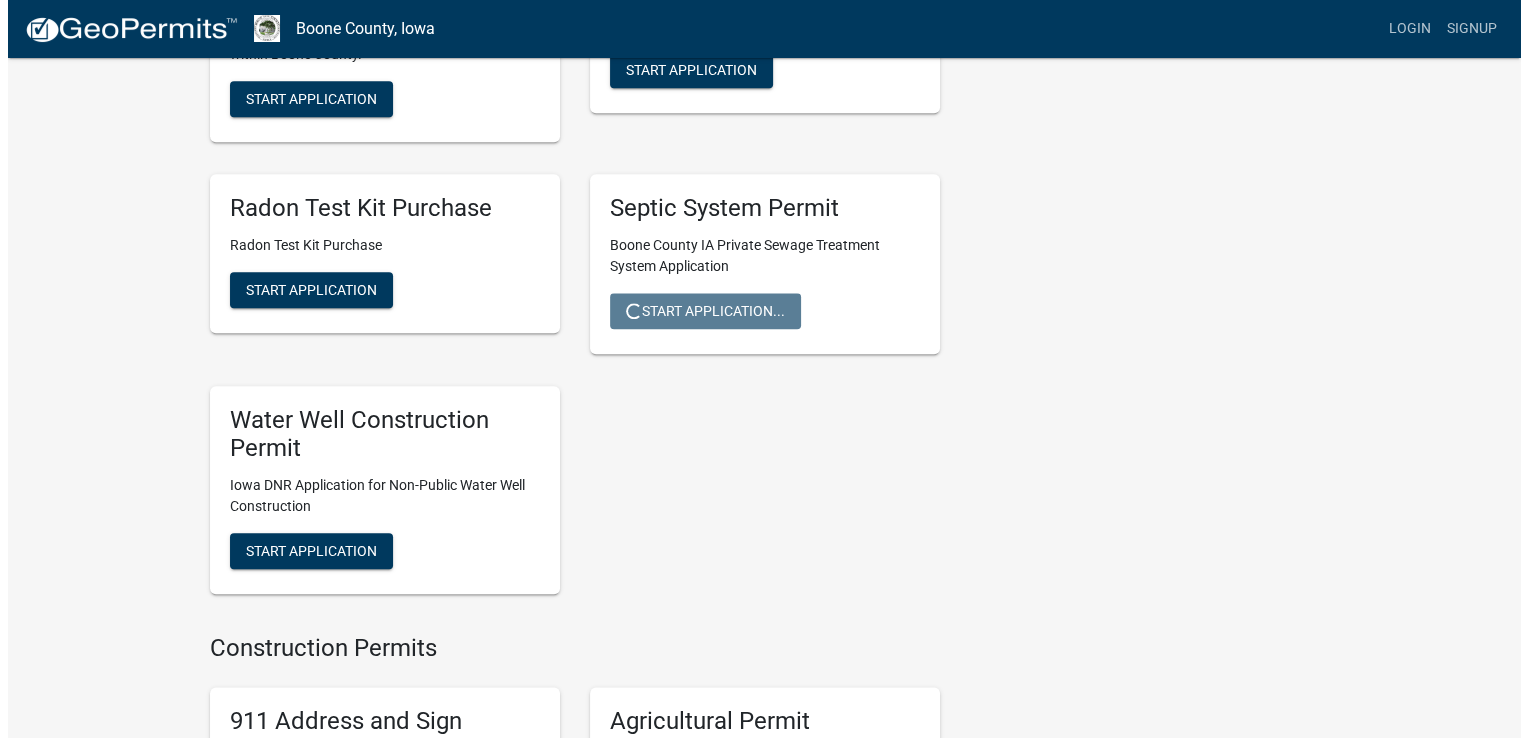 scroll, scrollTop: 0, scrollLeft: 0, axis: both 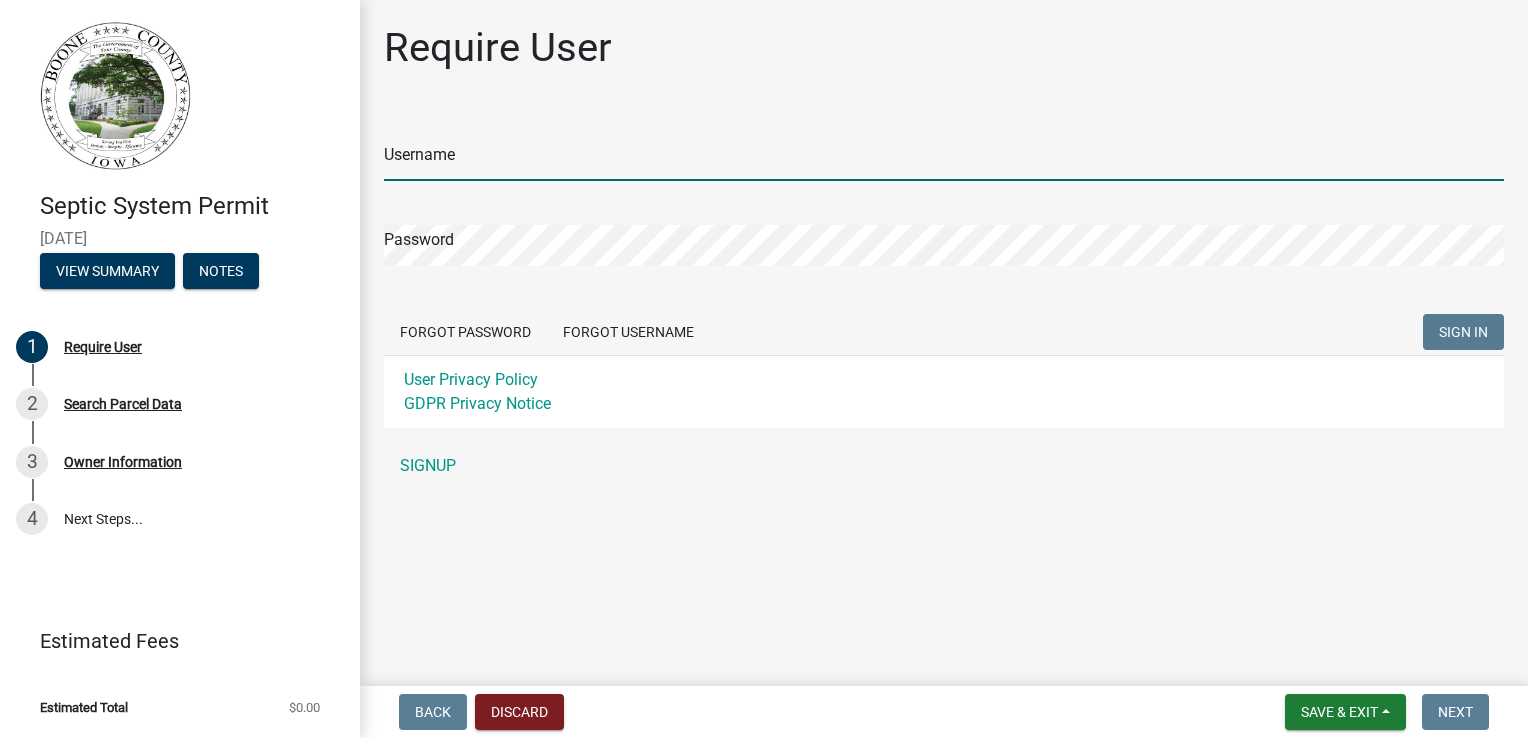 type on "[LAST]" 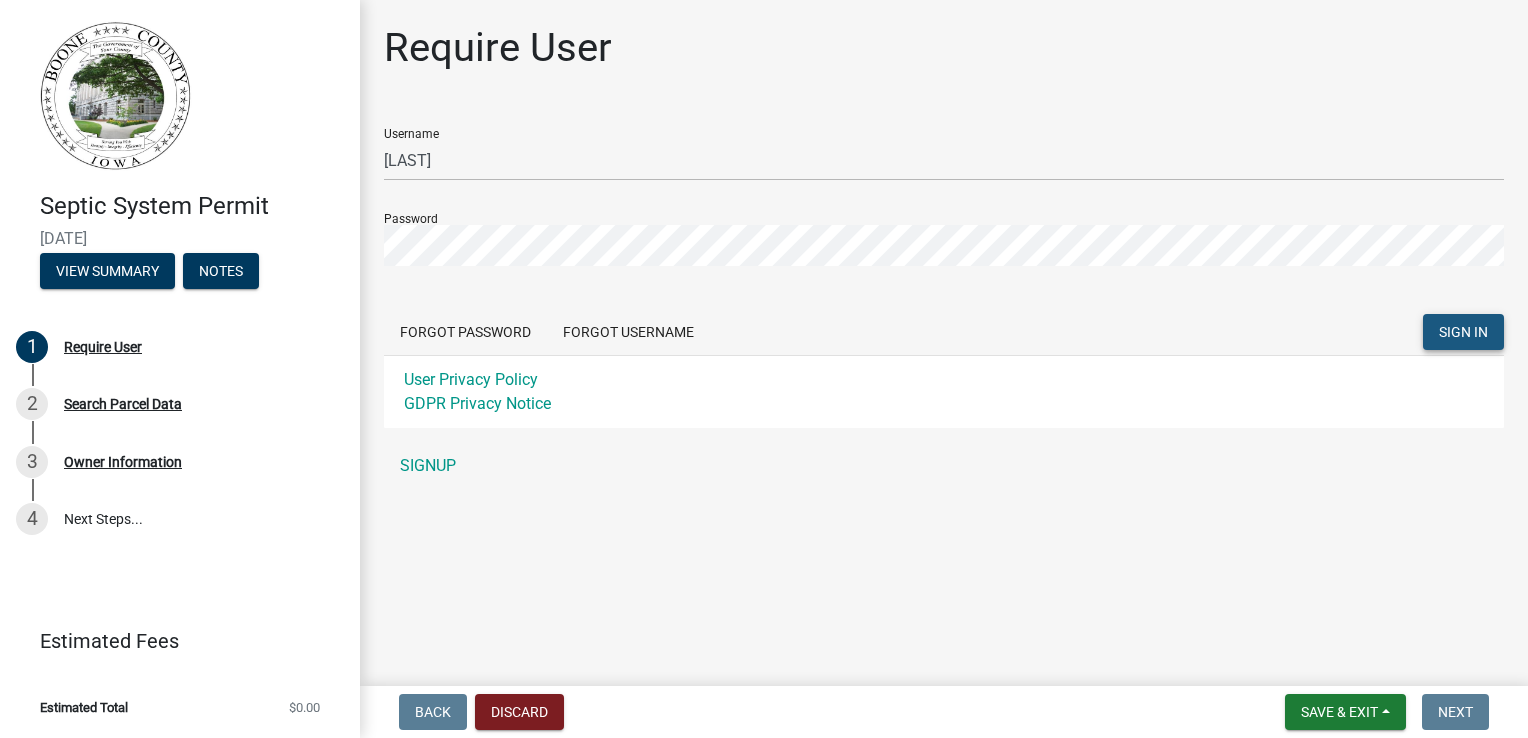 click on "SIGN IN" 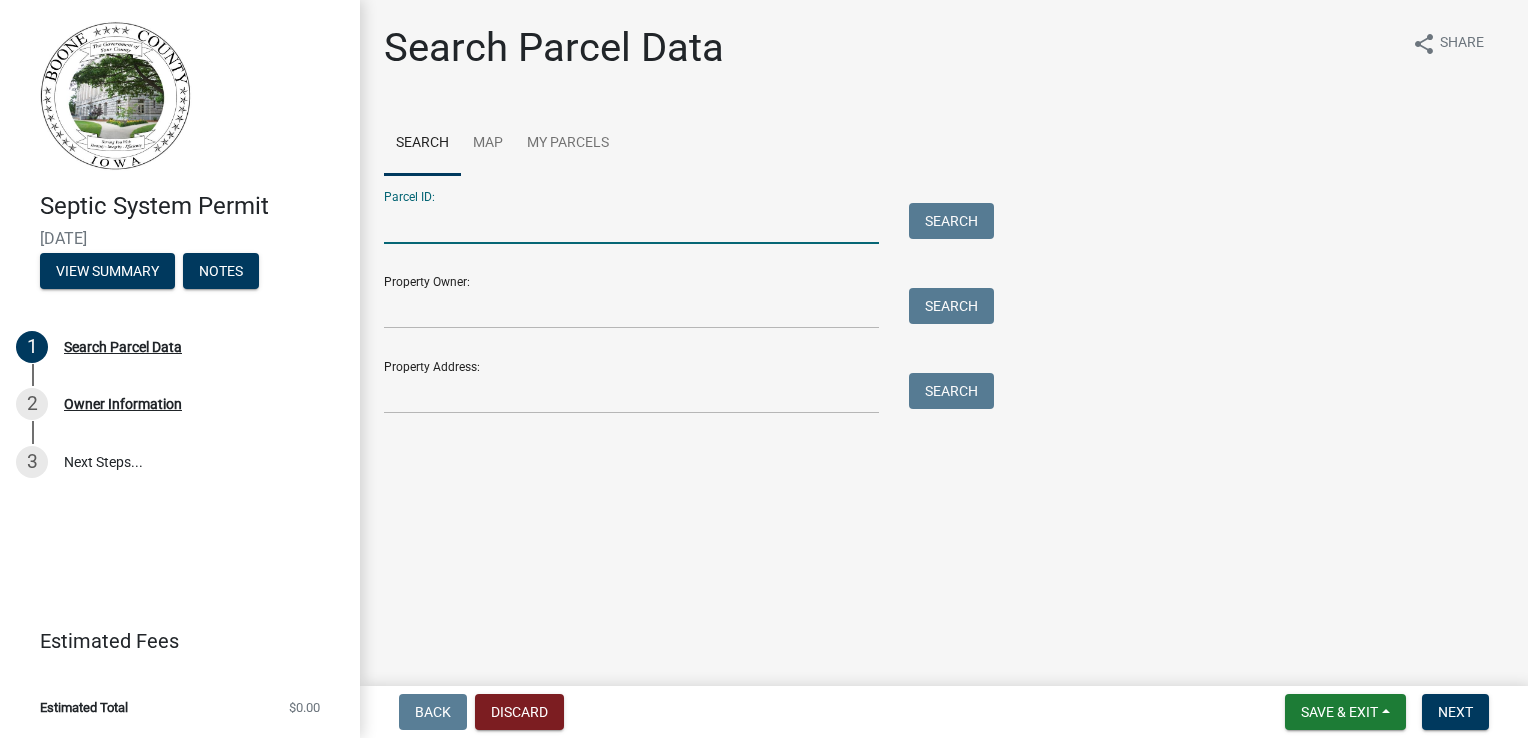 click on "Parcel ID:" at bounding box center (631, 223) 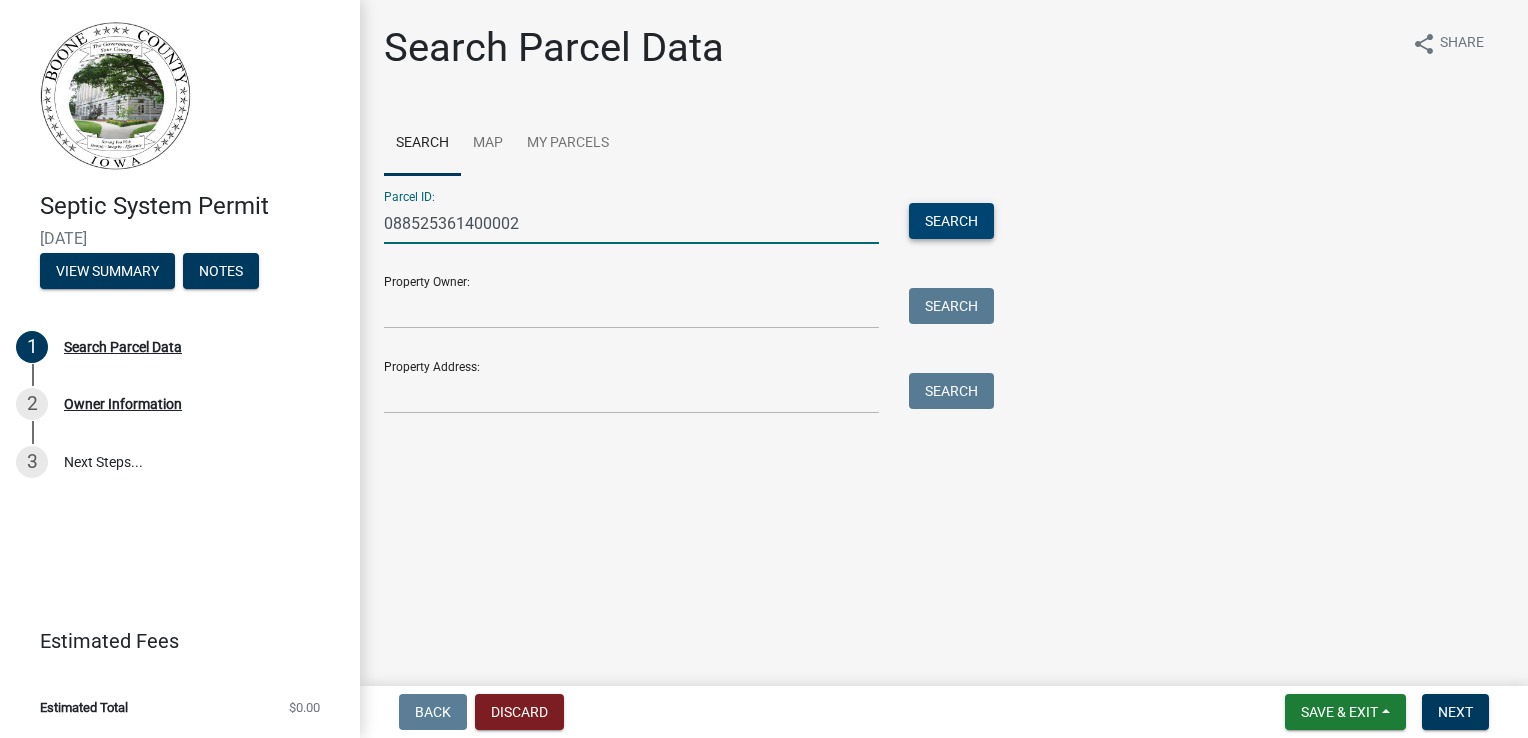 click on "Search" at bounding box center [951, 221] 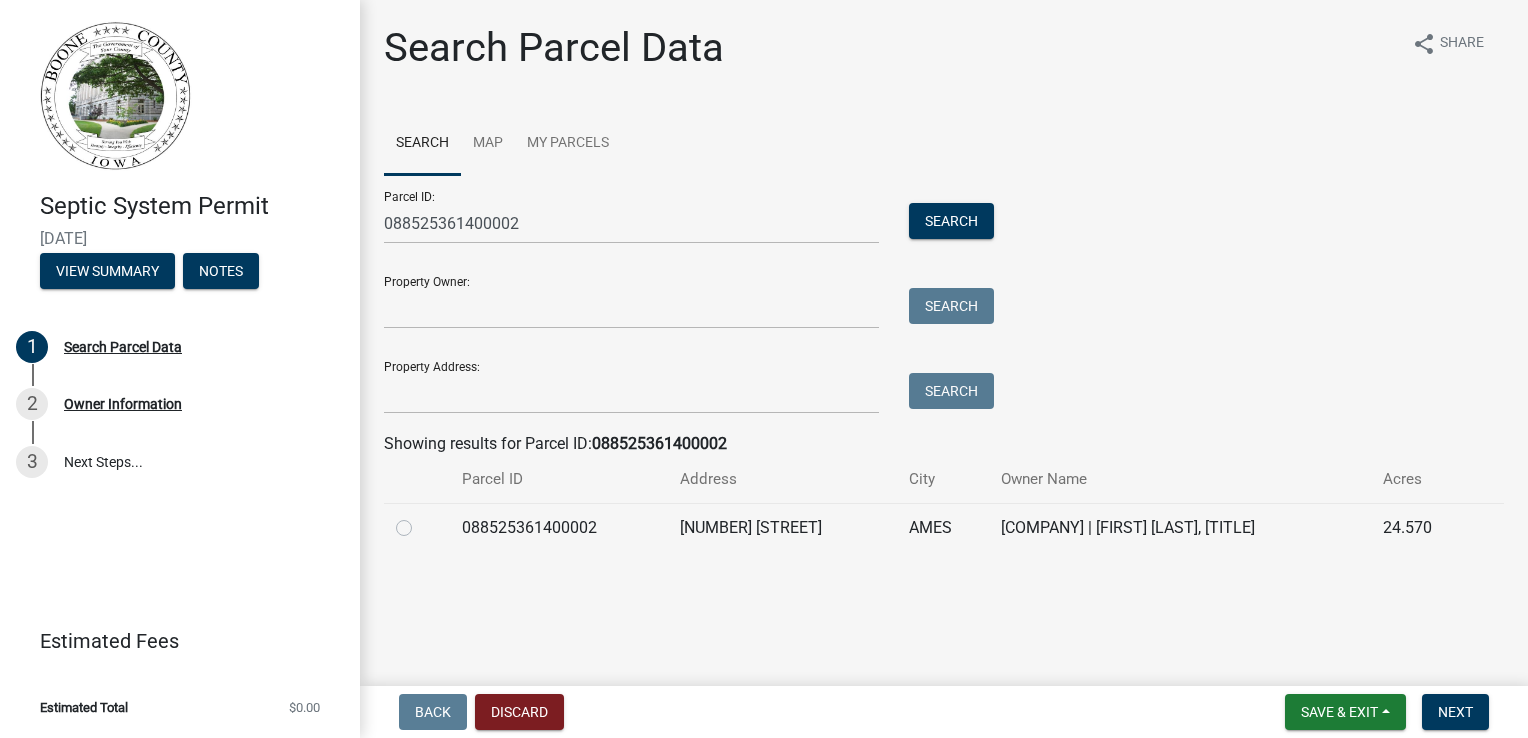 click 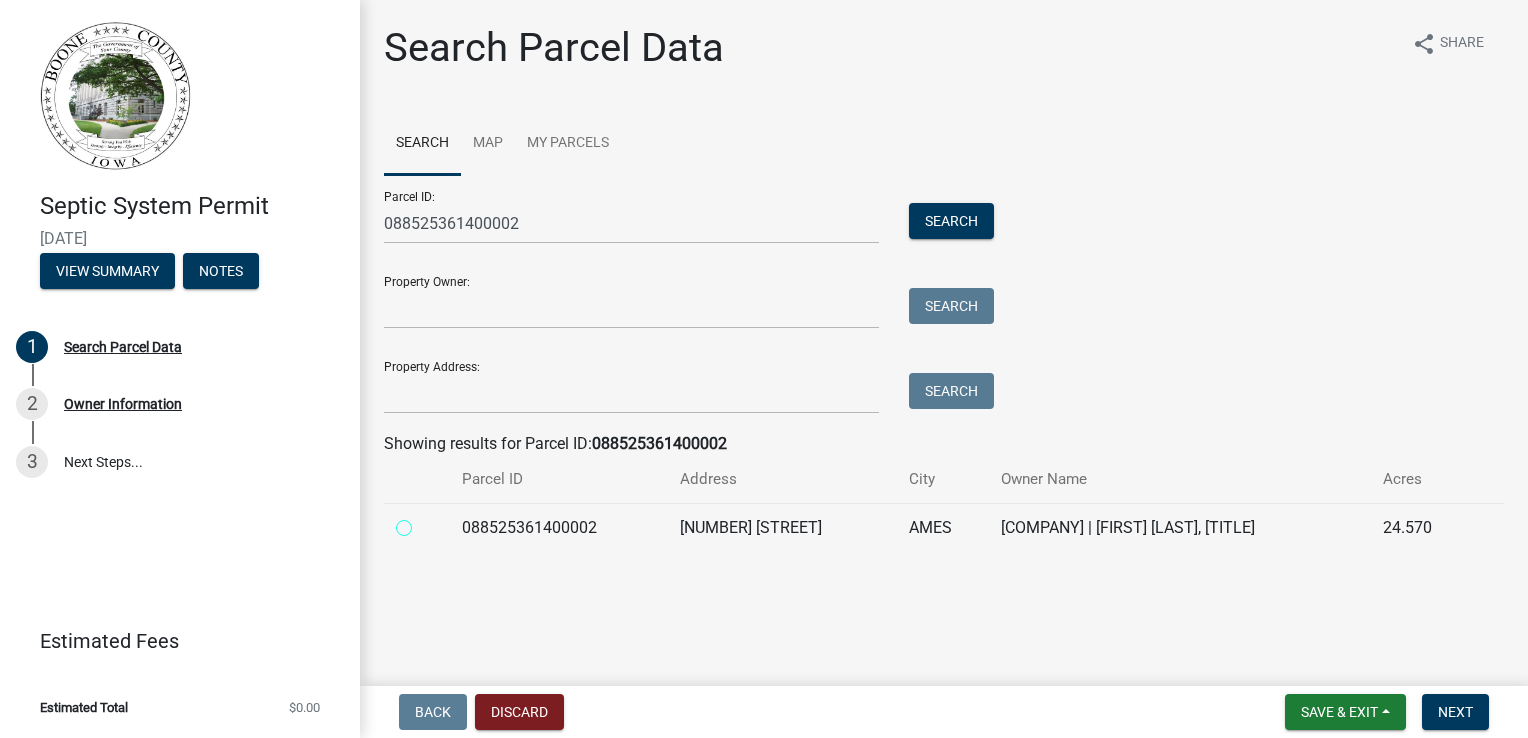 click at bounding box center [426, 522] 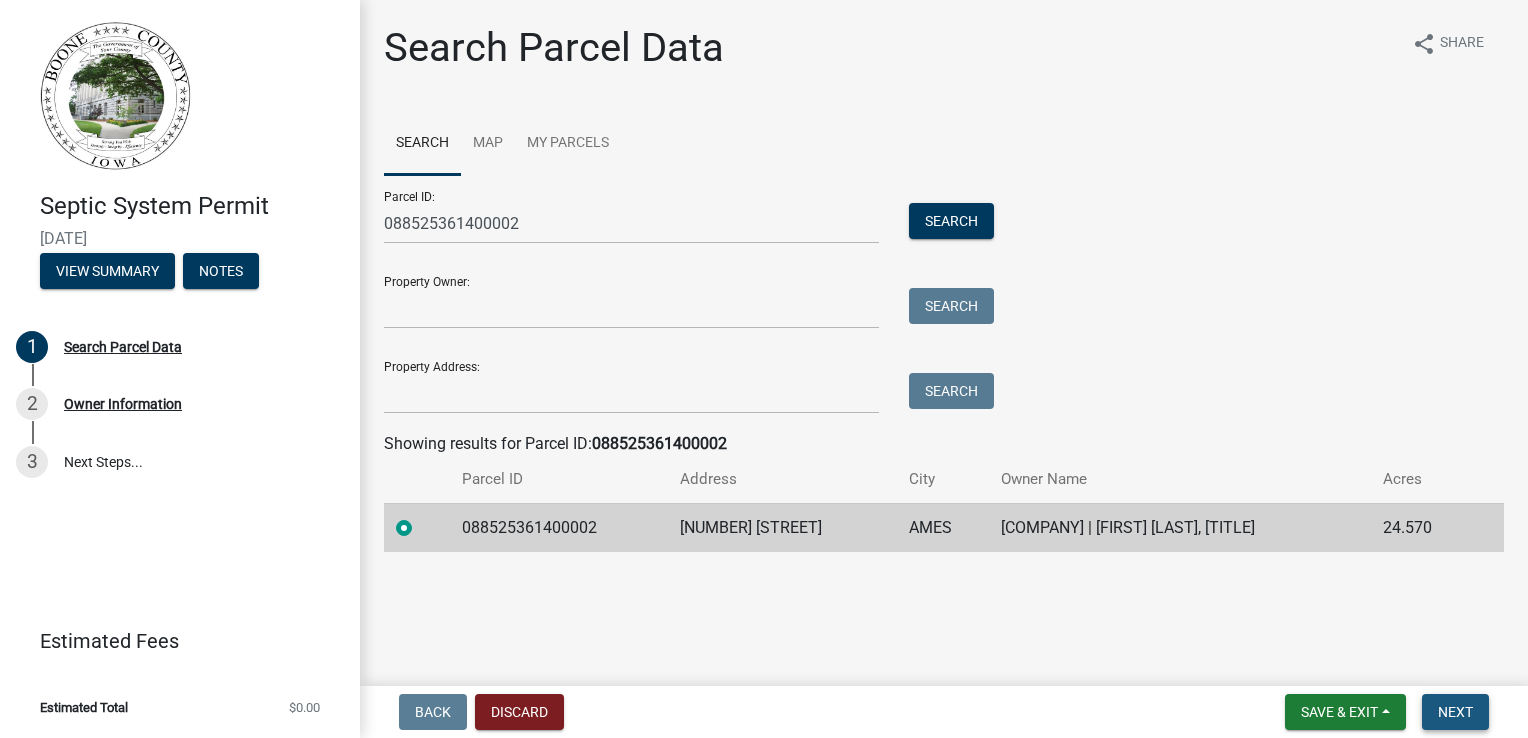 click on "Next" at bounding box center [1455, 712] 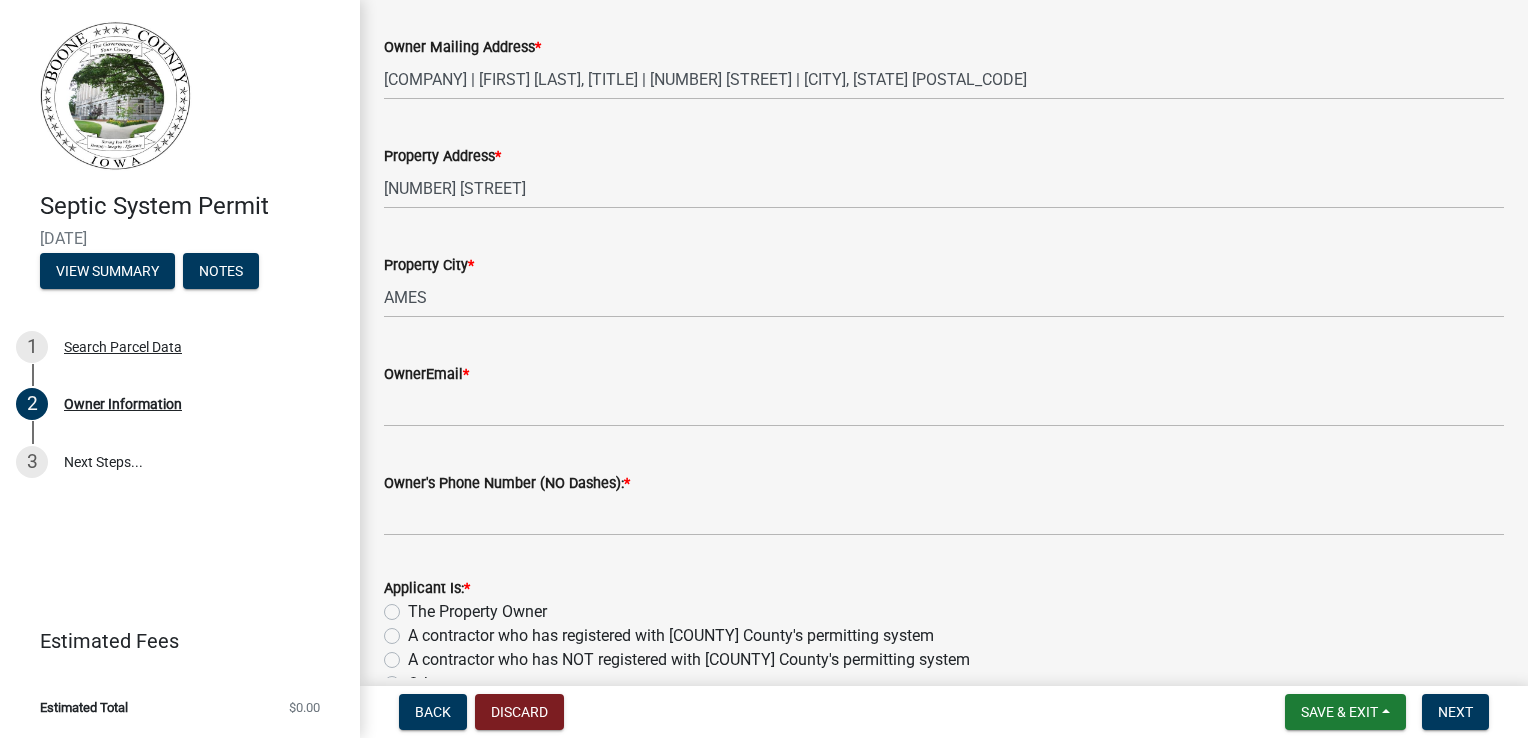 scroll, scrollTop: 378, scrollLeft: 0, axis: vertical 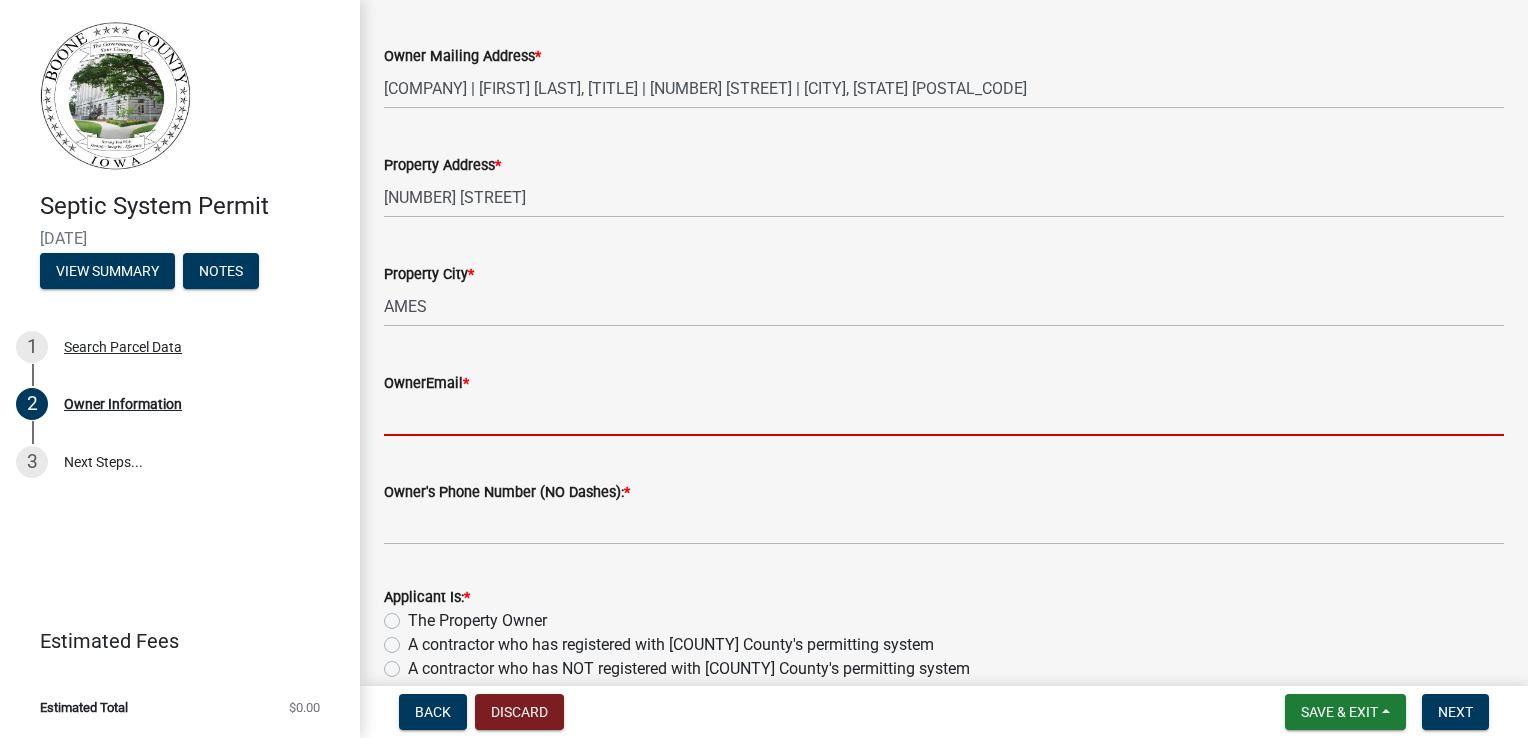 click on "OwnerEmail  *" at bounding box center (944, 415) 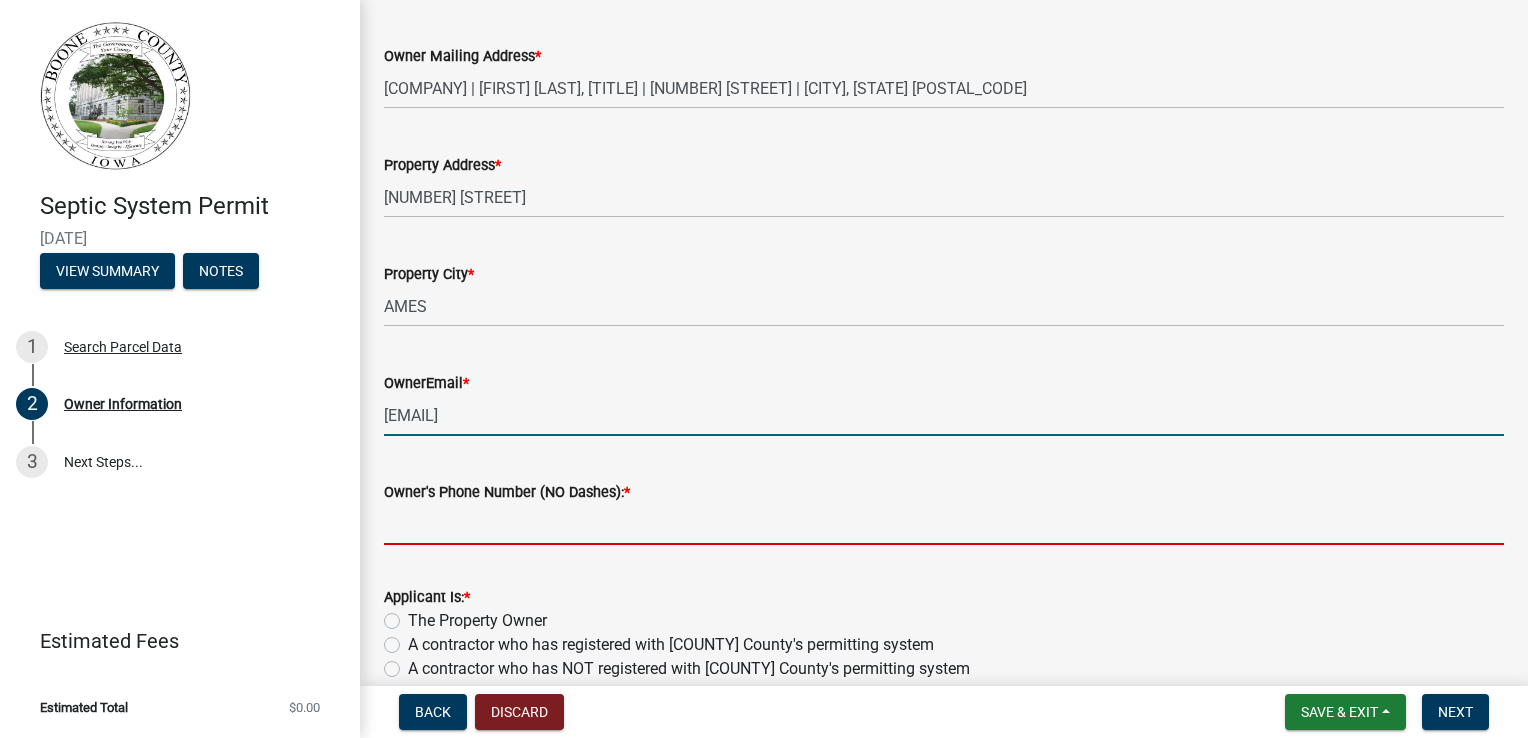 type on "[PHONE]" 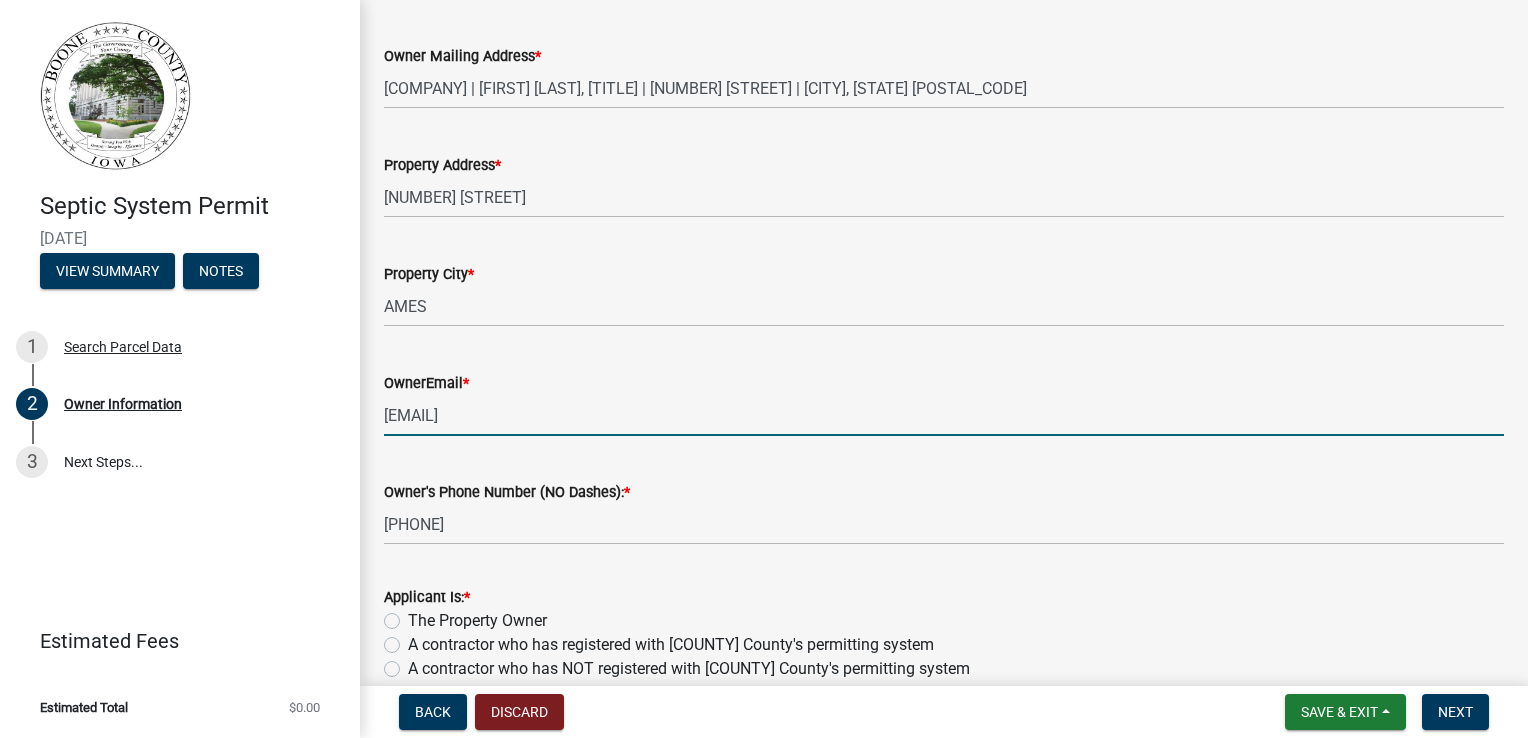 type on "[EMAIL]" 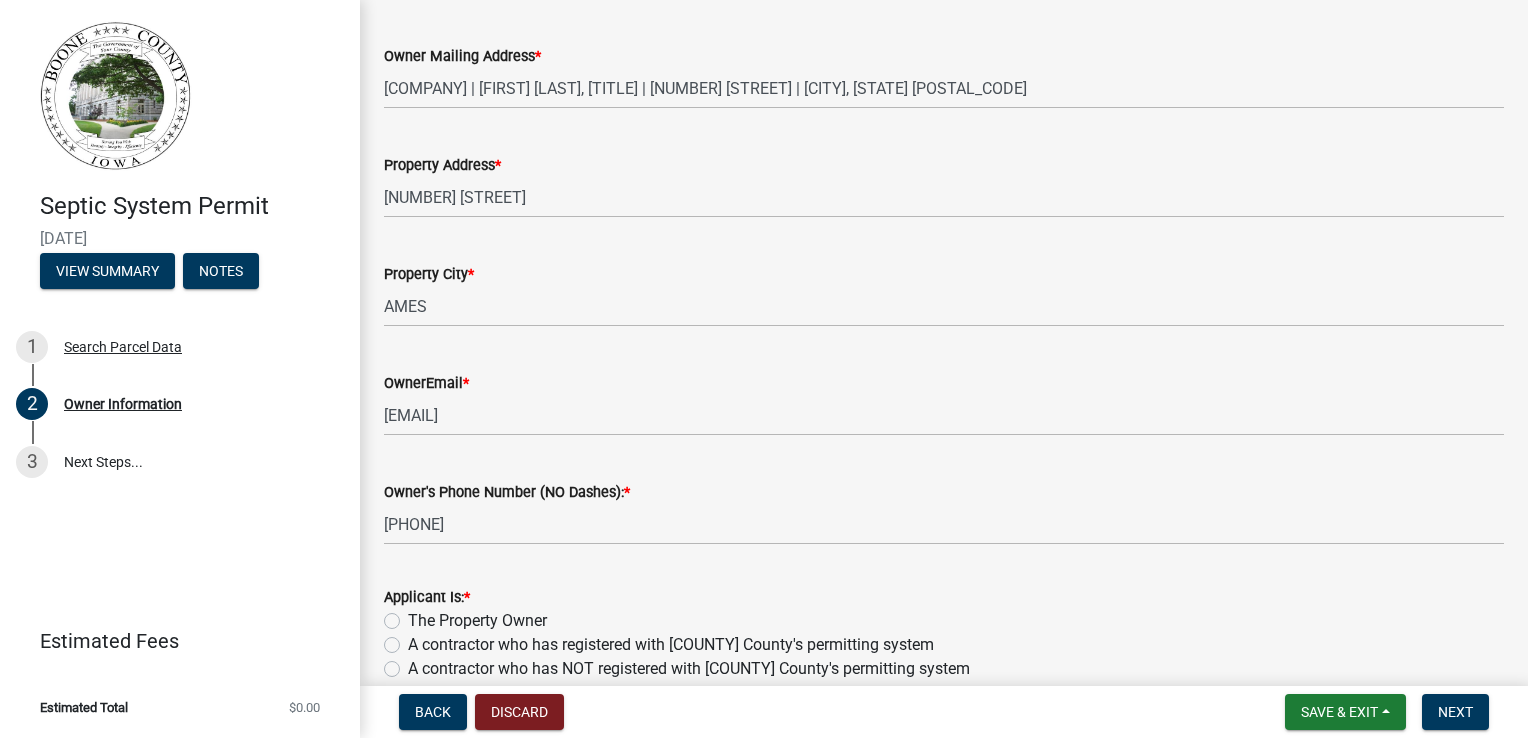 click on "The Property Owner" 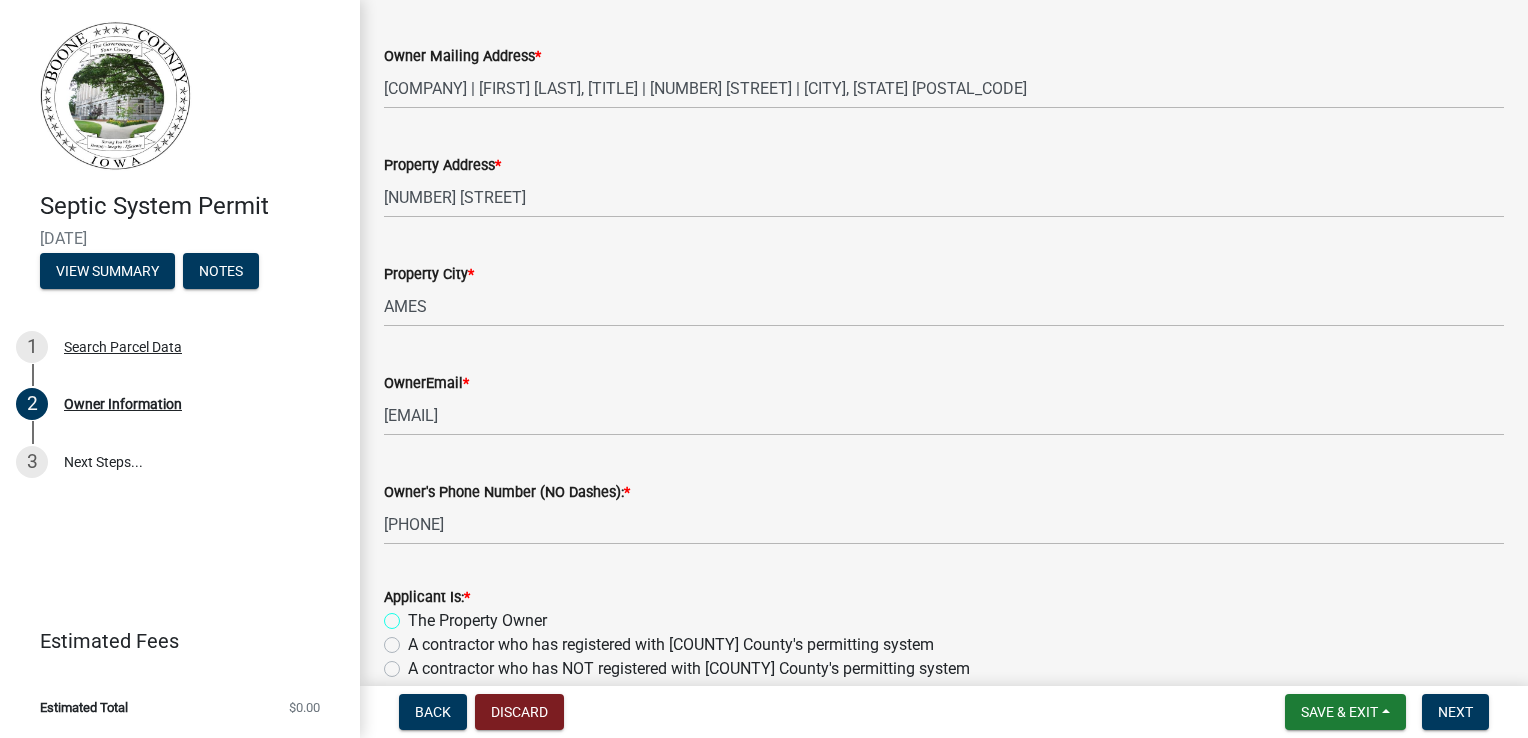 click on "The Property Owner" at bounding box center [414, 615] 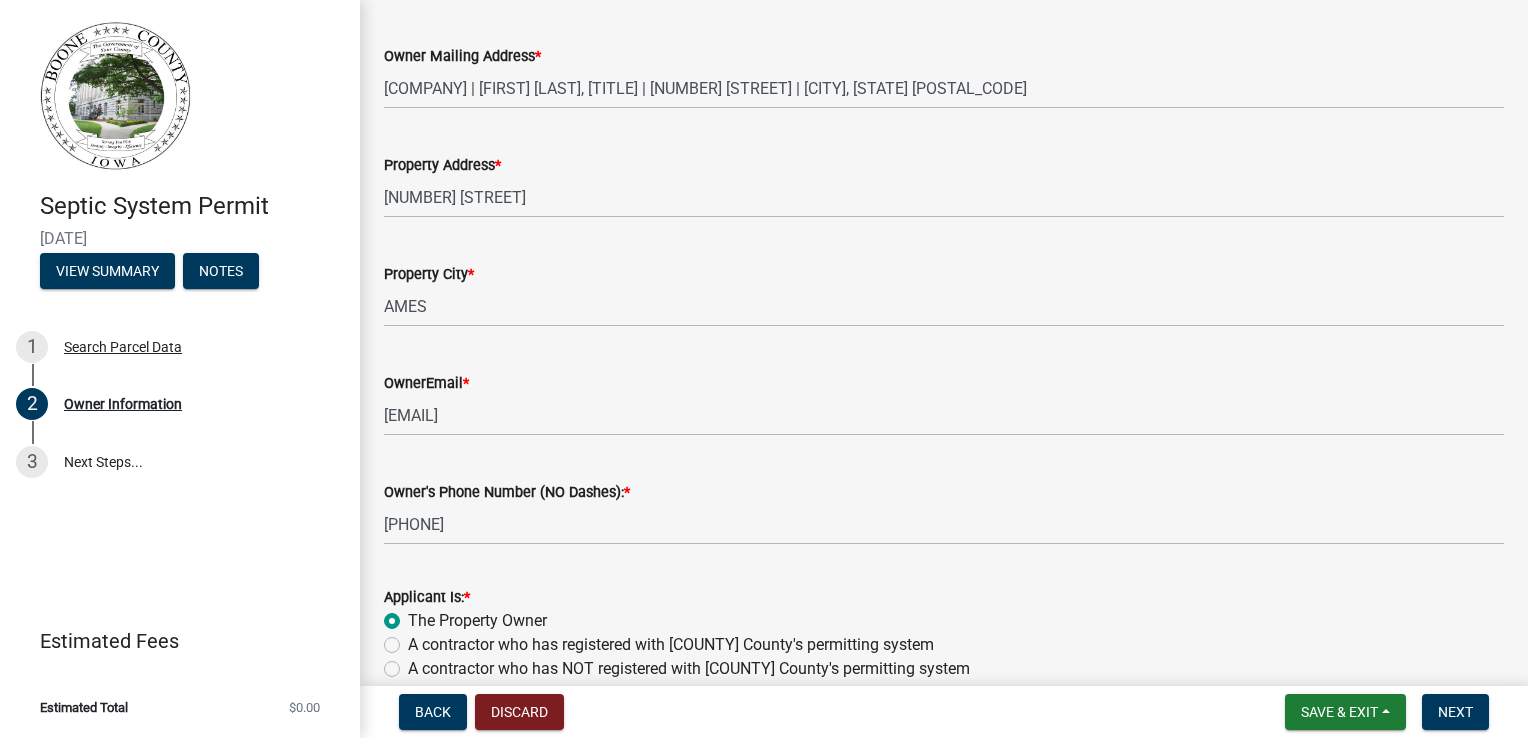 radio on "true" 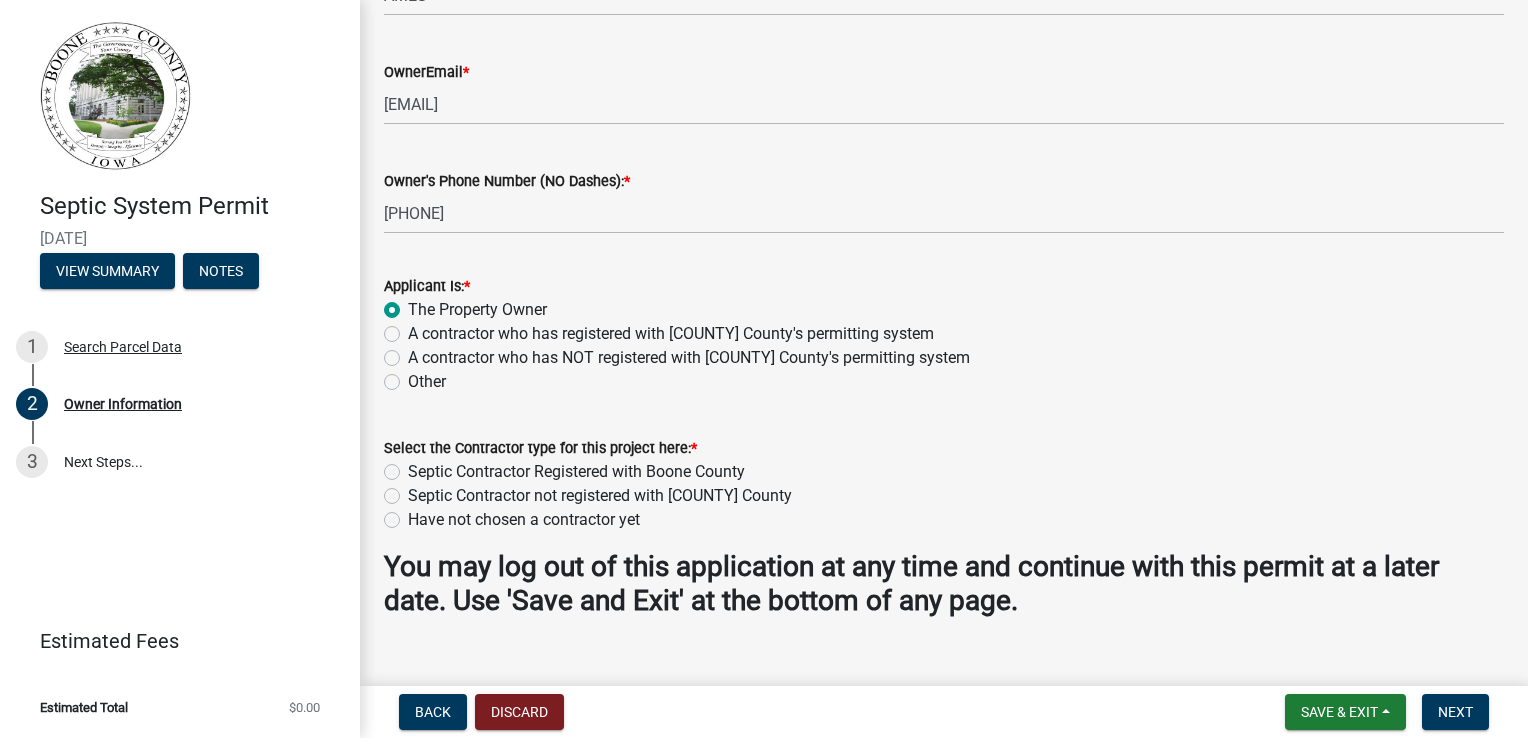 scroll, scrollTop: 721, scrollLeft: 0, axis: vertical 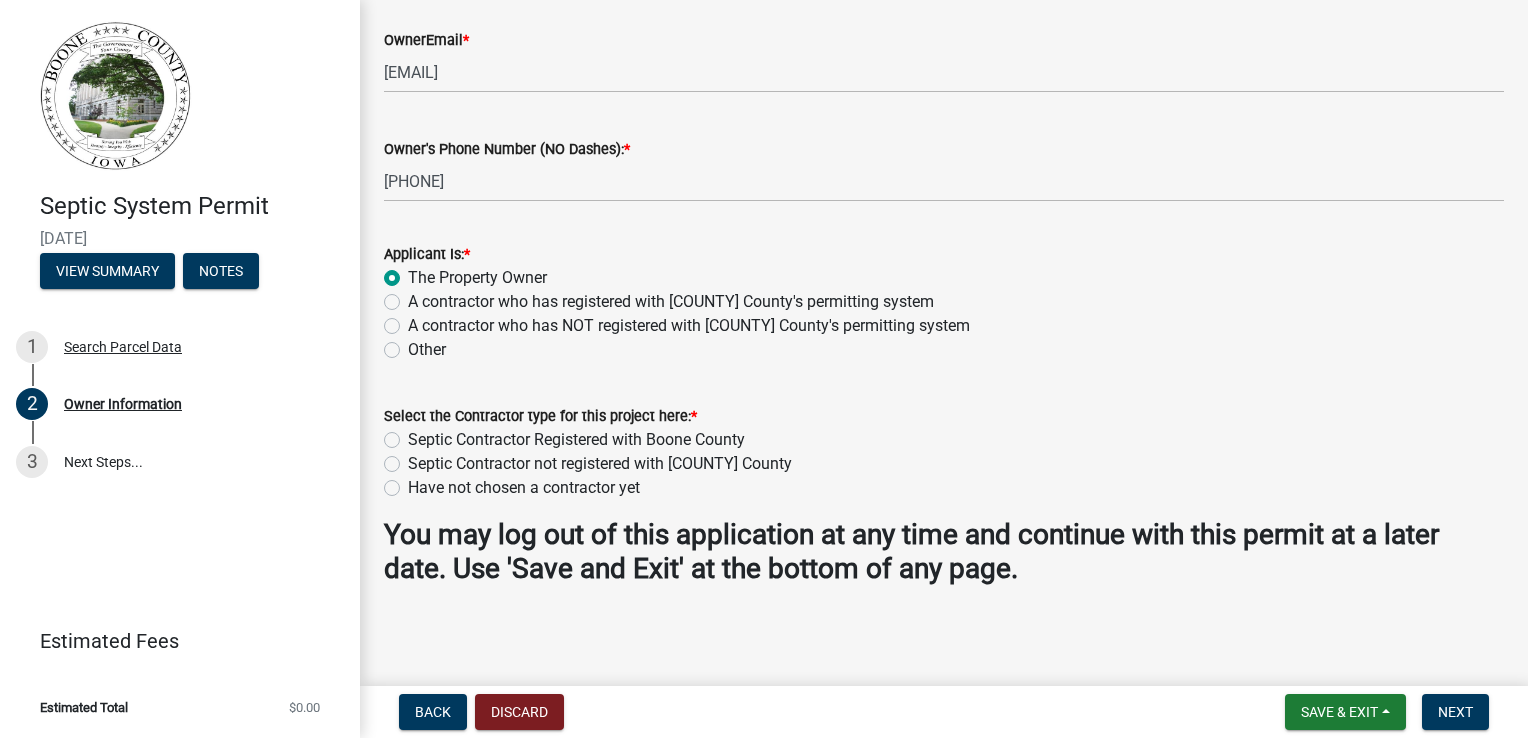 click on "Select the Contractor type for this project here:  *  Septic Contractor Registered with [COUNTY] County   Septic Contractor not registered with [COUNTY] County   Have not chosen a contractor yet" 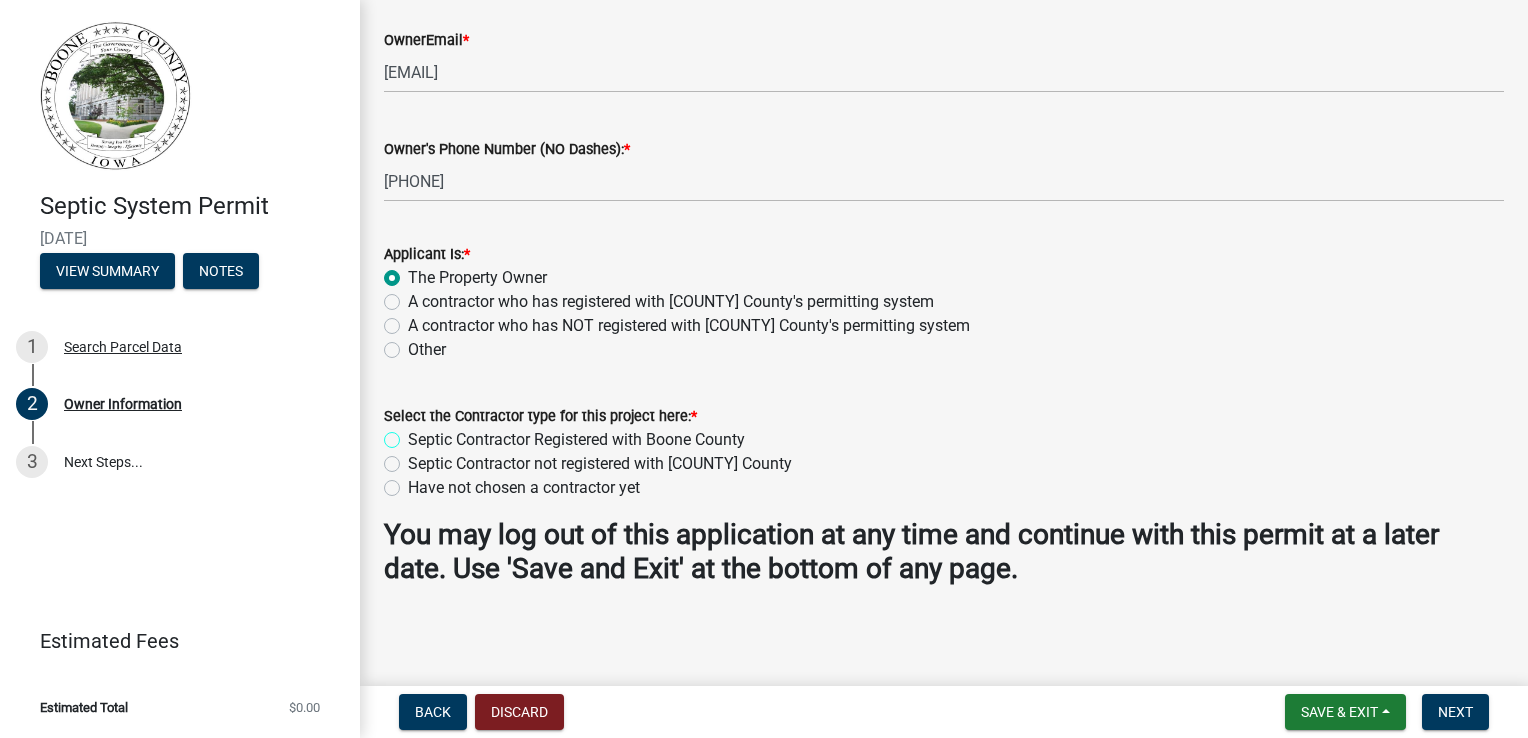 click on "Septic Contractor Registered with Boone County" at bounding box center (414, 434) 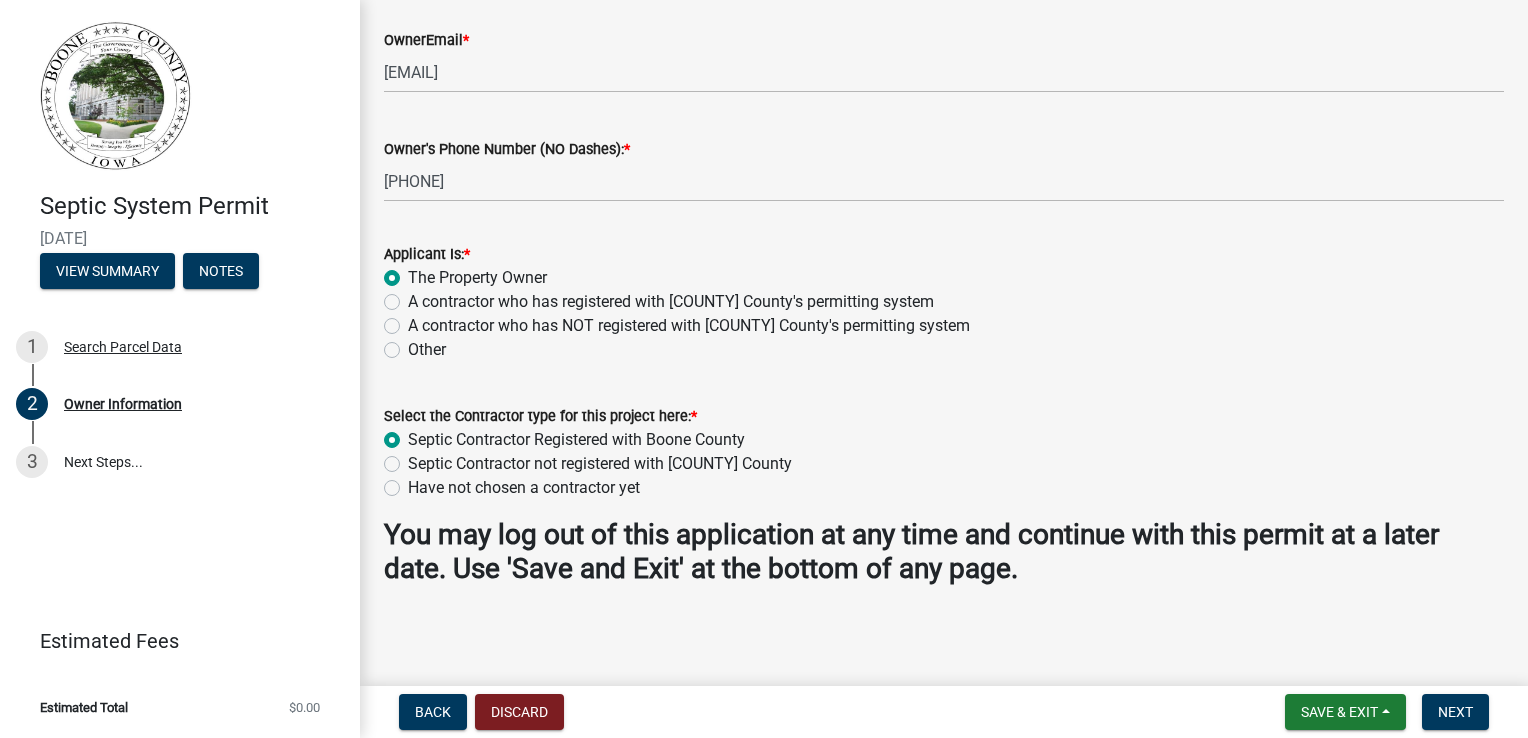 radio on "true" 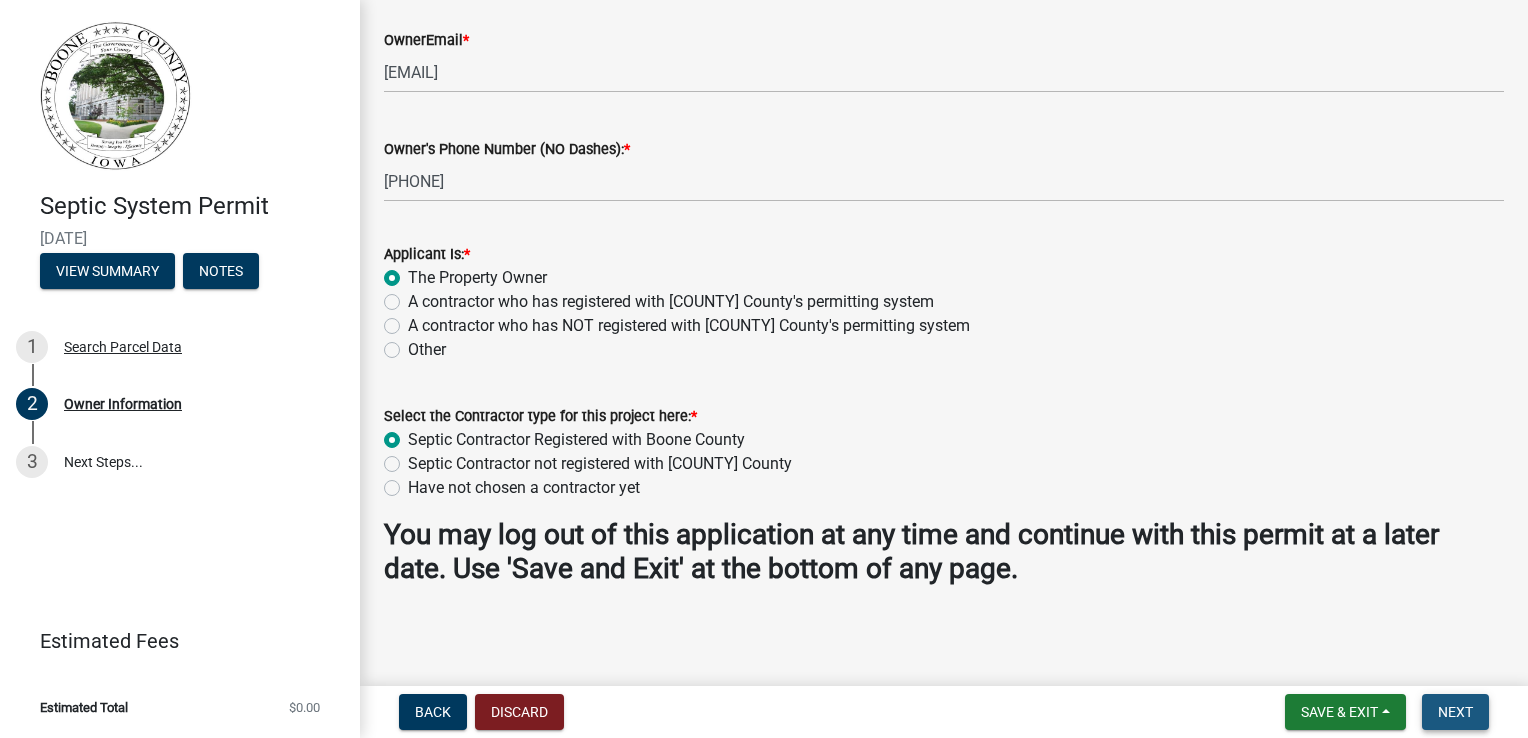 click on "Next" at bounding box center (1455, 712) 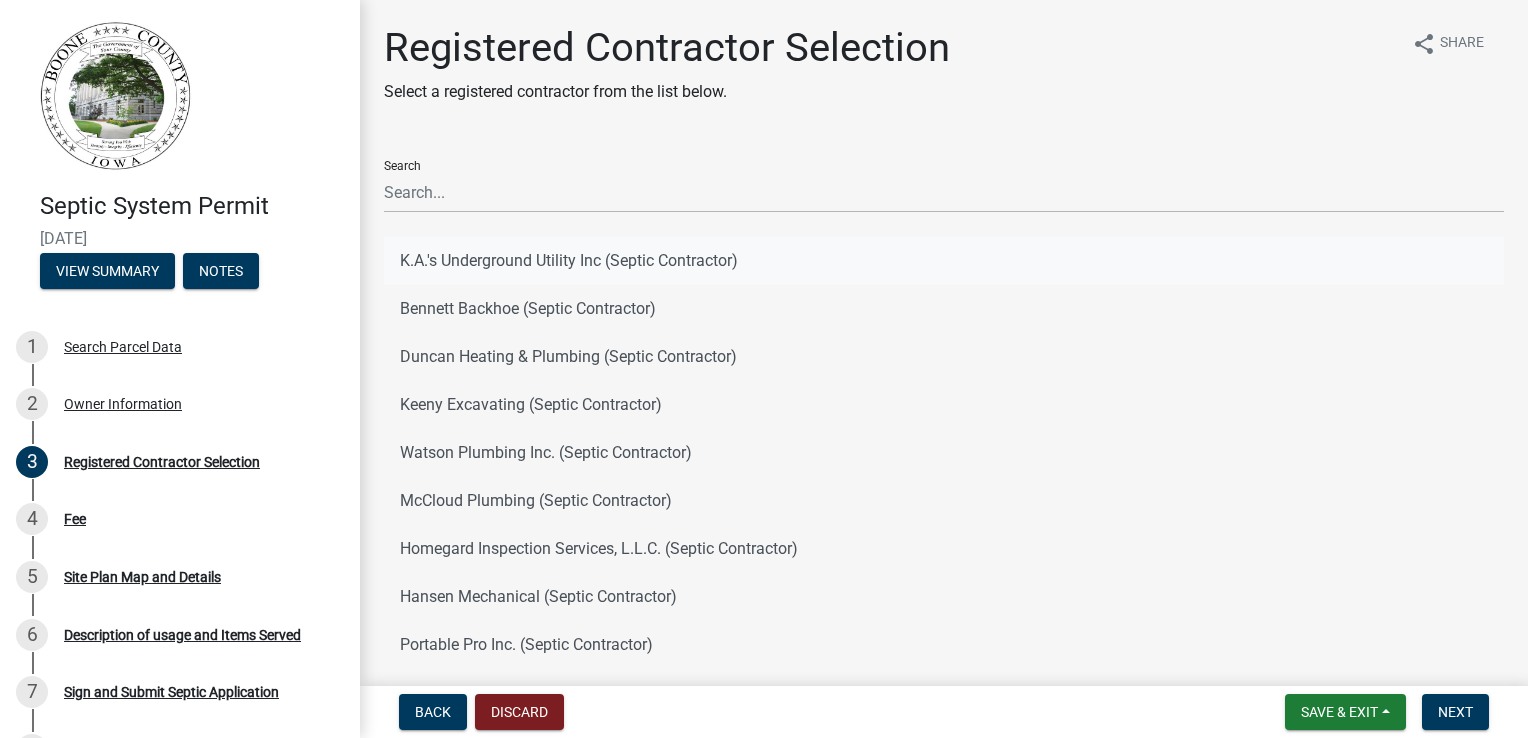 click on "K.A.'s Underground Utility Inc (Septic Contractor)" 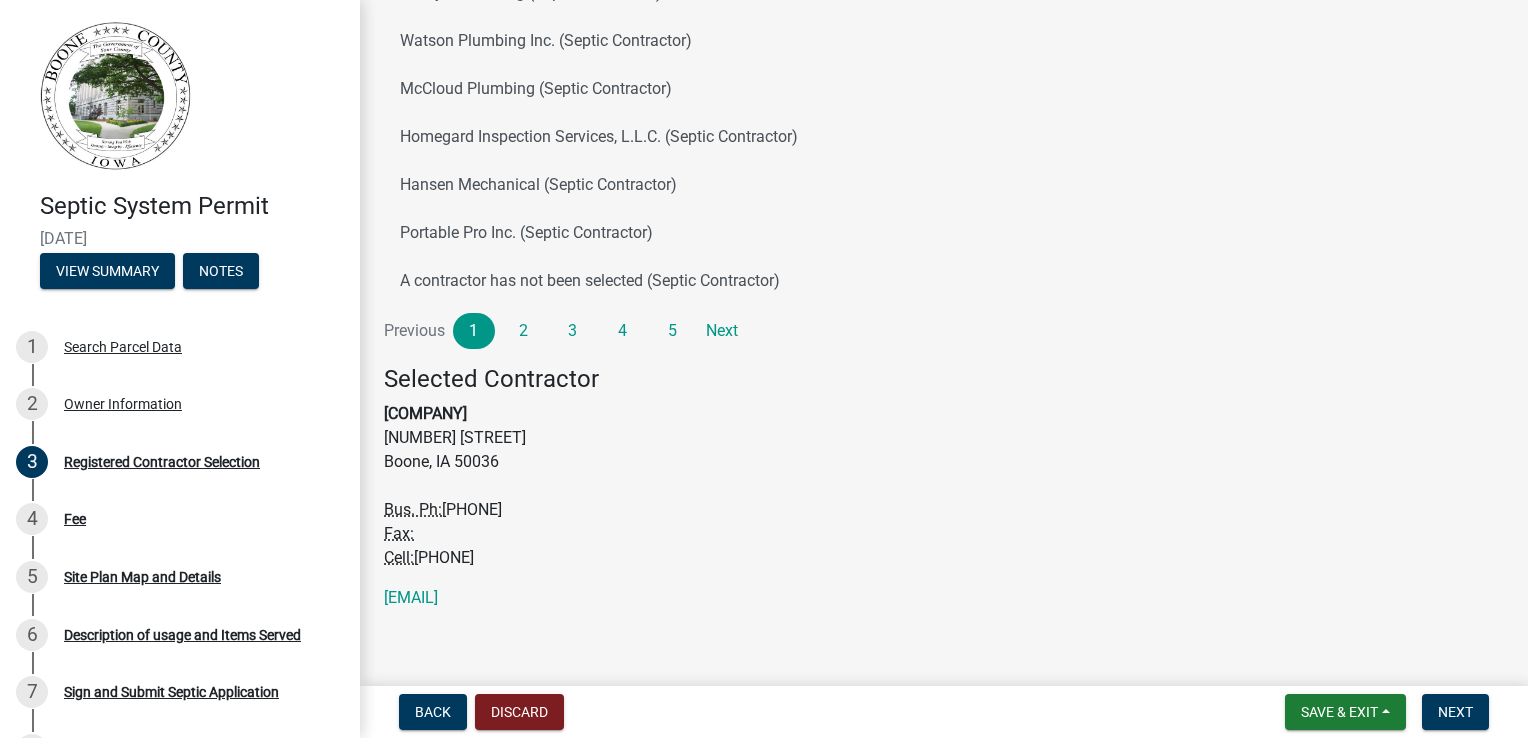 scroll, scrollTop: 421, scrollLeft: 0, axis: vertical 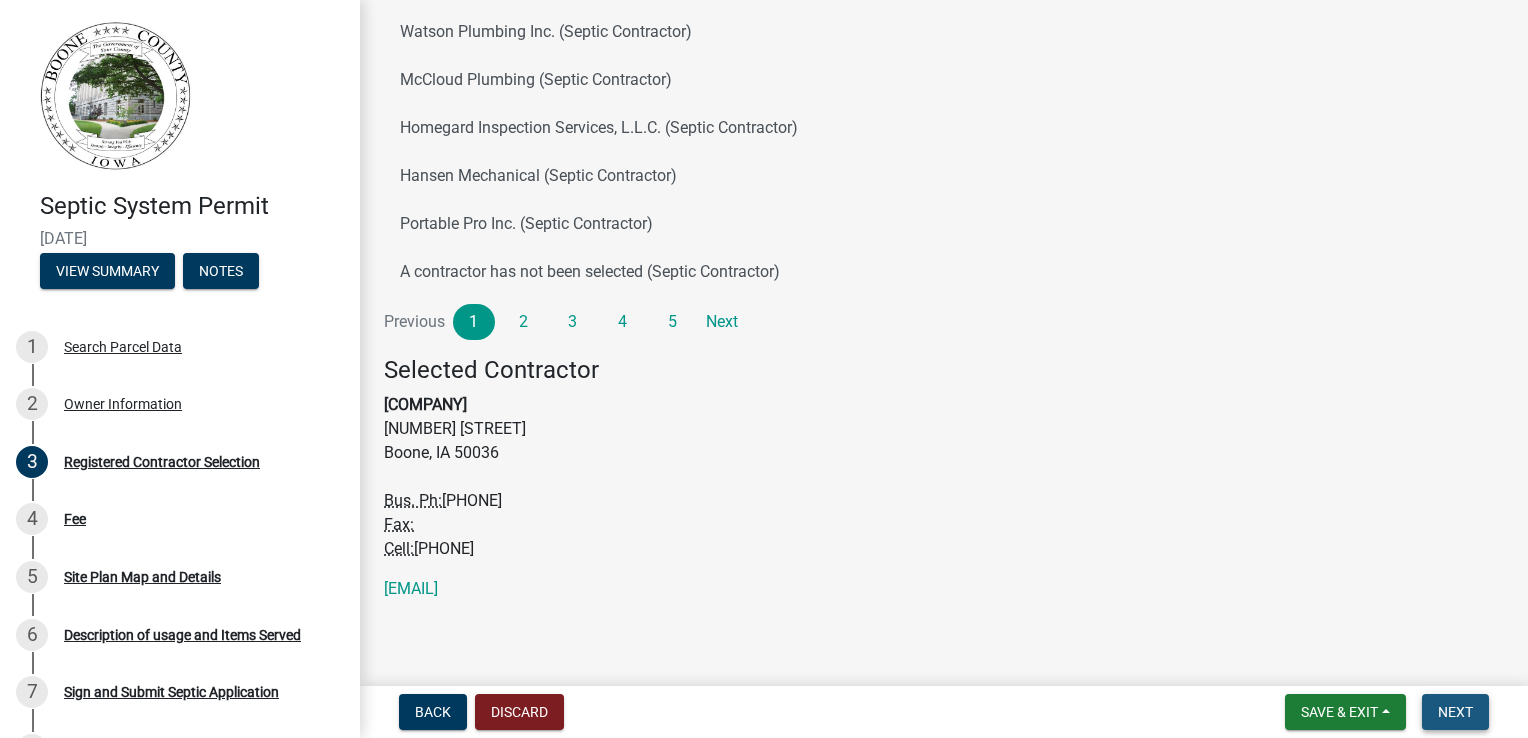 click on "Next" at bounding box center [1455, 712] 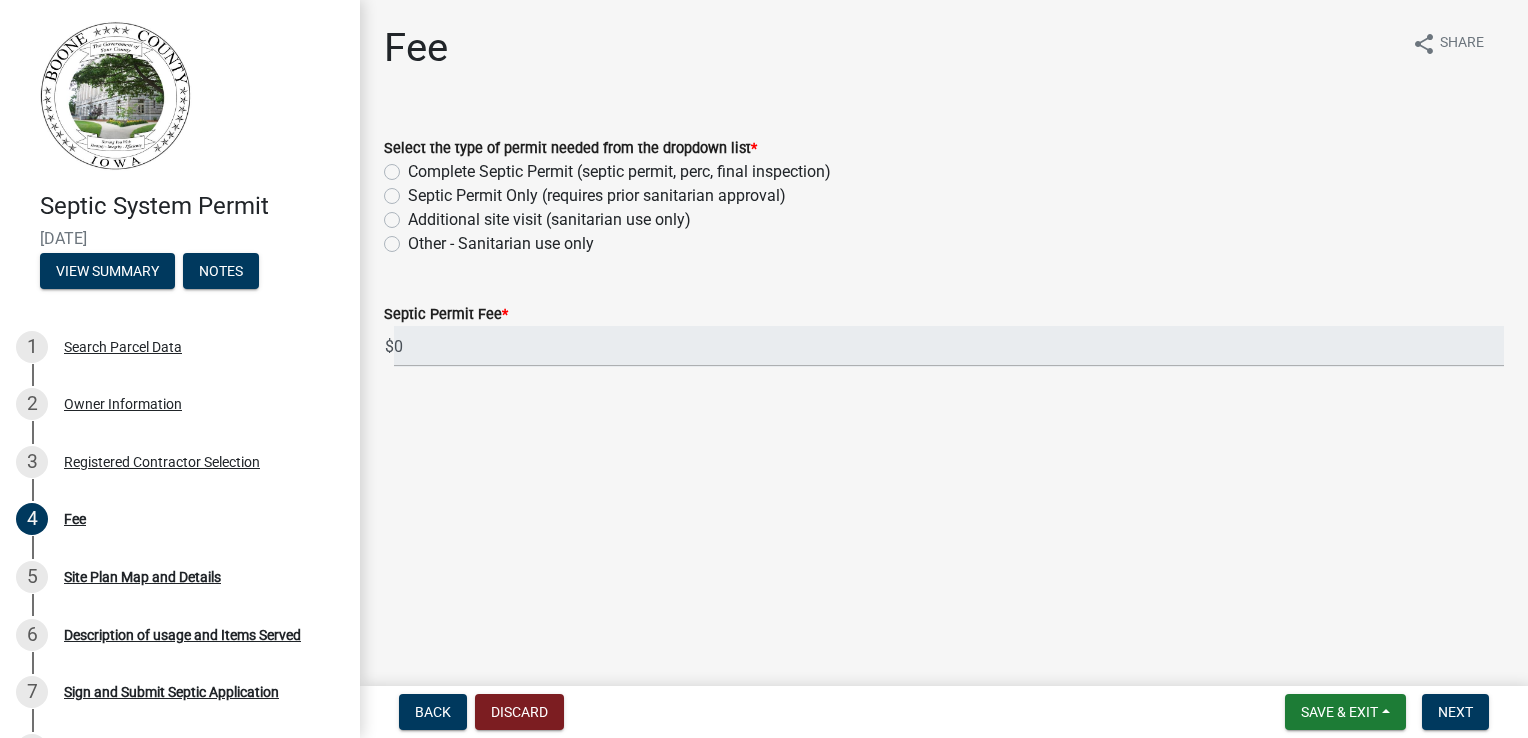 click on "Complete Septic Permit (septic permit, perc, final inspection)" 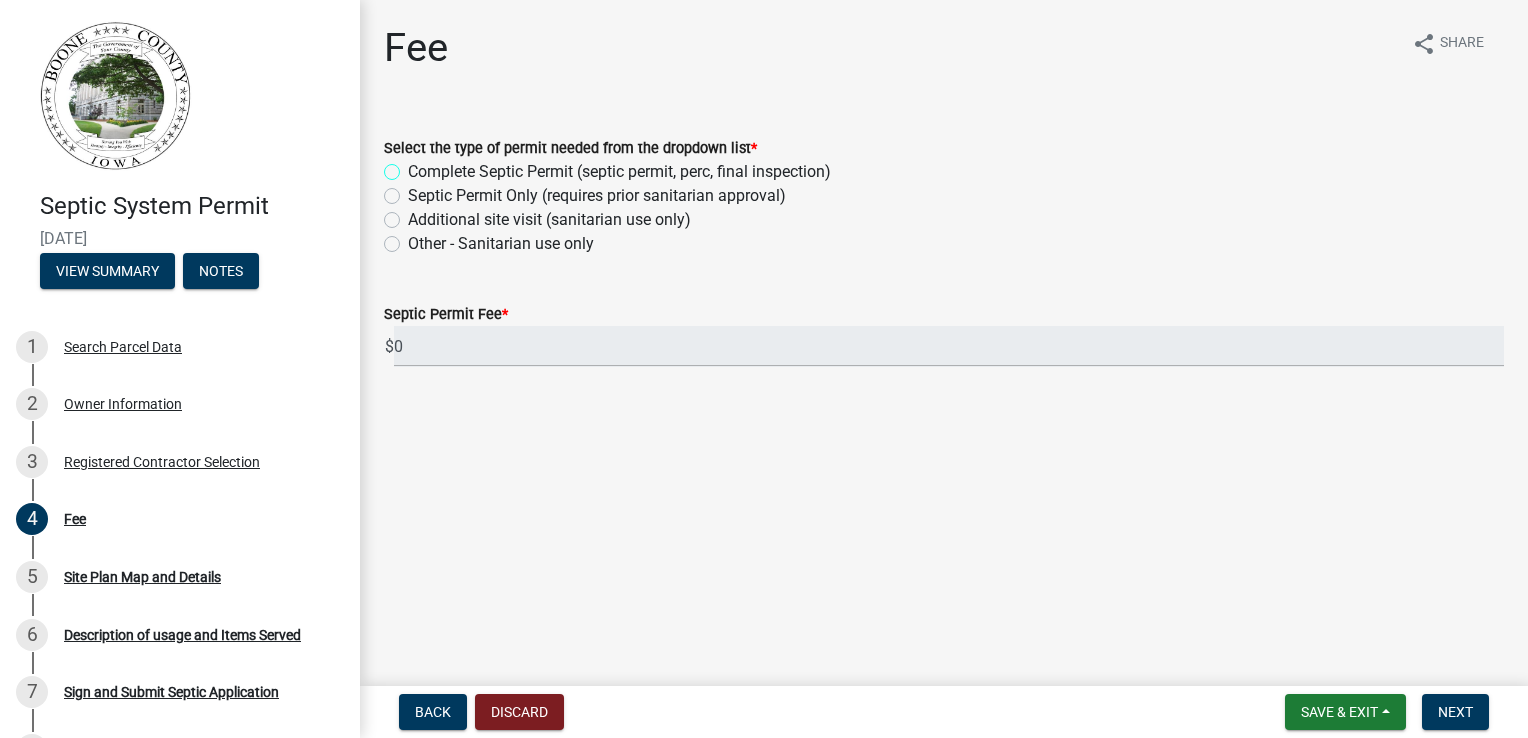 click on "Complete Septic Permit (septic permit, perc, final inspection)" at bounding box center (414, 166) 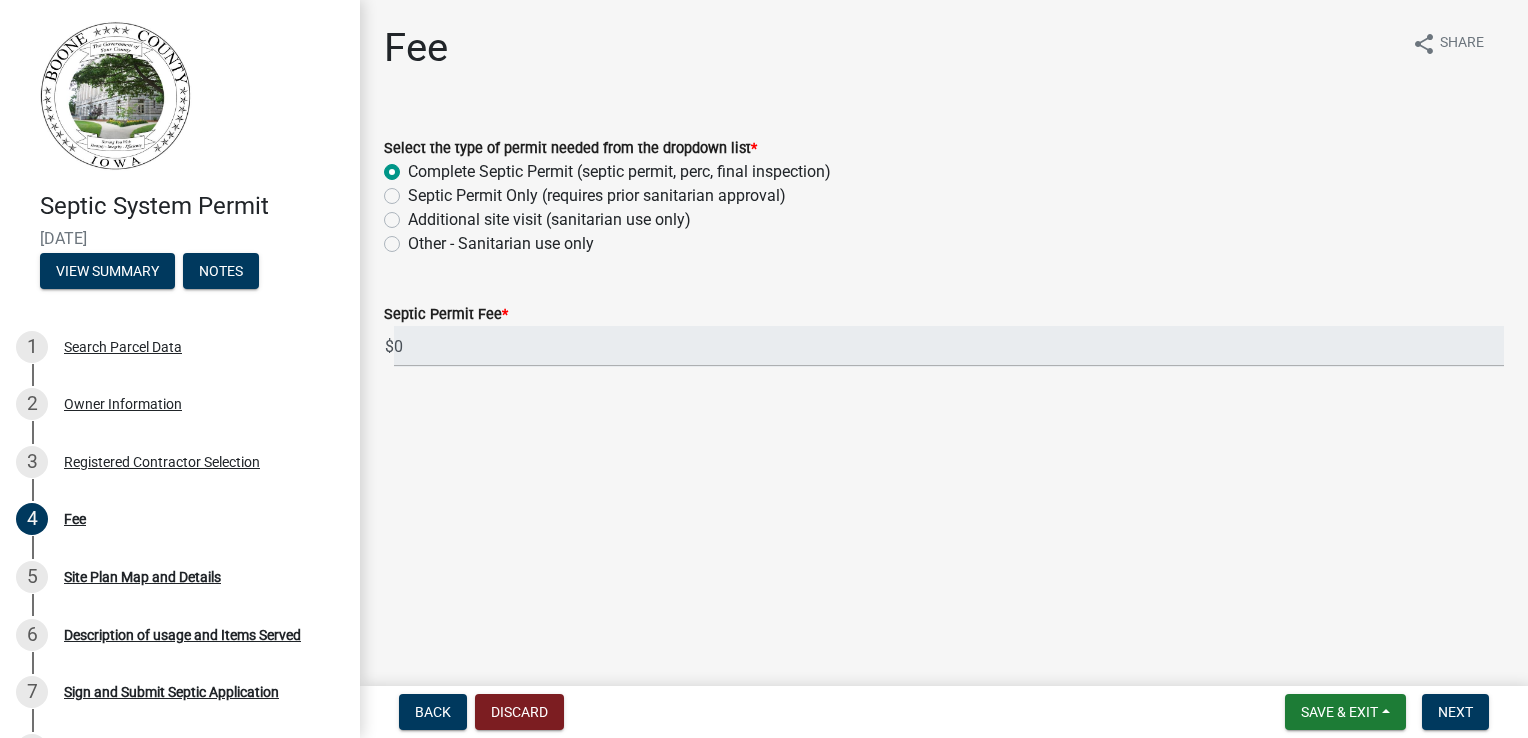 radio on "true" 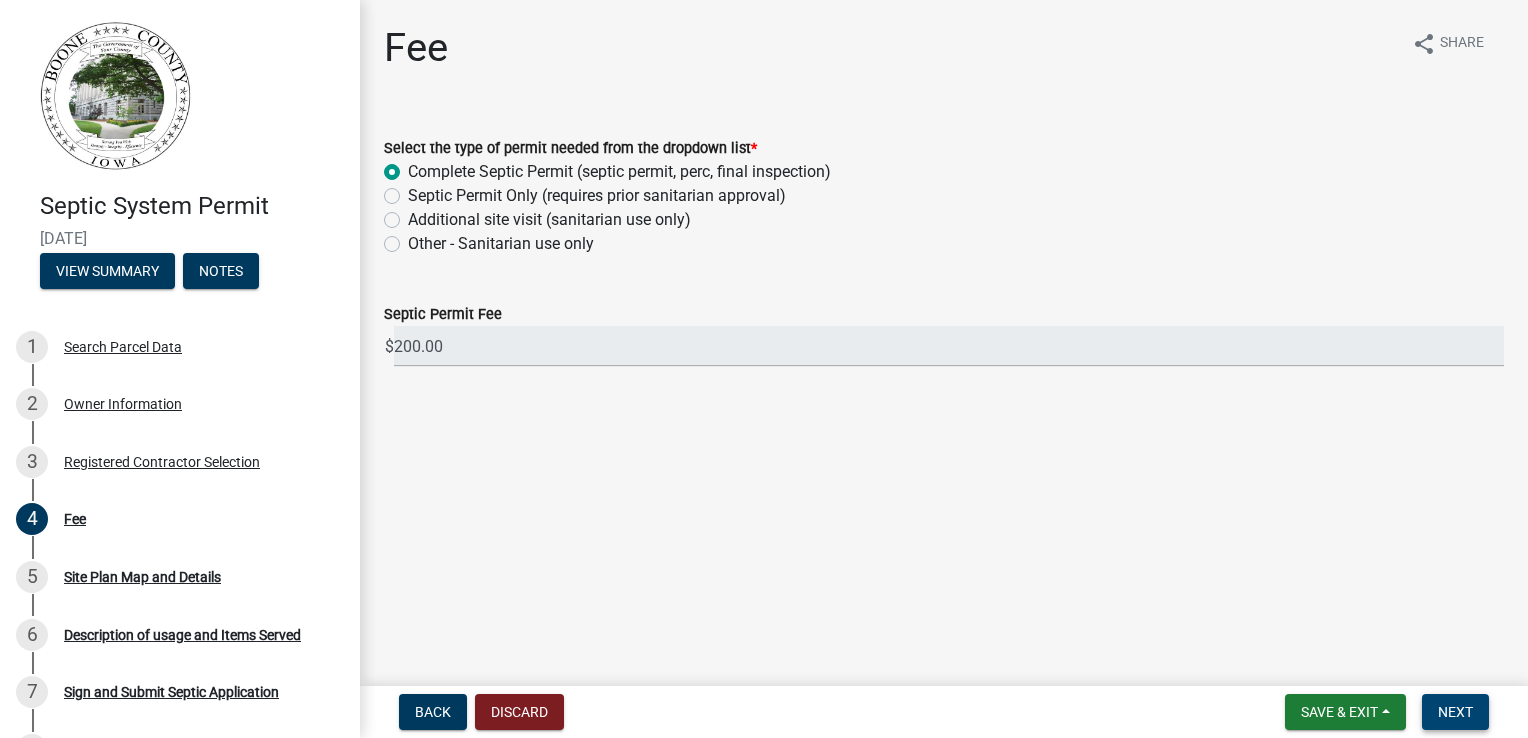 click on "Next" at bounding box center [1455, 712] 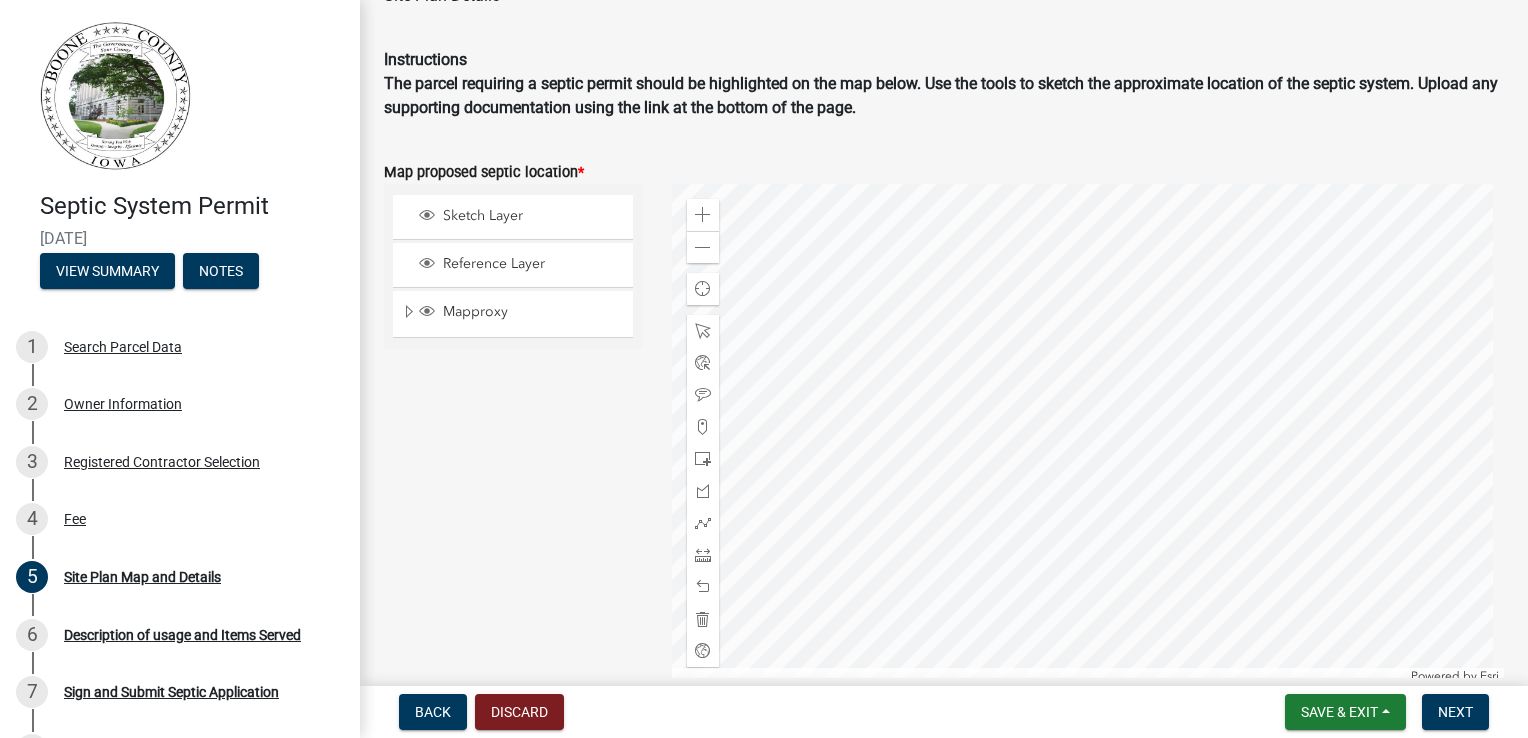 scroll, scrollTop: 91, scrollLeft: 0, axis: vertical 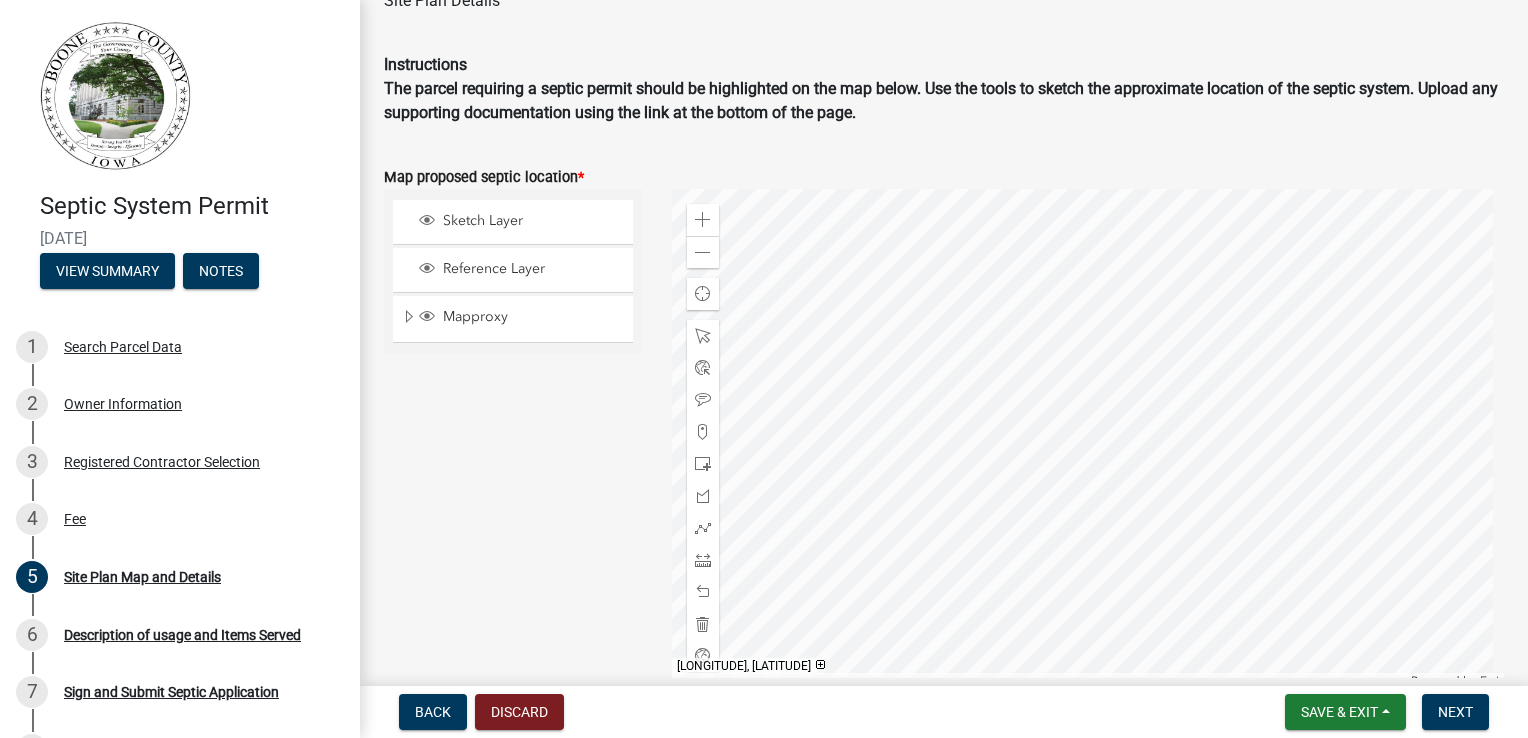 click 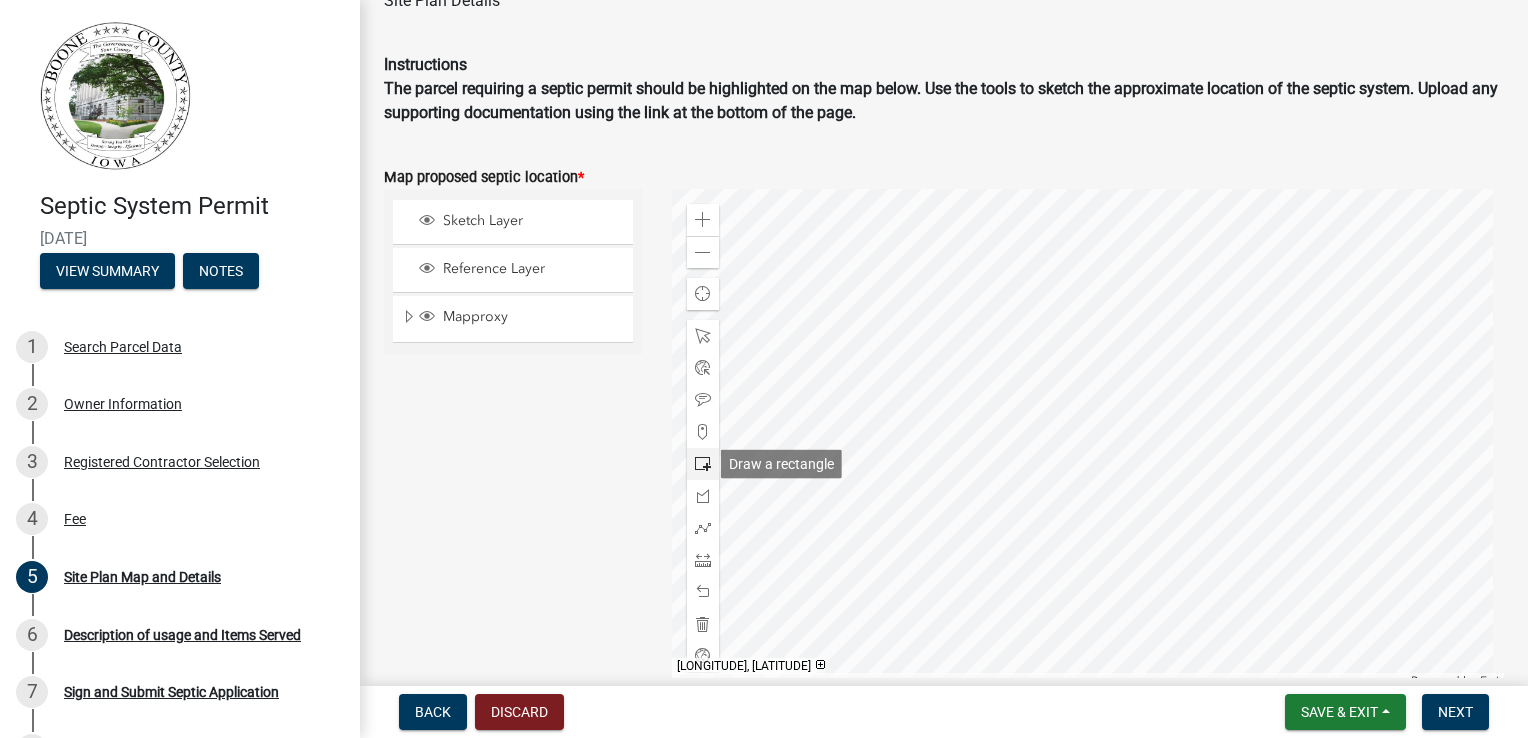 click 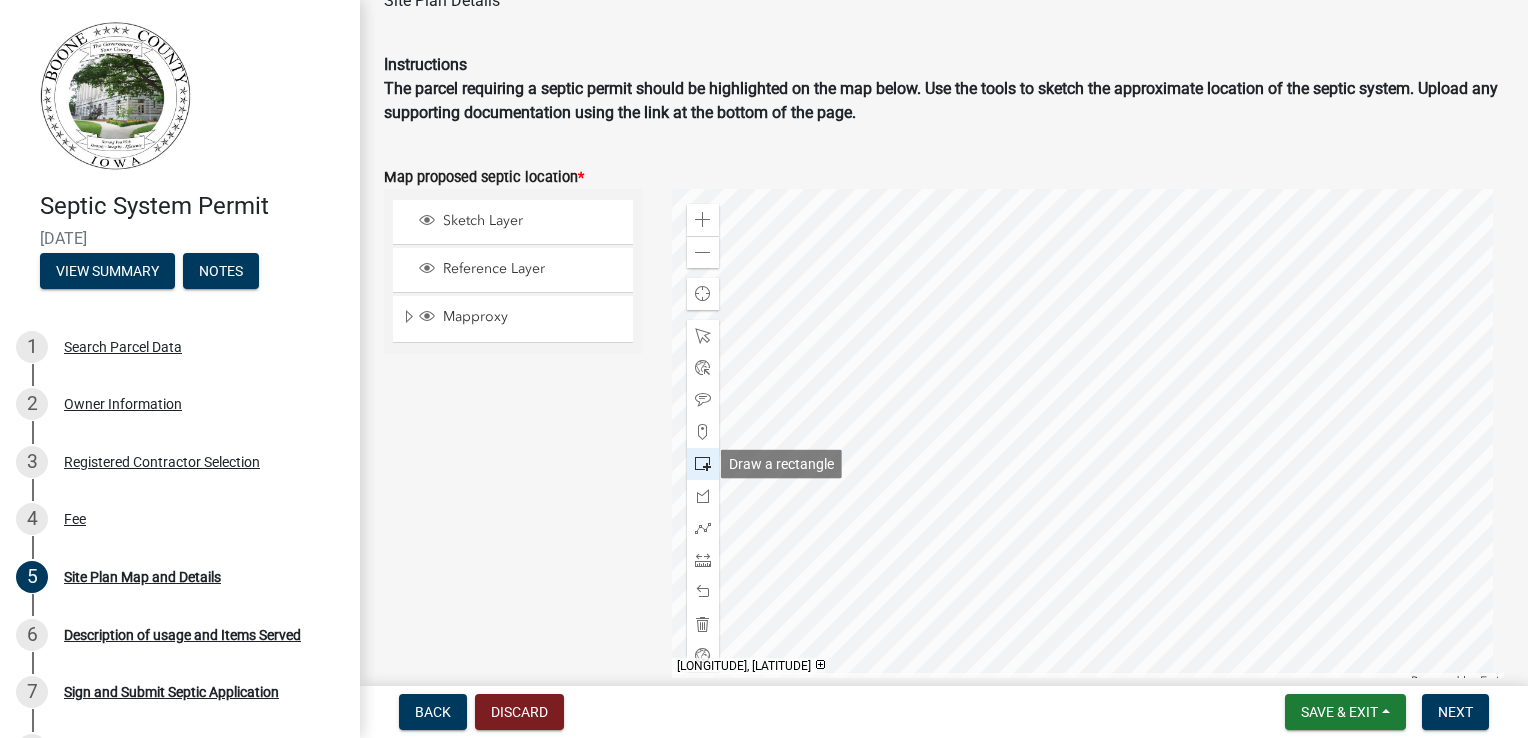 scroll, scrollTop: 101, scrollLeft: 0, axis: vertical 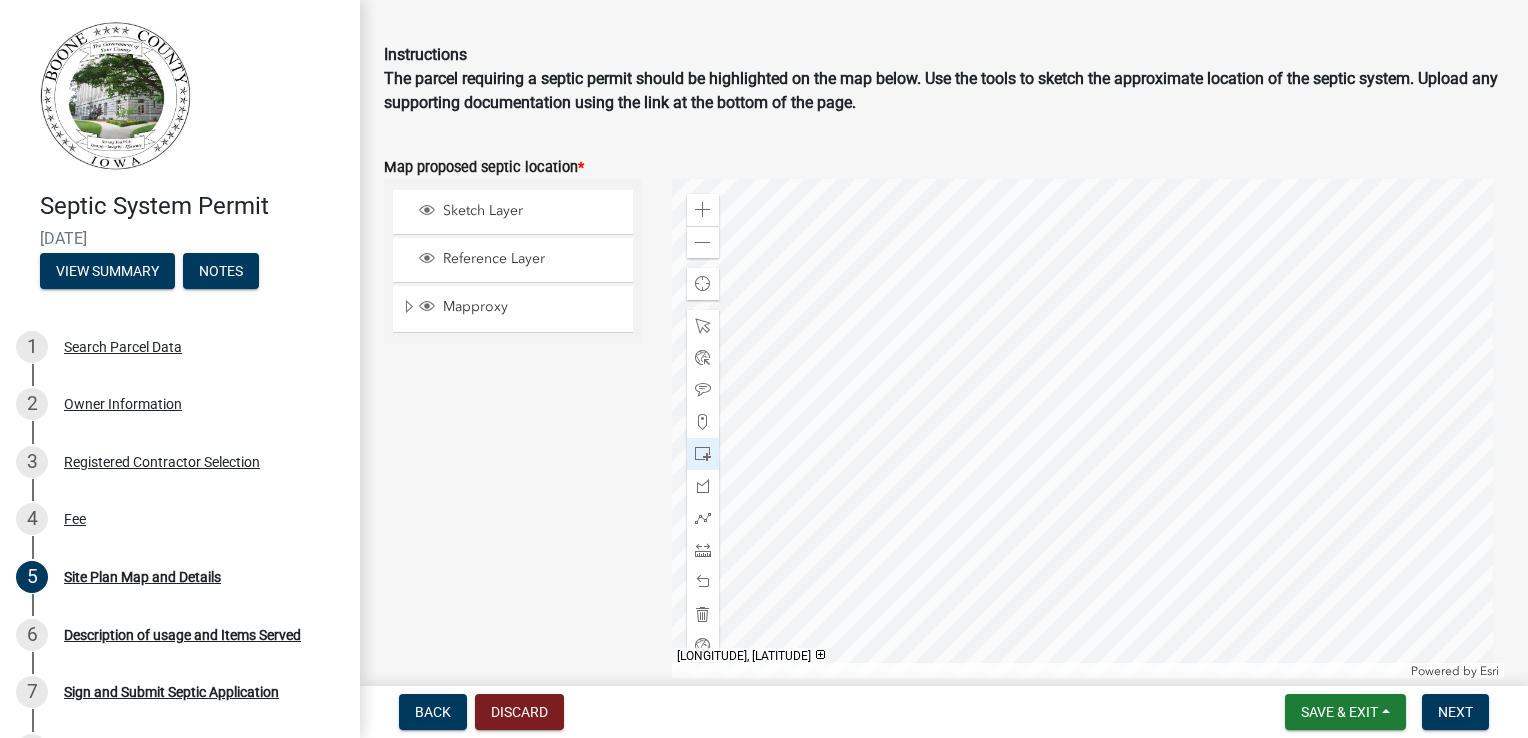 click 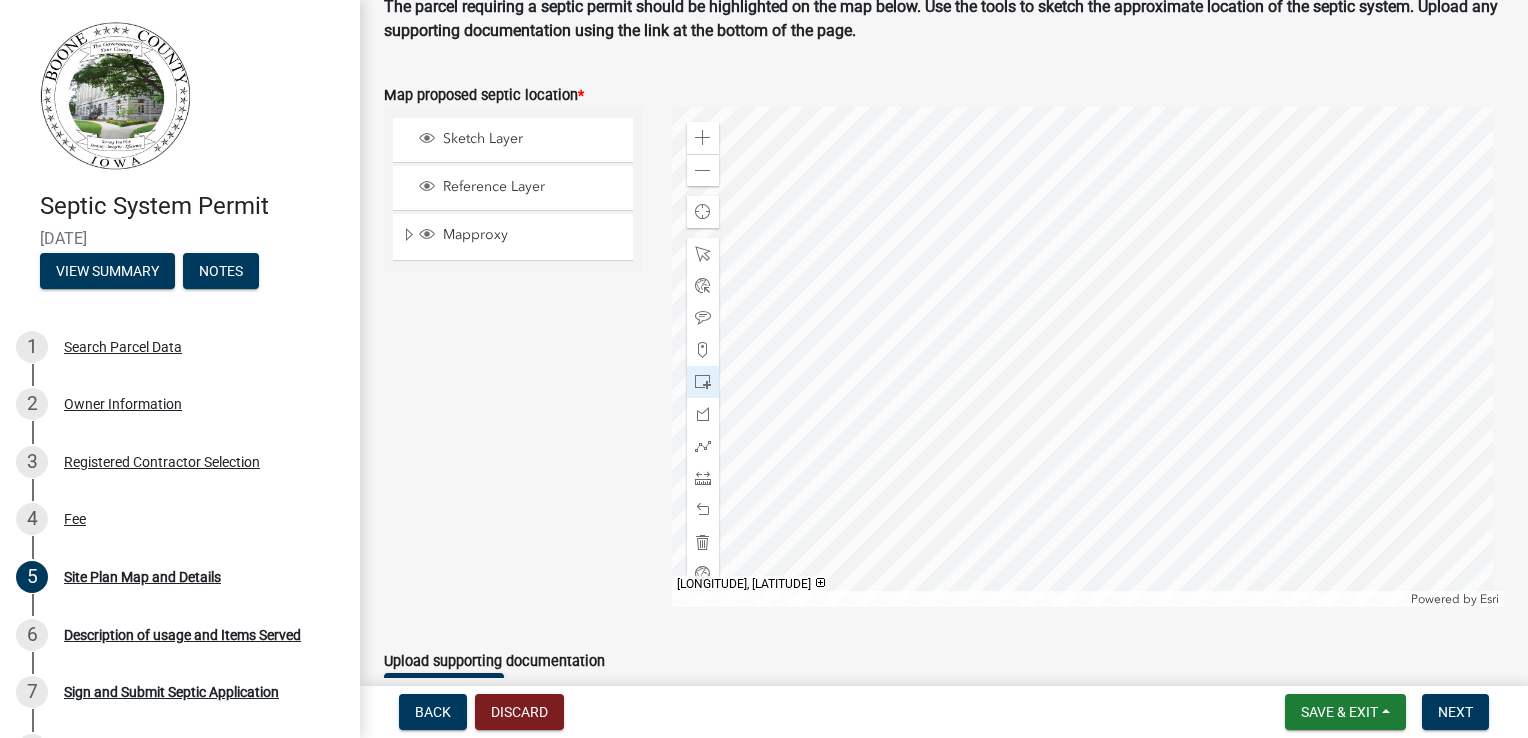 scroll, scrollTop: 175, scrollLeft: 0, axis: vertical 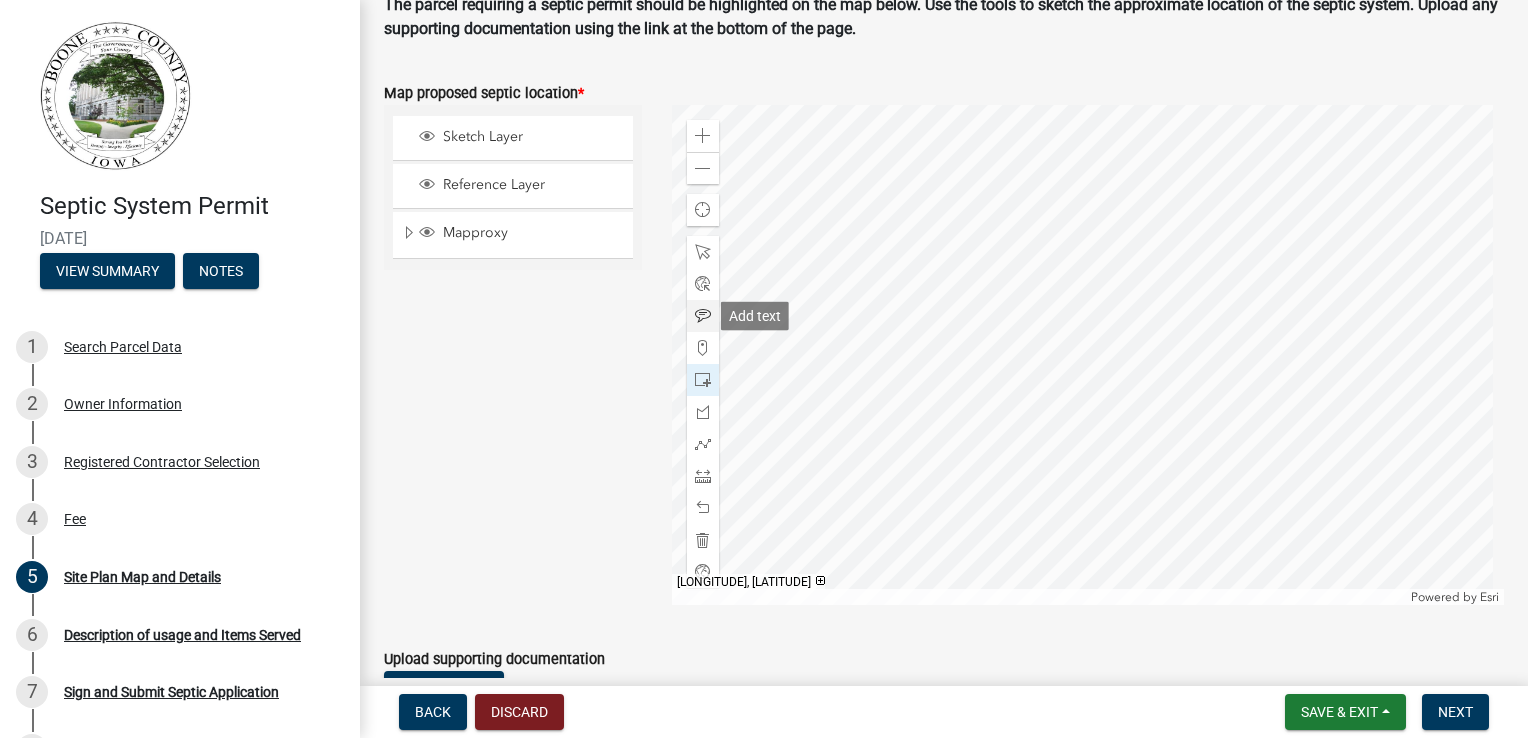 click 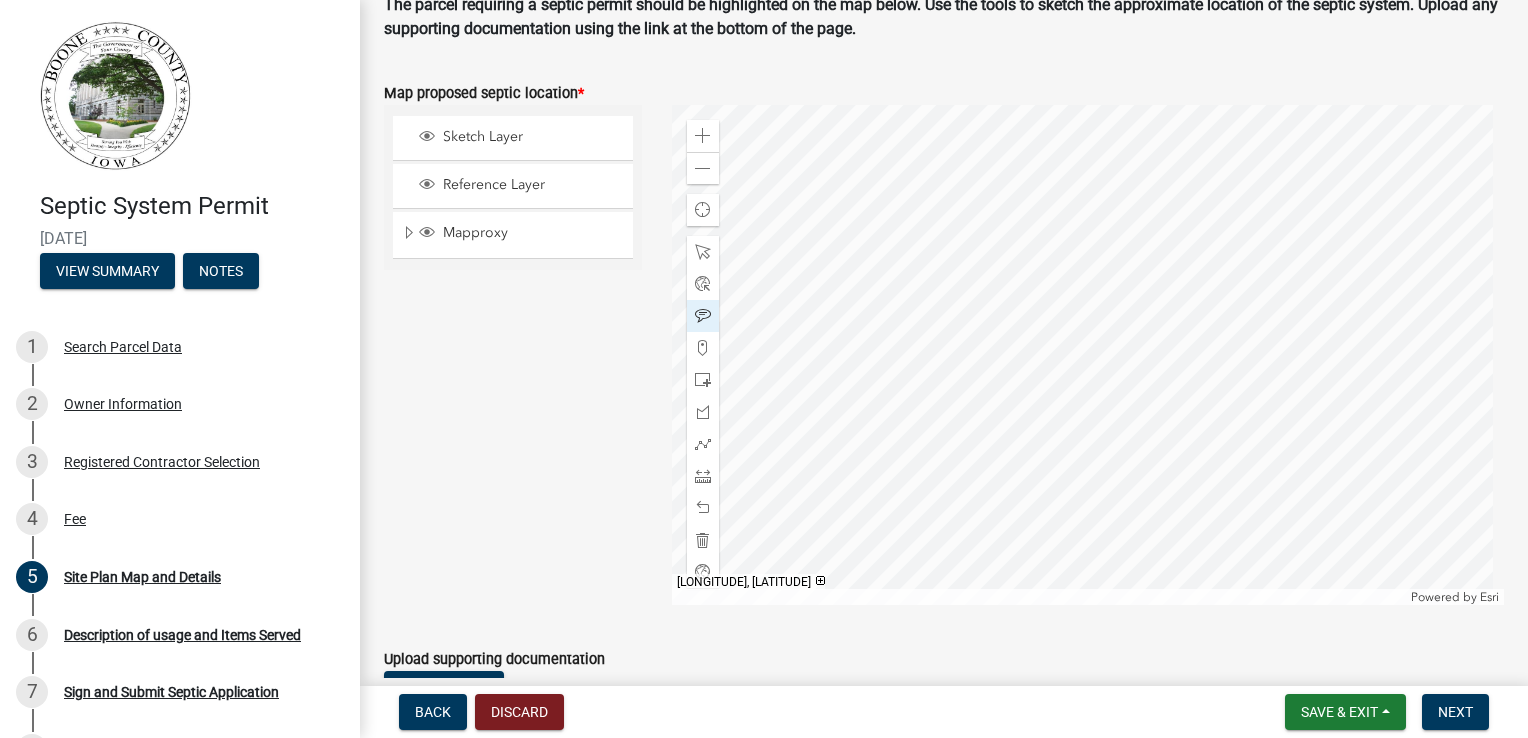 click 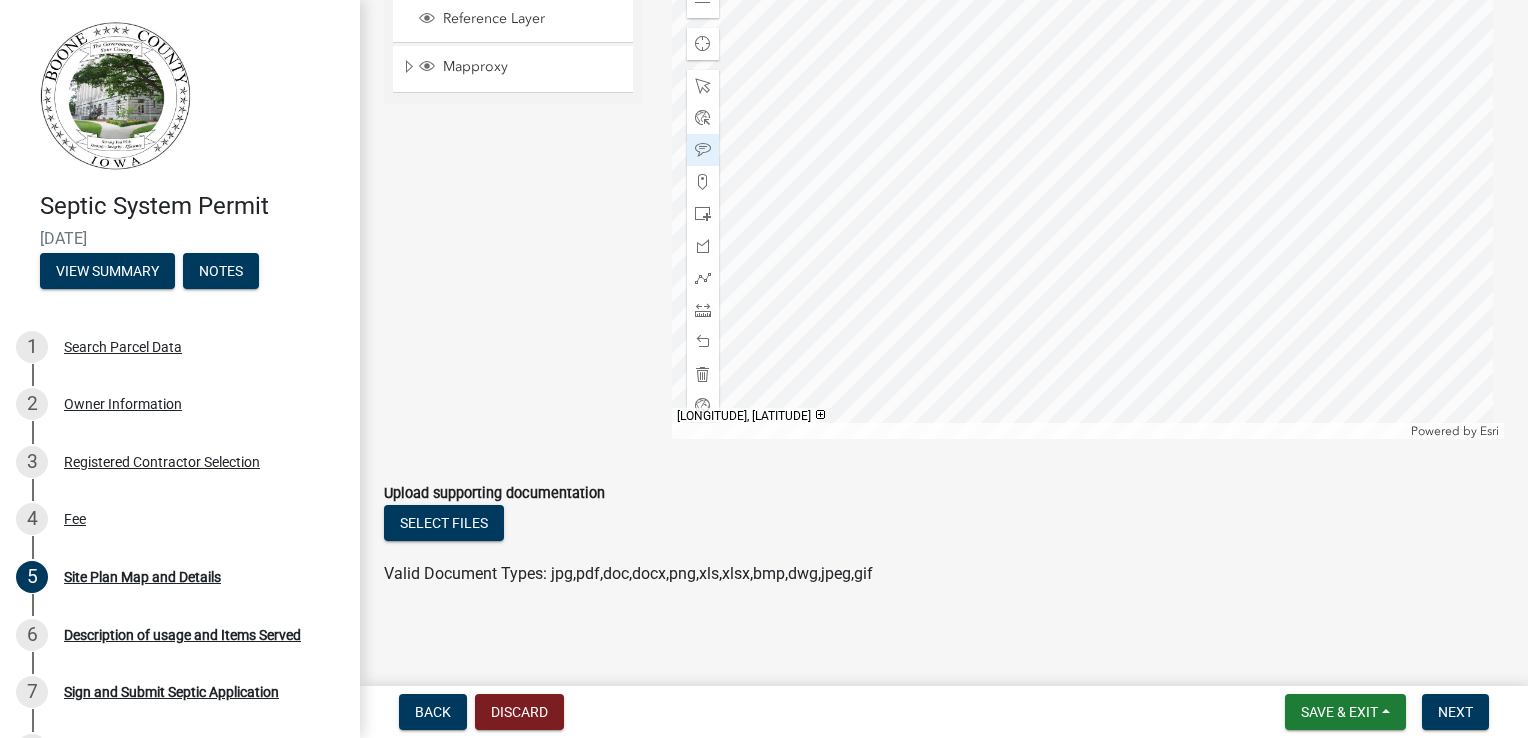 scroll, scrollTop: 344, scrollLeft: 0, axis: vertical 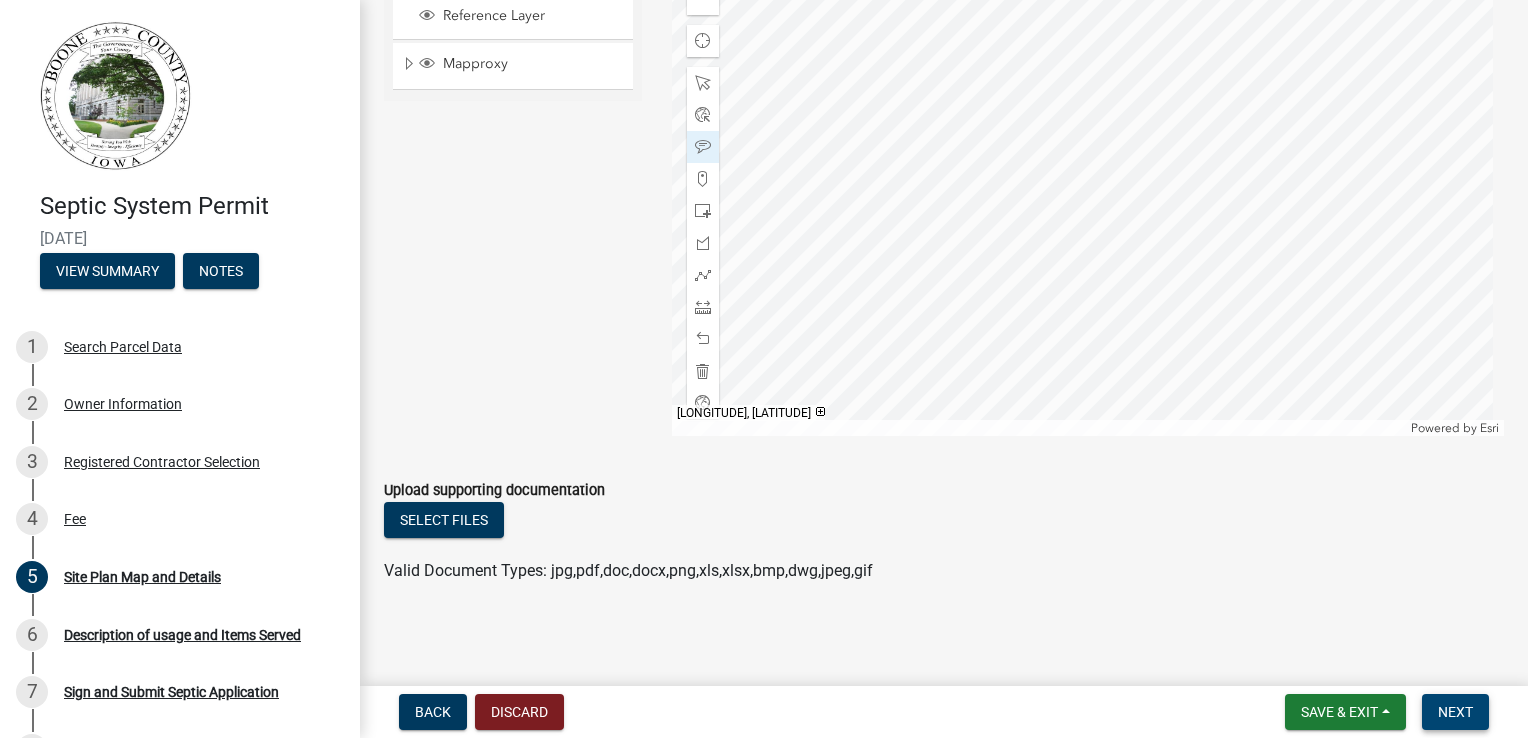 click on "Next" at bounding box center (1455, 712) 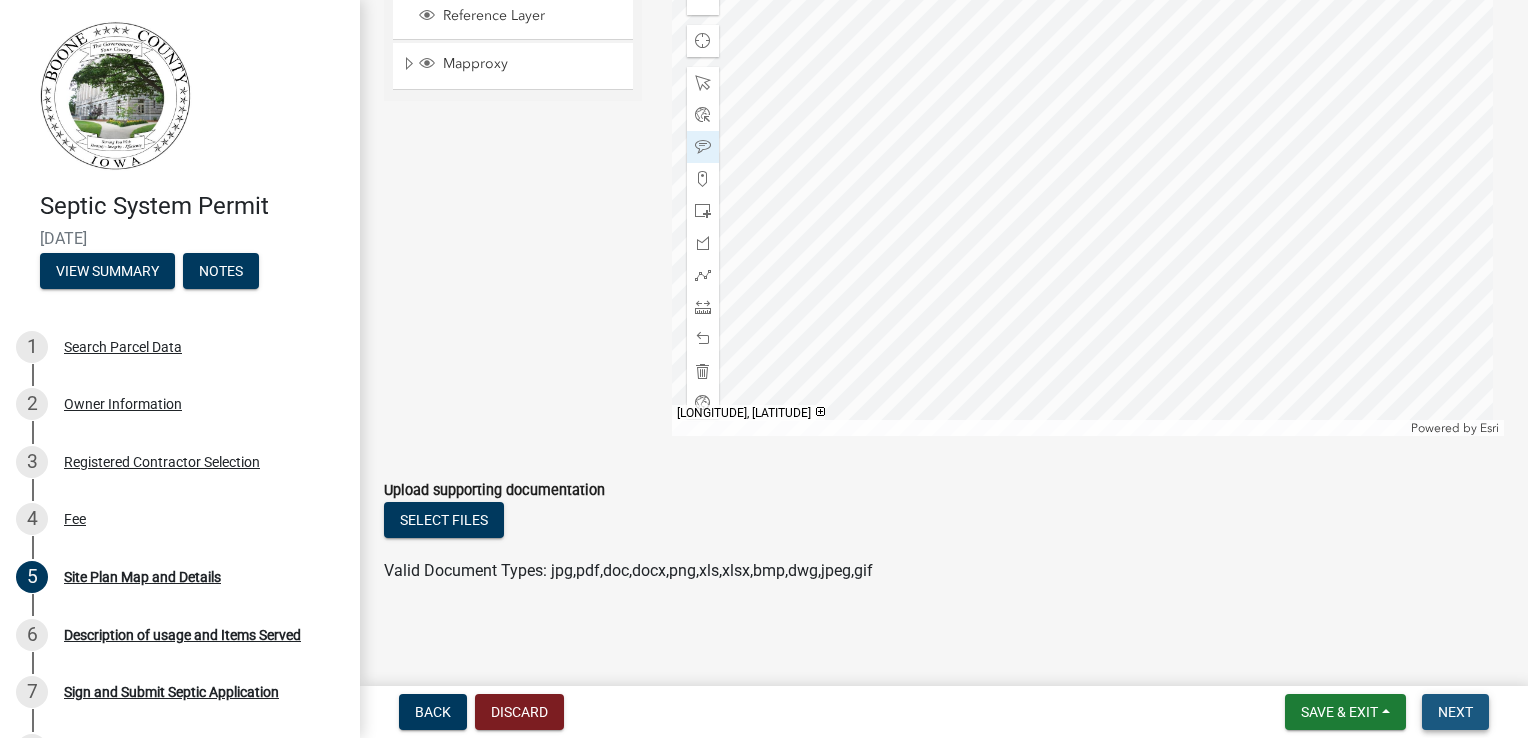 scroll, scrollTop: 0, scrollLeft: 0, axis: both 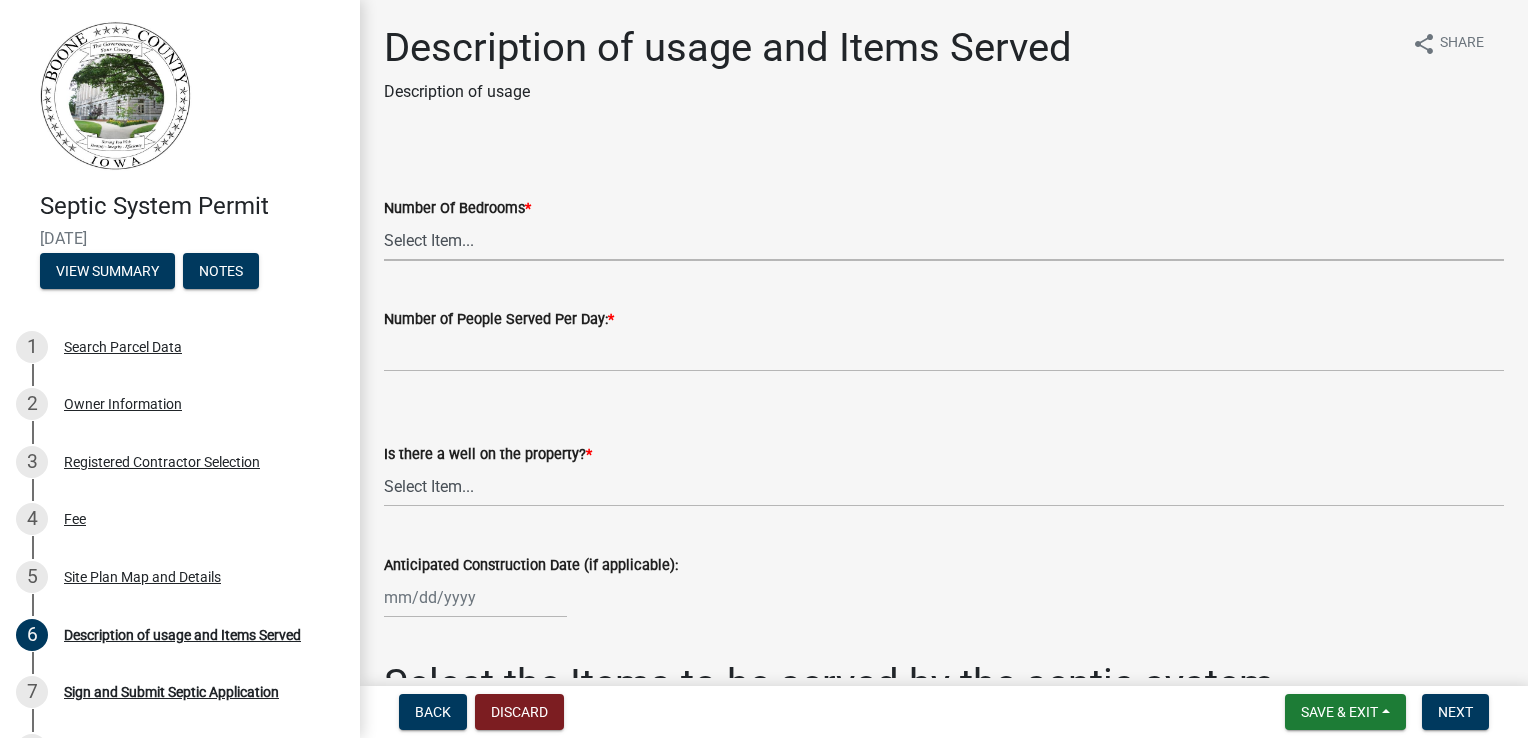 click on "Select Item...   0   1   2   3   4   5   6   7   8   9   10" at bounding box center (944, 240) 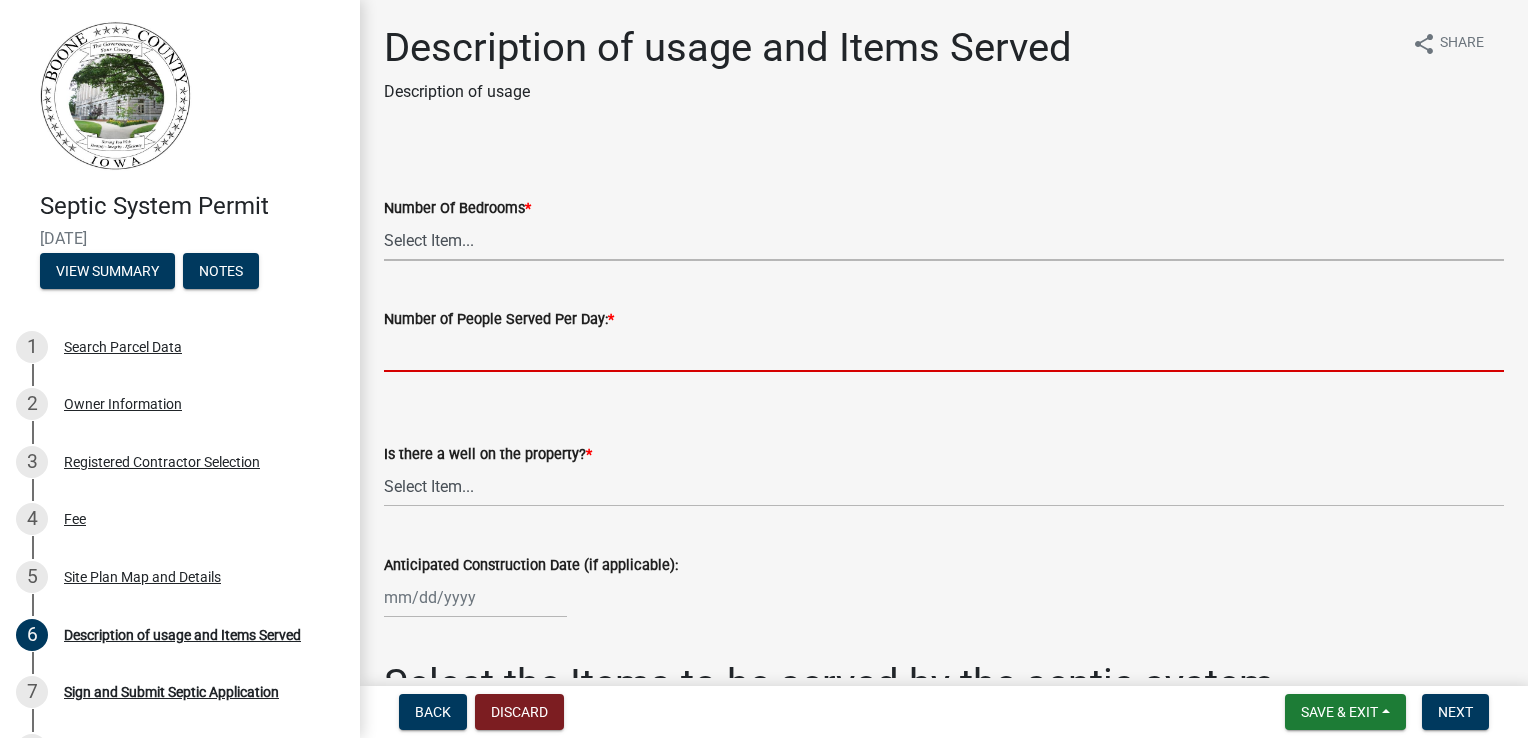 click 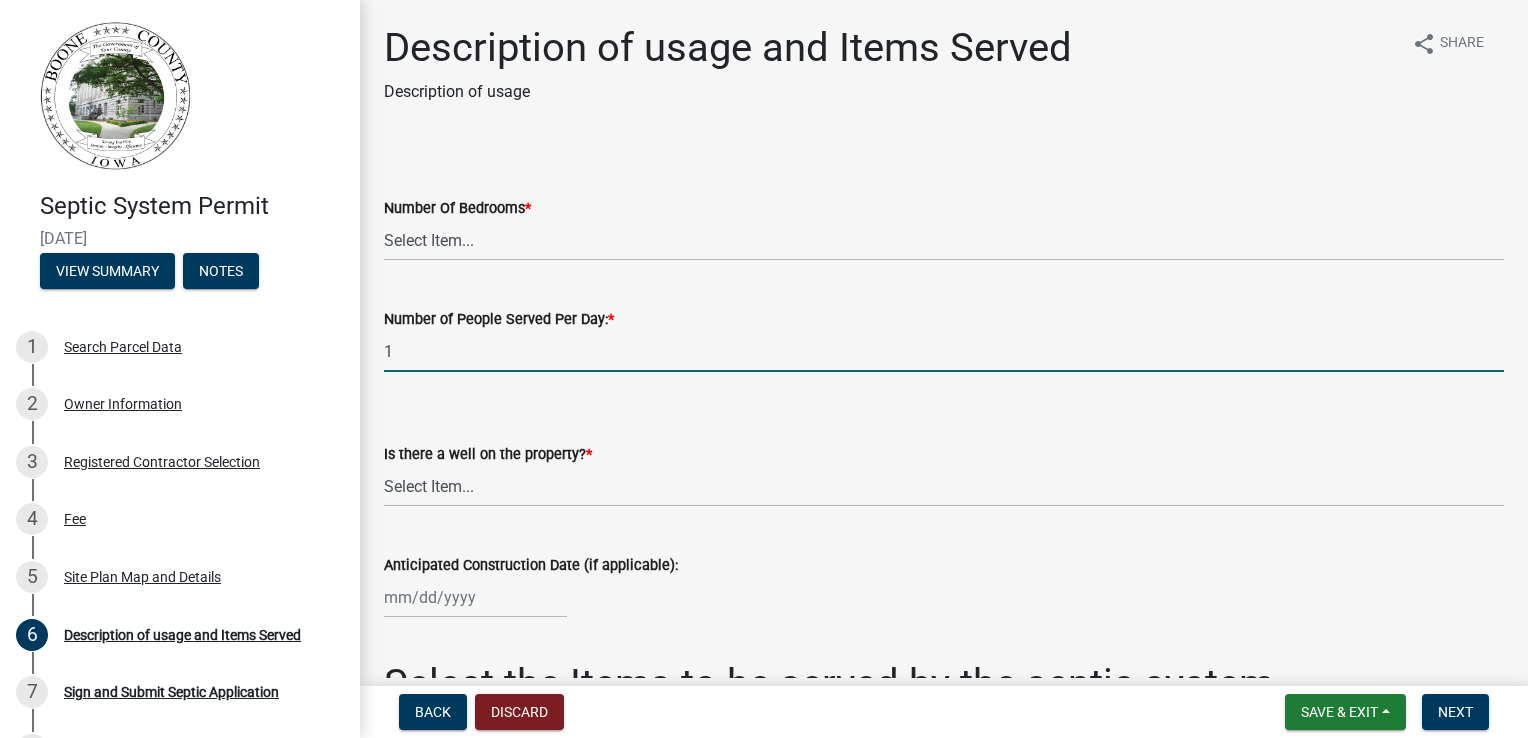 type on "1" 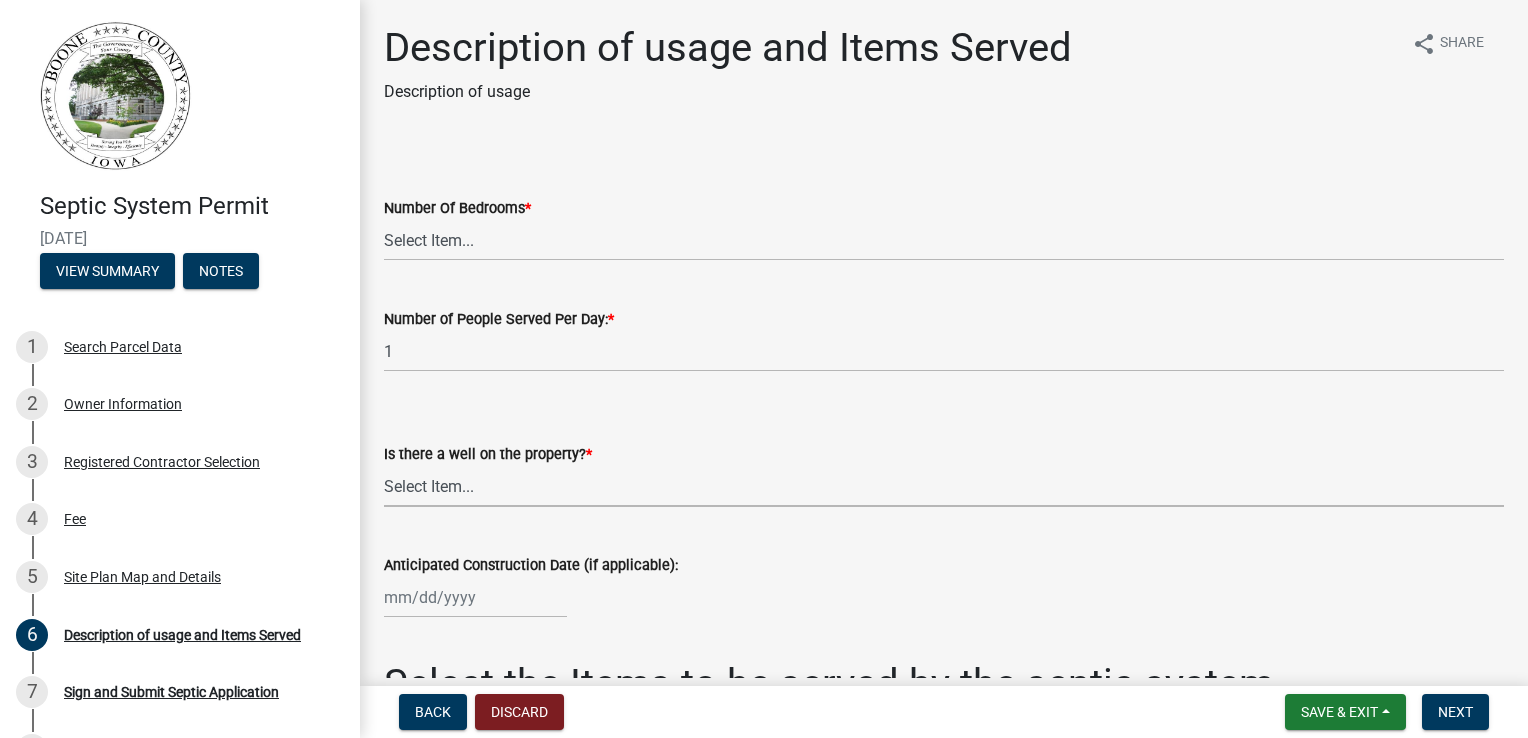 click on "Select Item...   Yes   No" at bounding box center [944, 486] 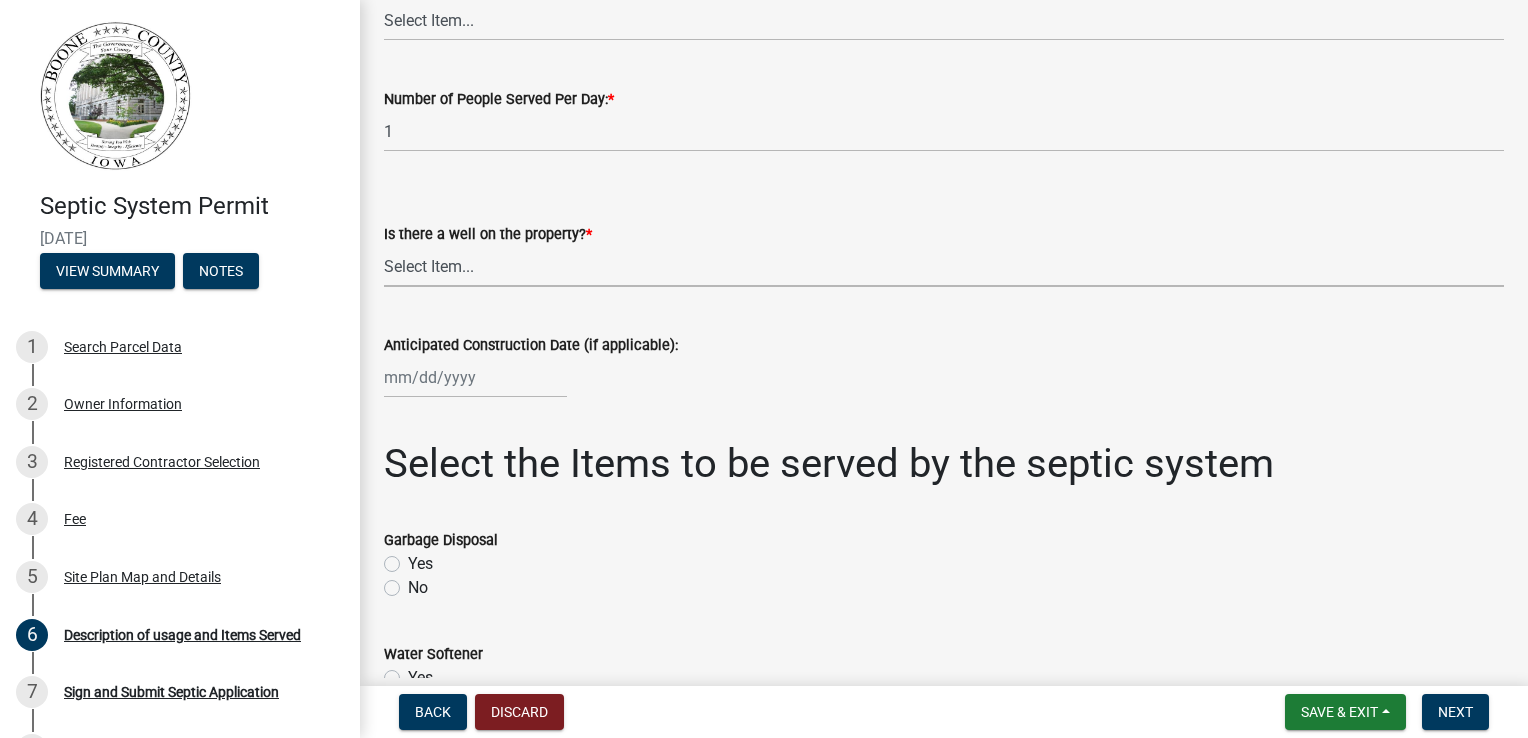 scroll, scrollTop: 262, scrollLeft: 0, axis: vertical 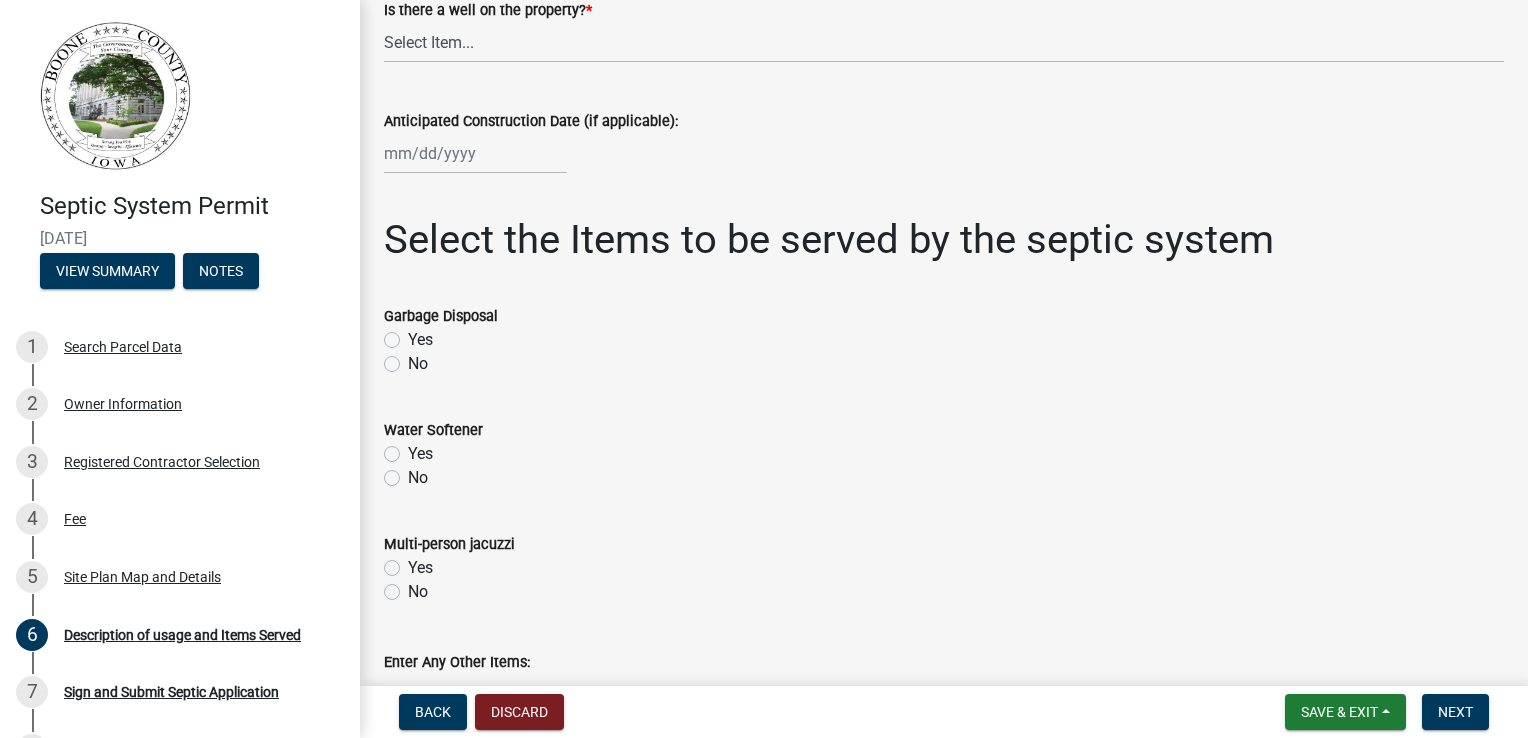 click on "No" 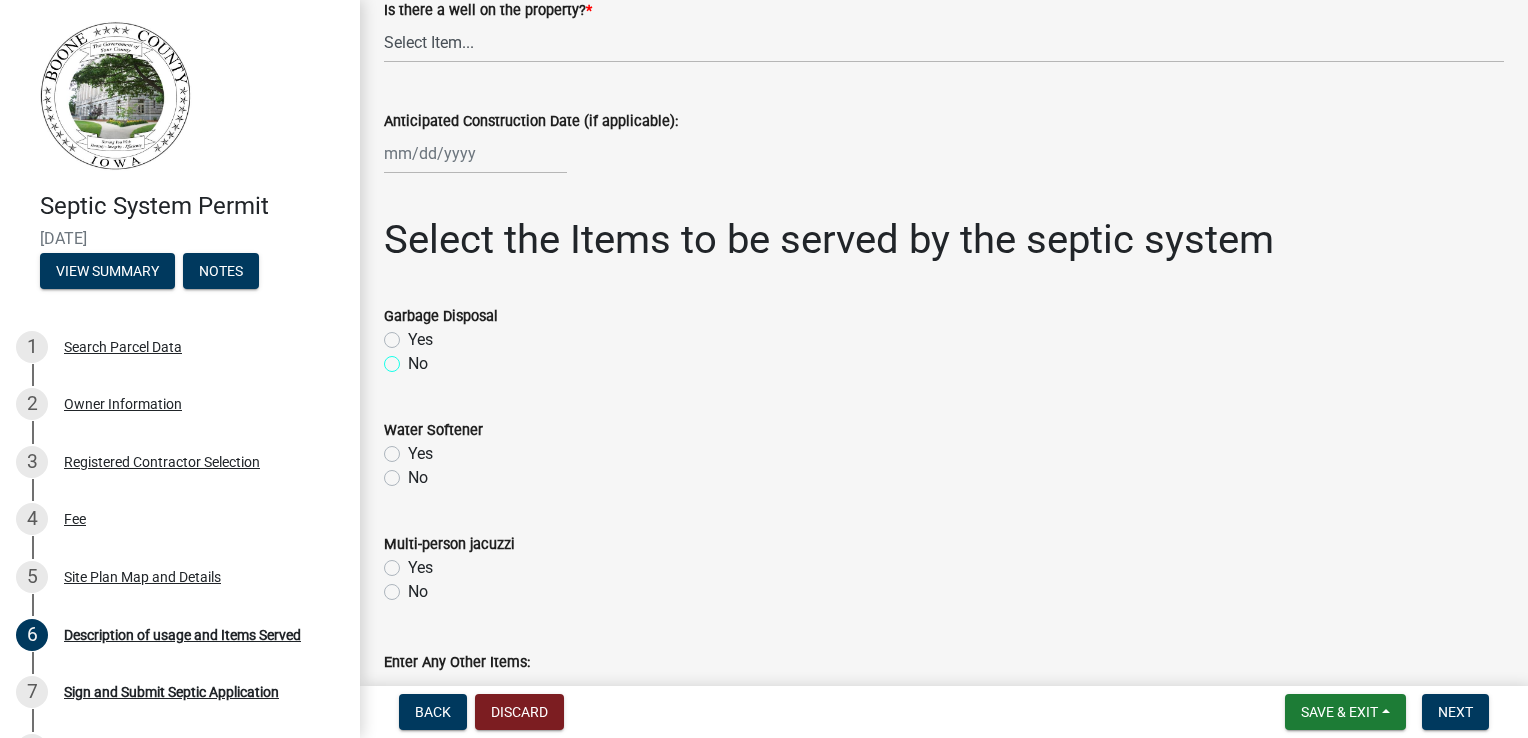 click on "No" at bounding box center [414, 358] 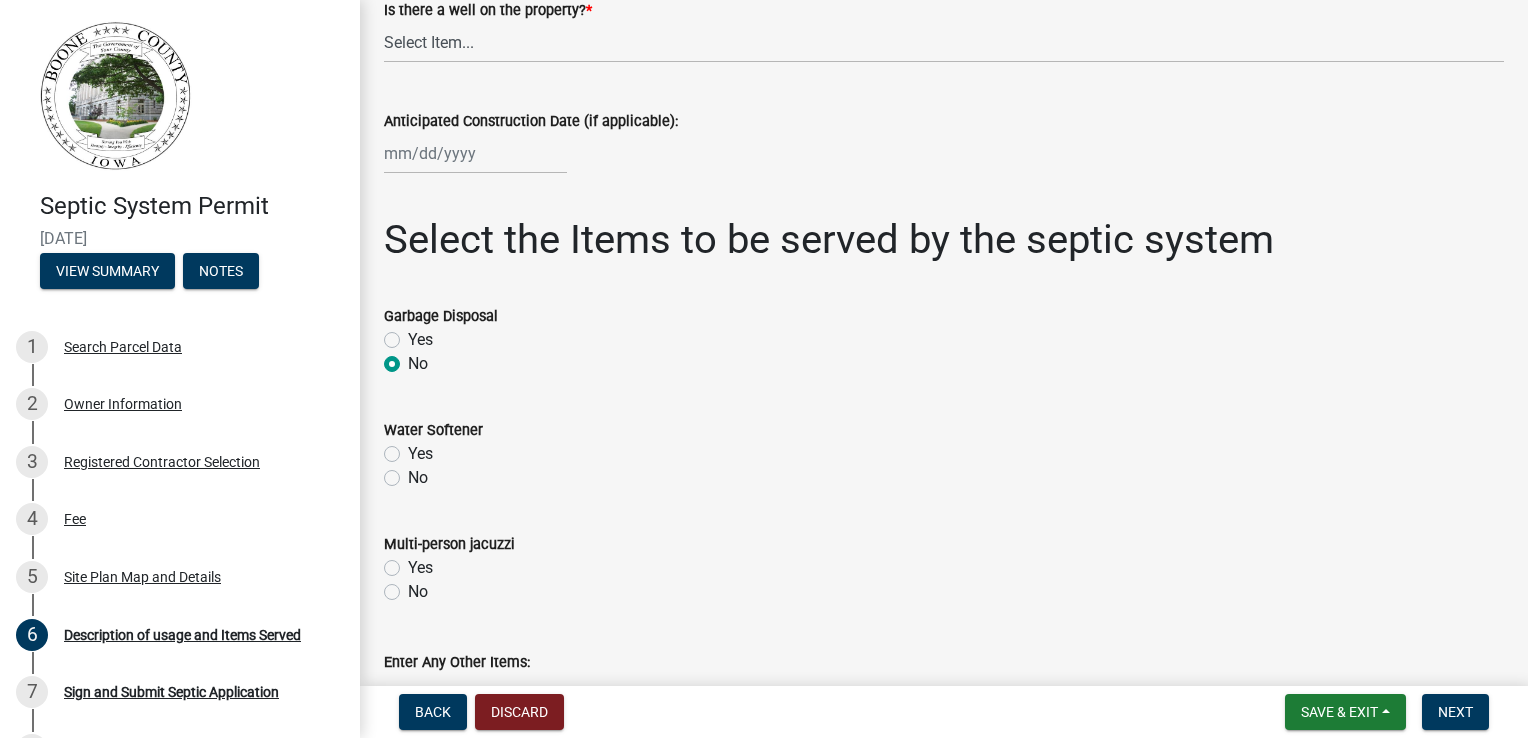 radio on "true" 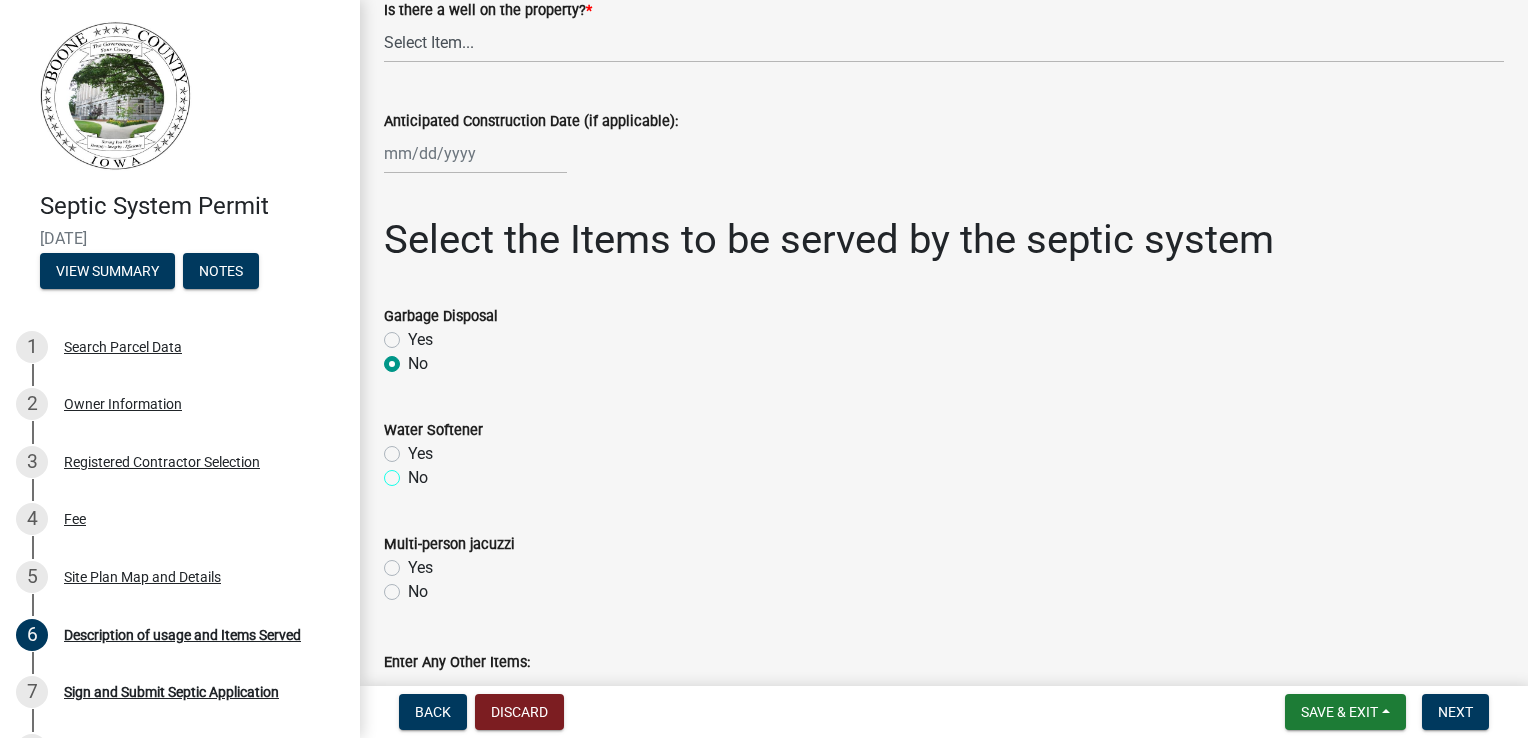 click on "No" at bounding box center (414, 472) 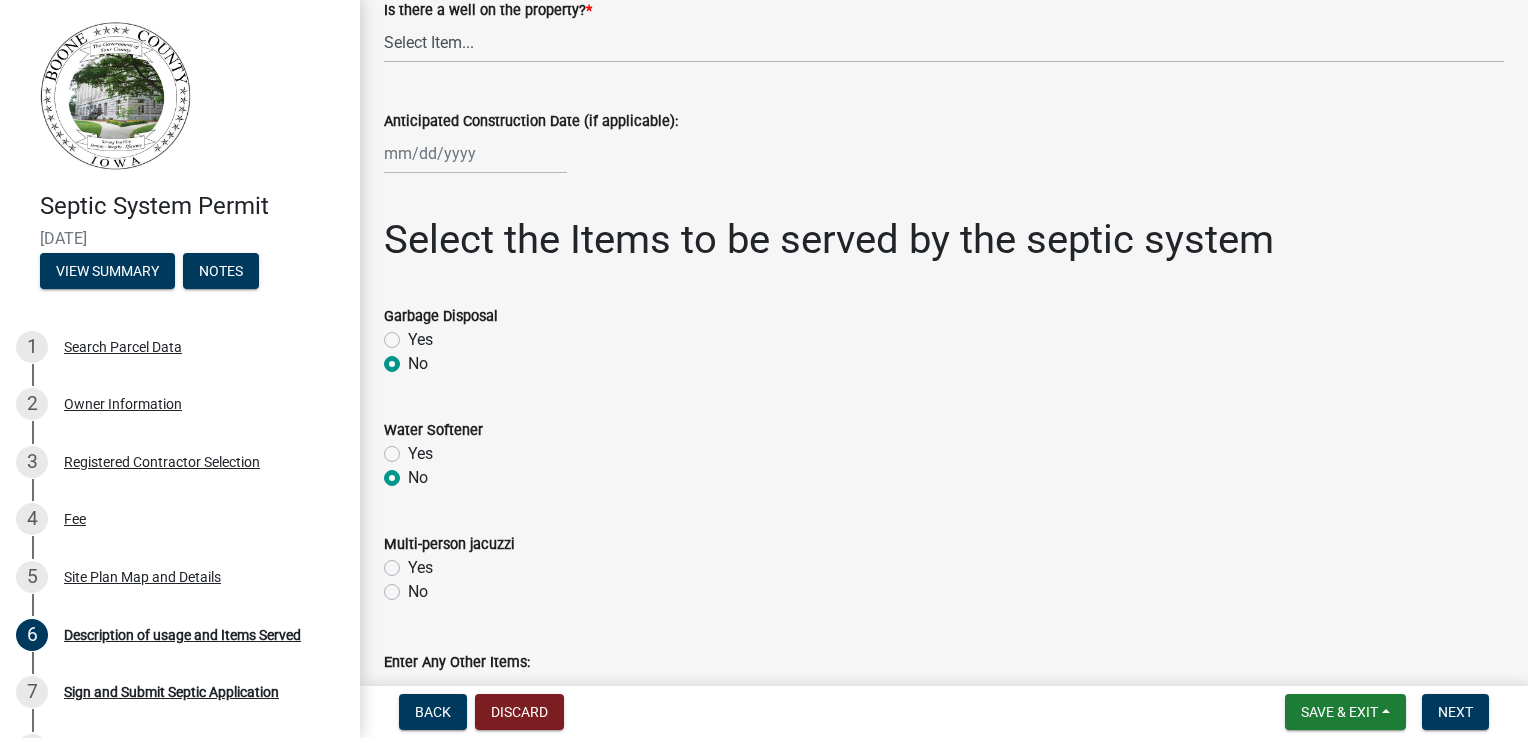 radio on "true" 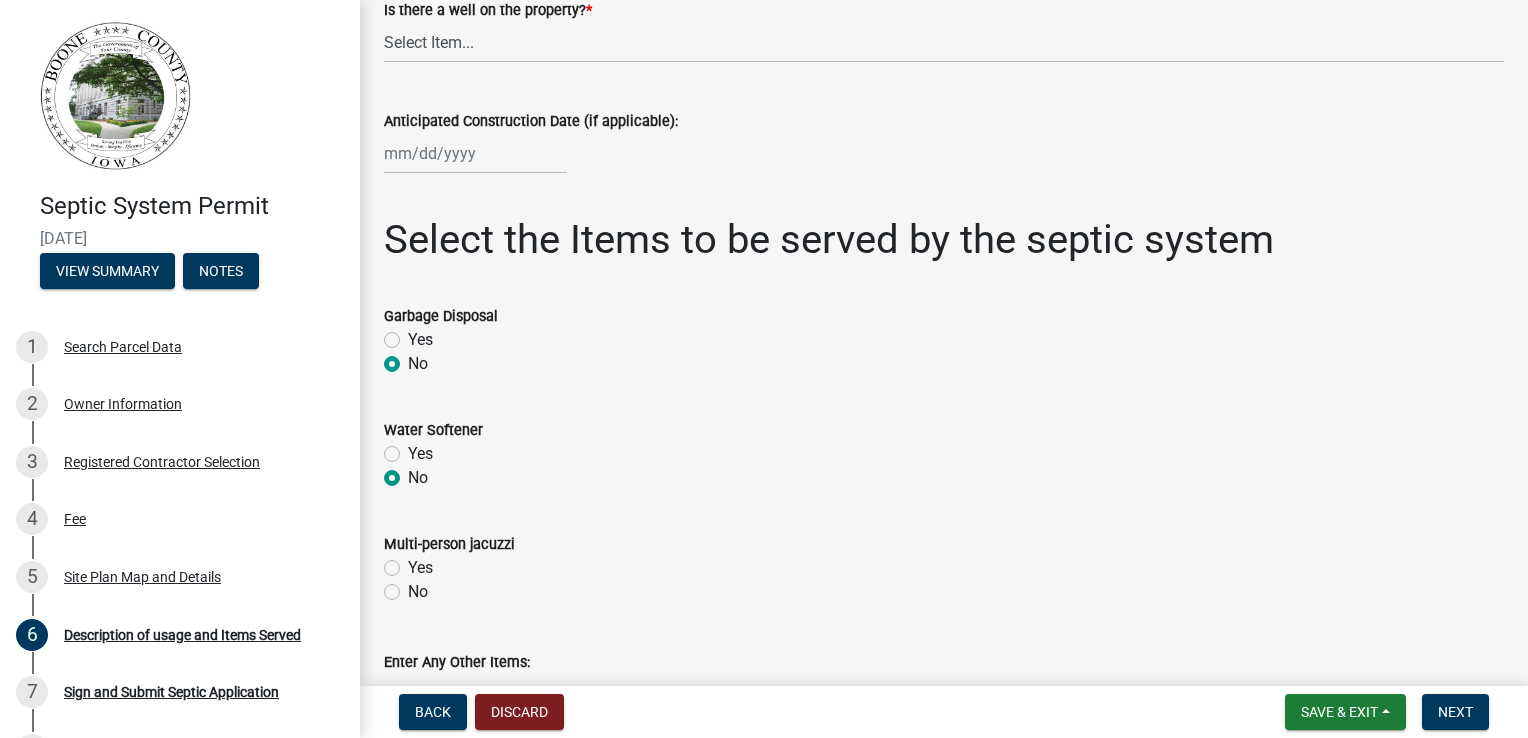 click on "No" 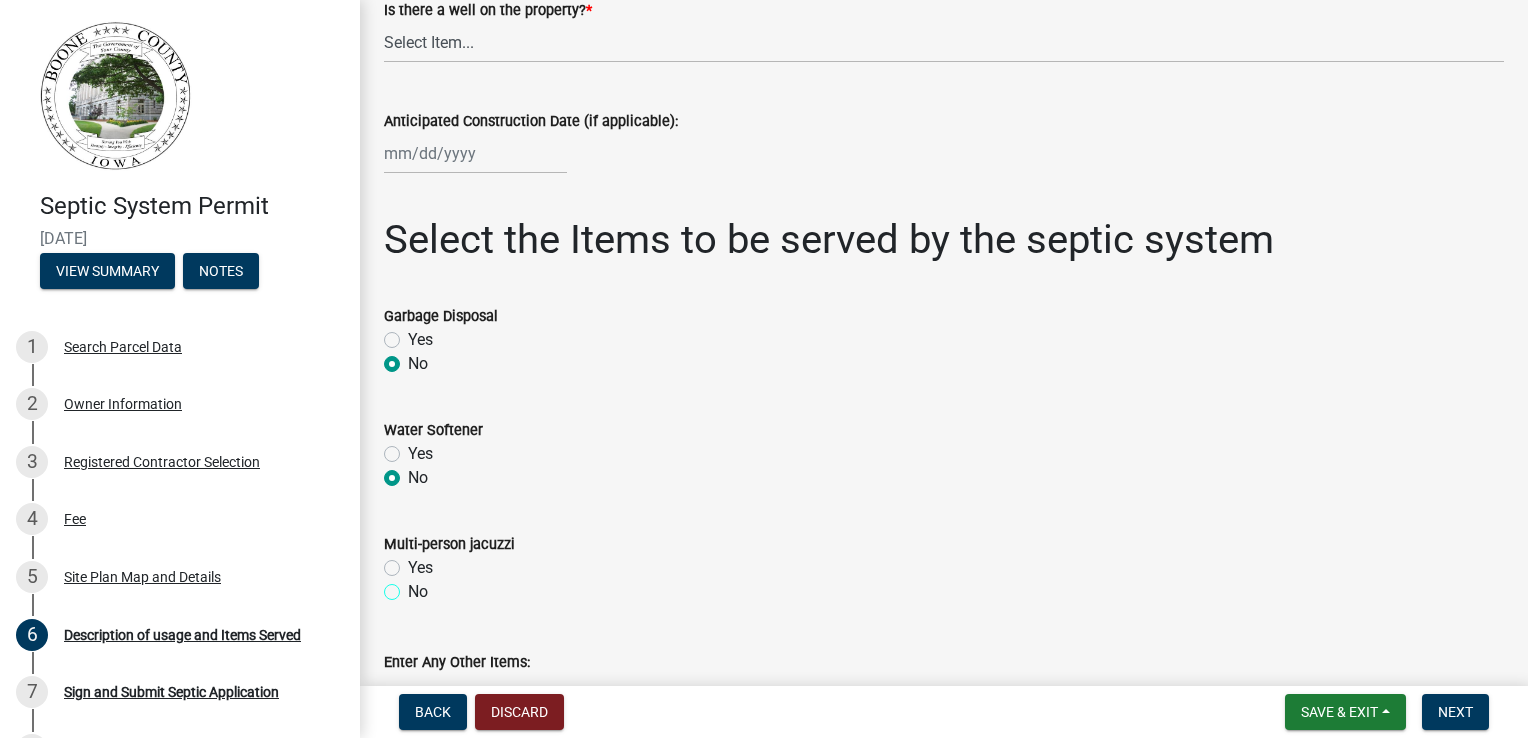 click on "No" at bounding box center [414, 586] 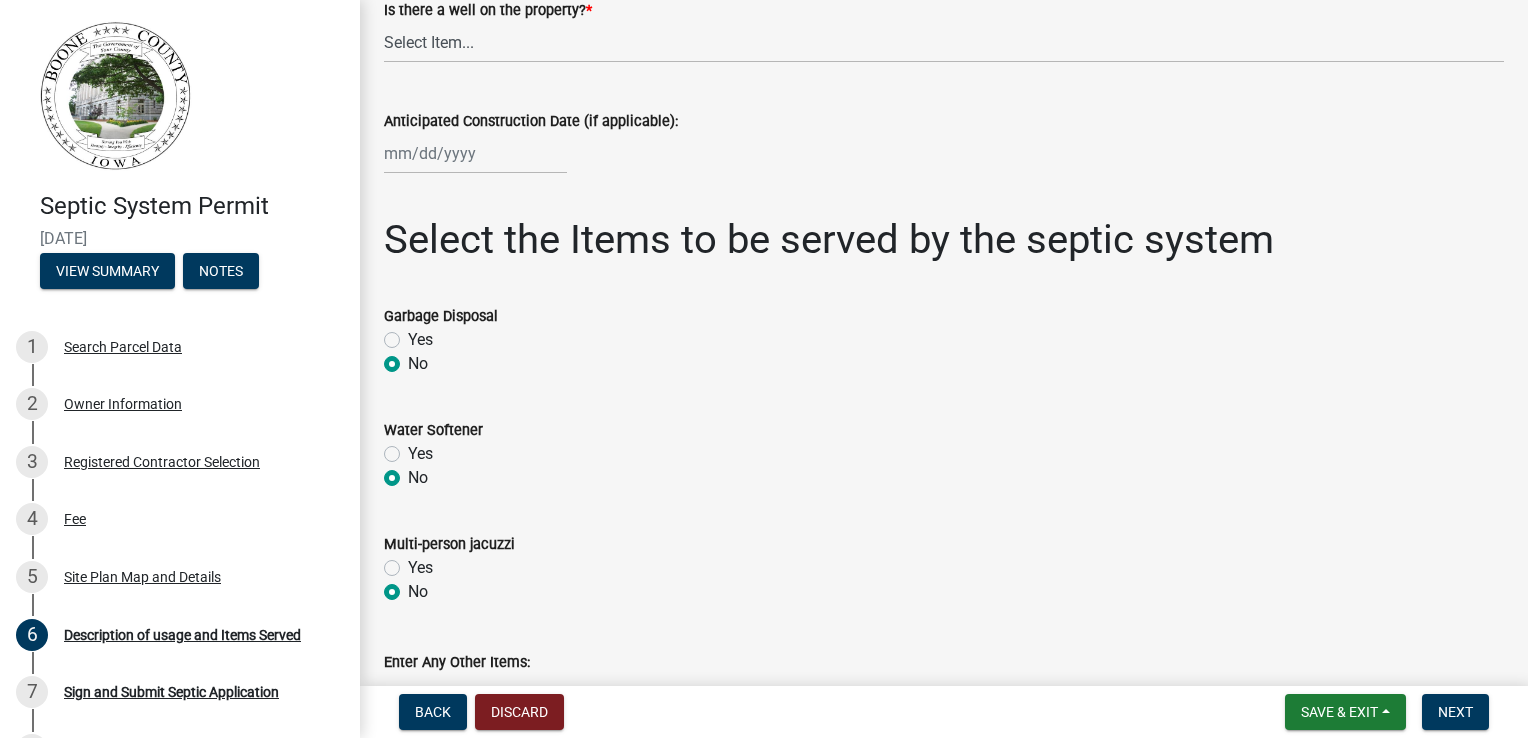 radio on "true" 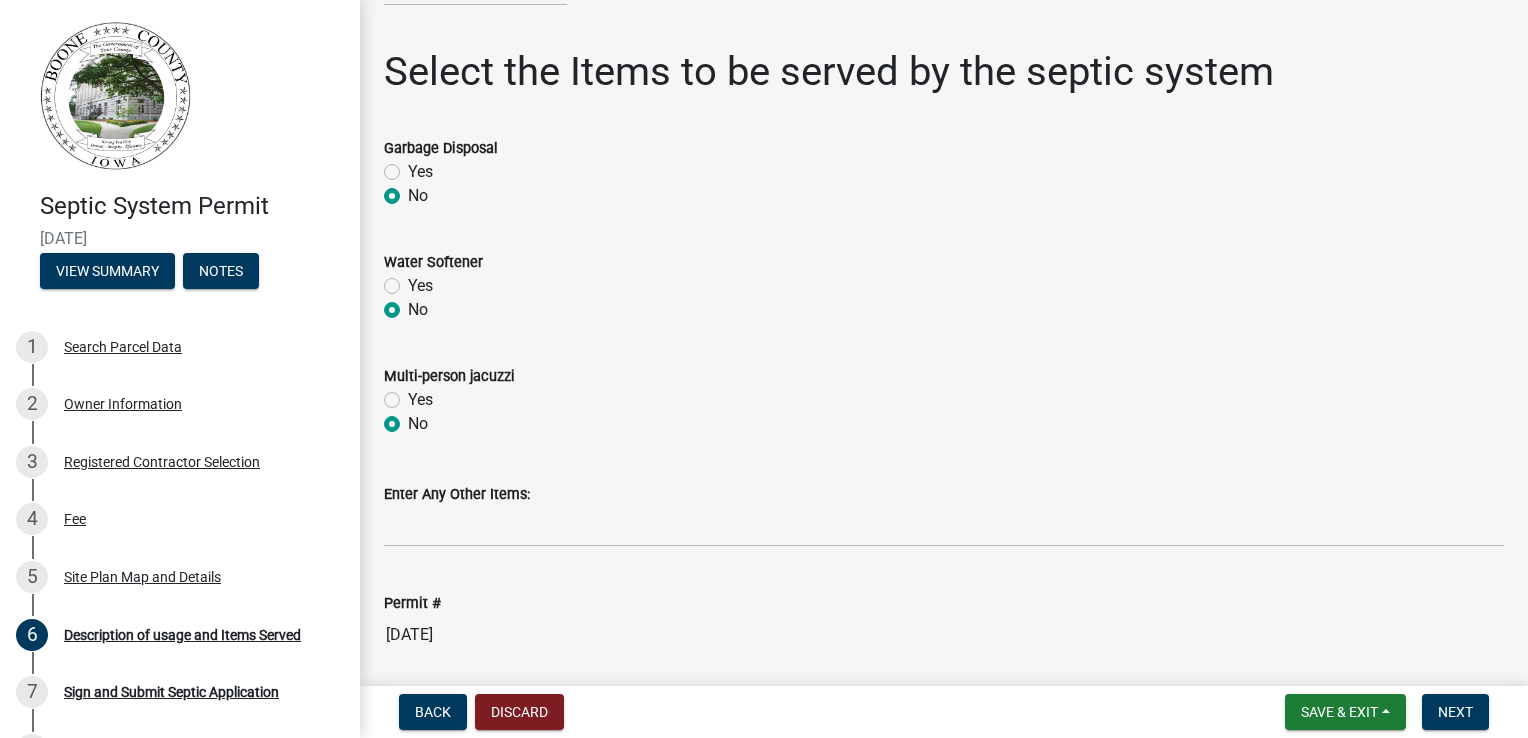 scroll, scrollTop: 682, scrollLeft: 0, axis: vertical 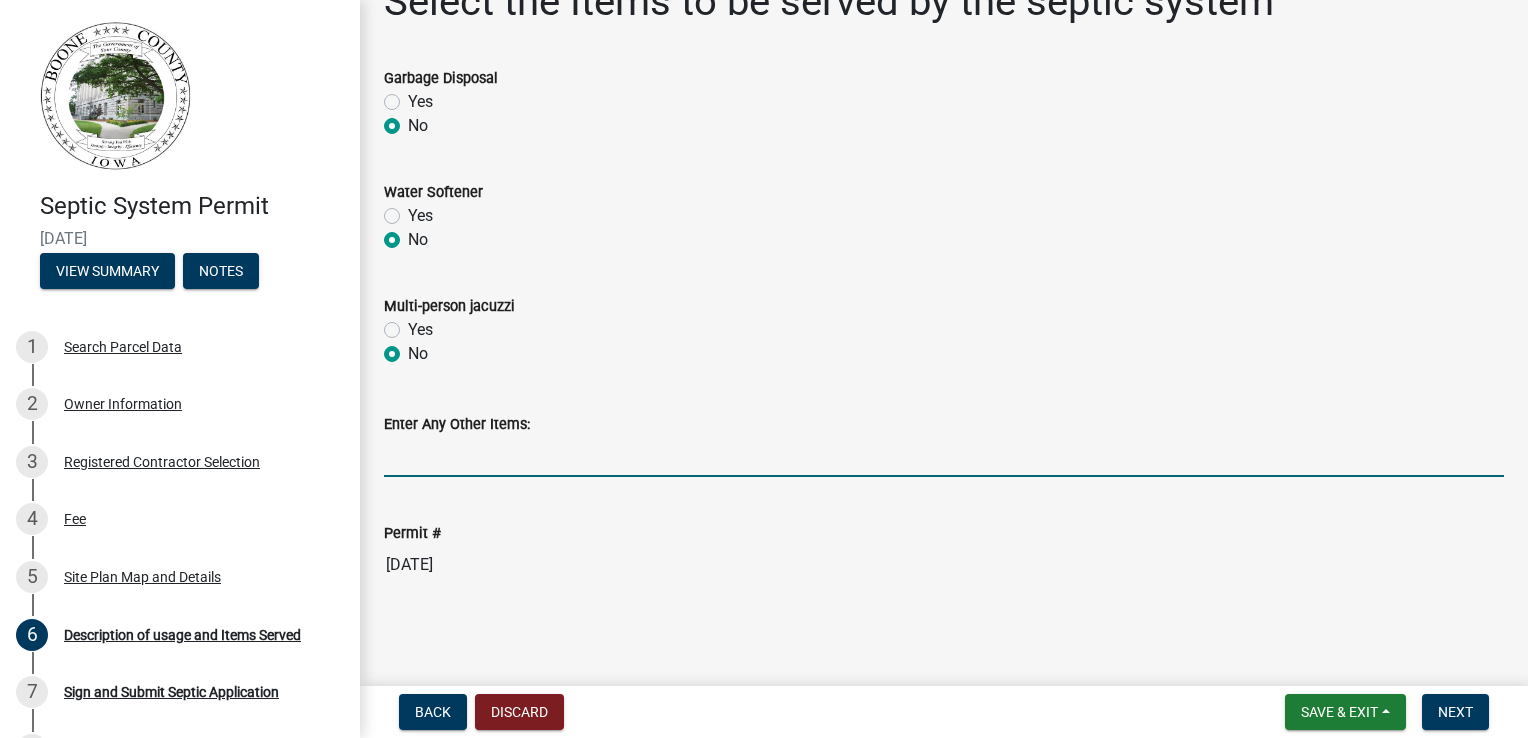 click on "Enter Any Other Items:" at bounding box center (944, 456) 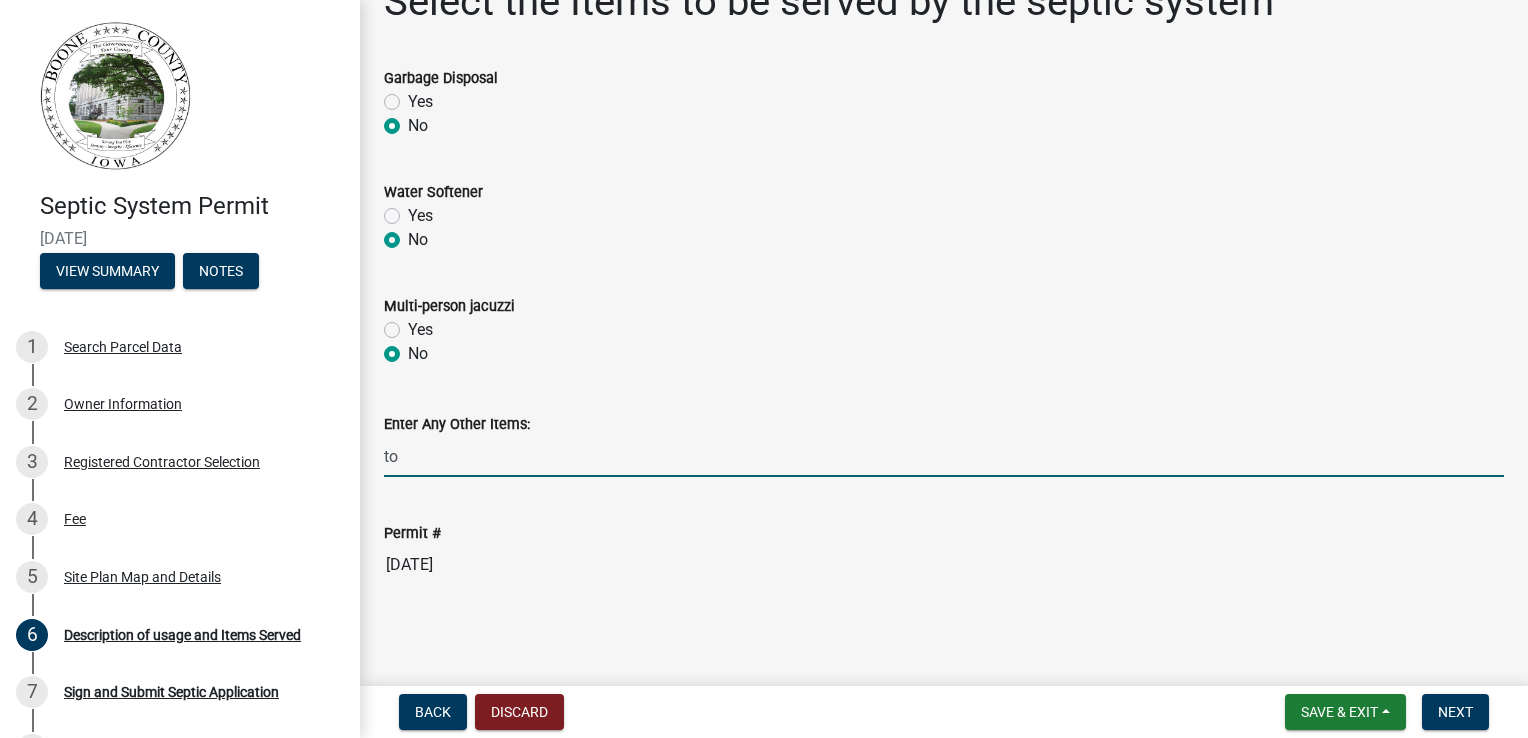 type on "t" 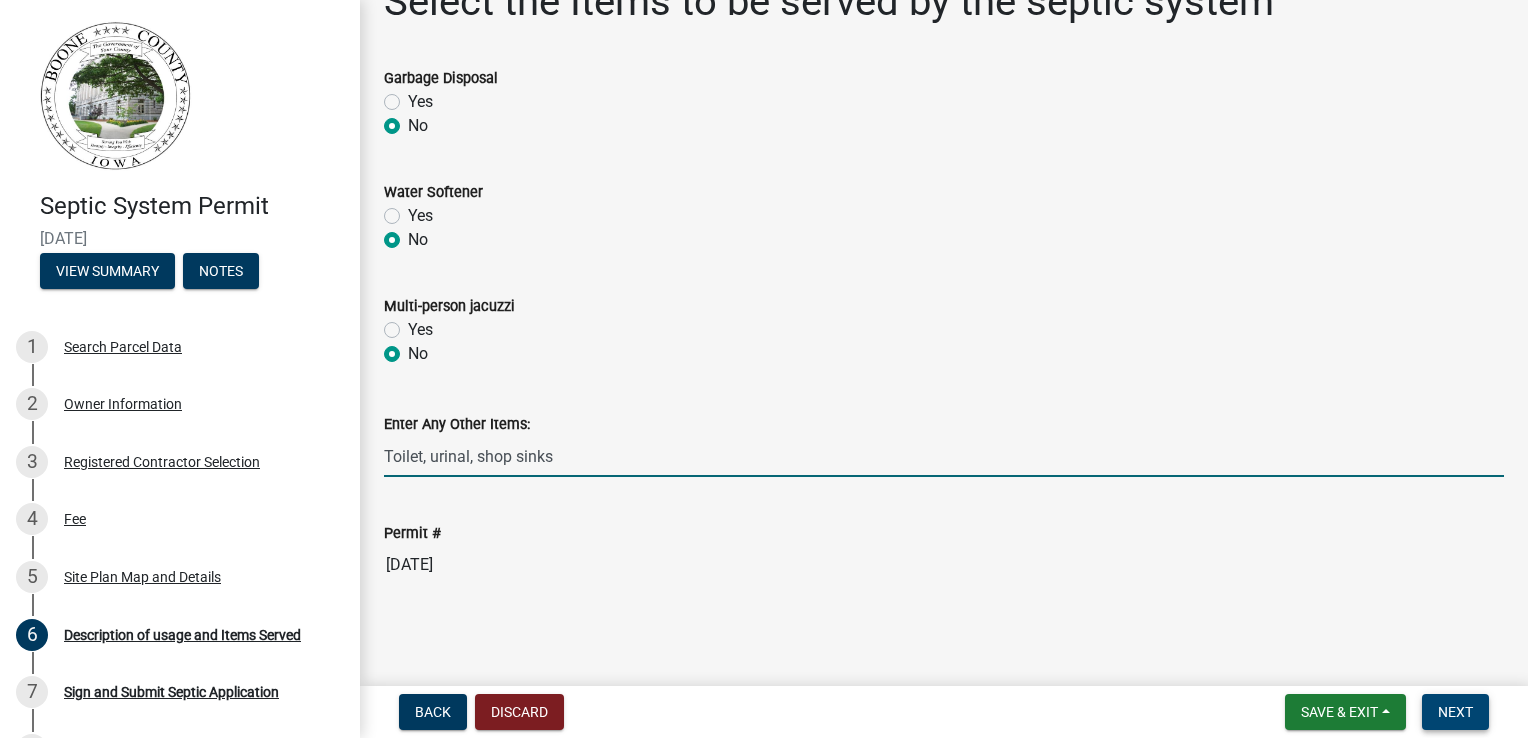 type on "Toilet, urinal, shop sinks" 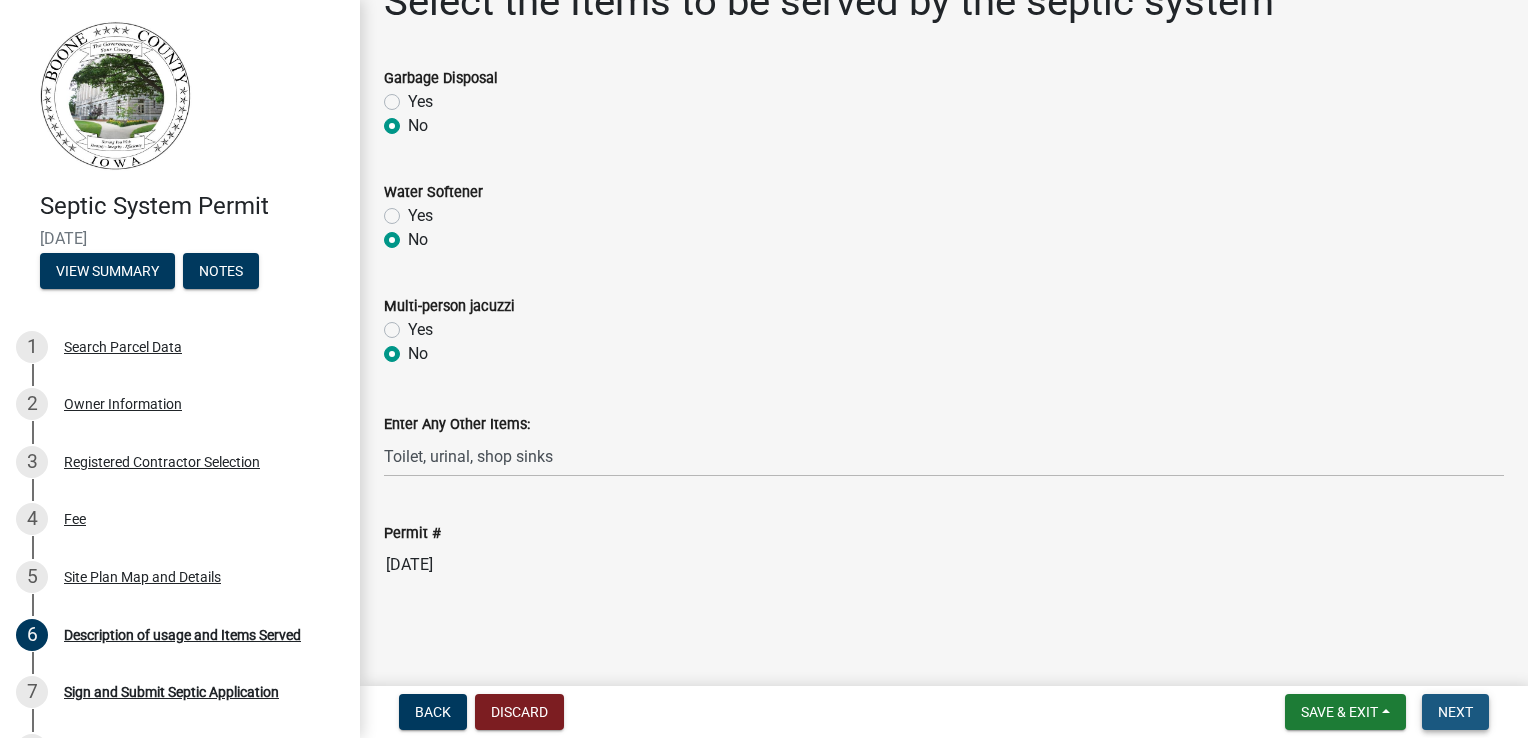 click on "Next" at bounding box center [1455, 712] 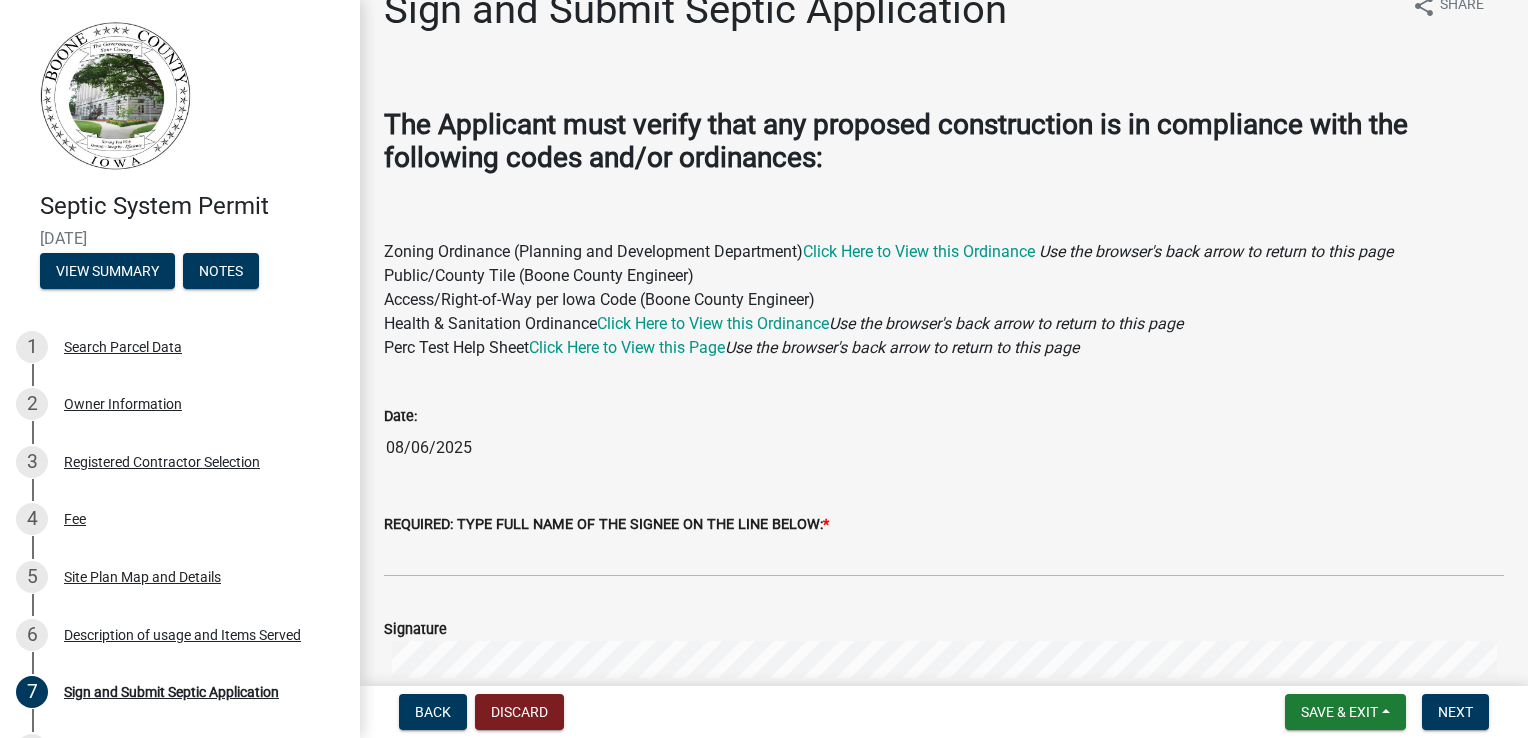 scroll, scrollTop: 24, scrollLeft: 0, axis: vertical 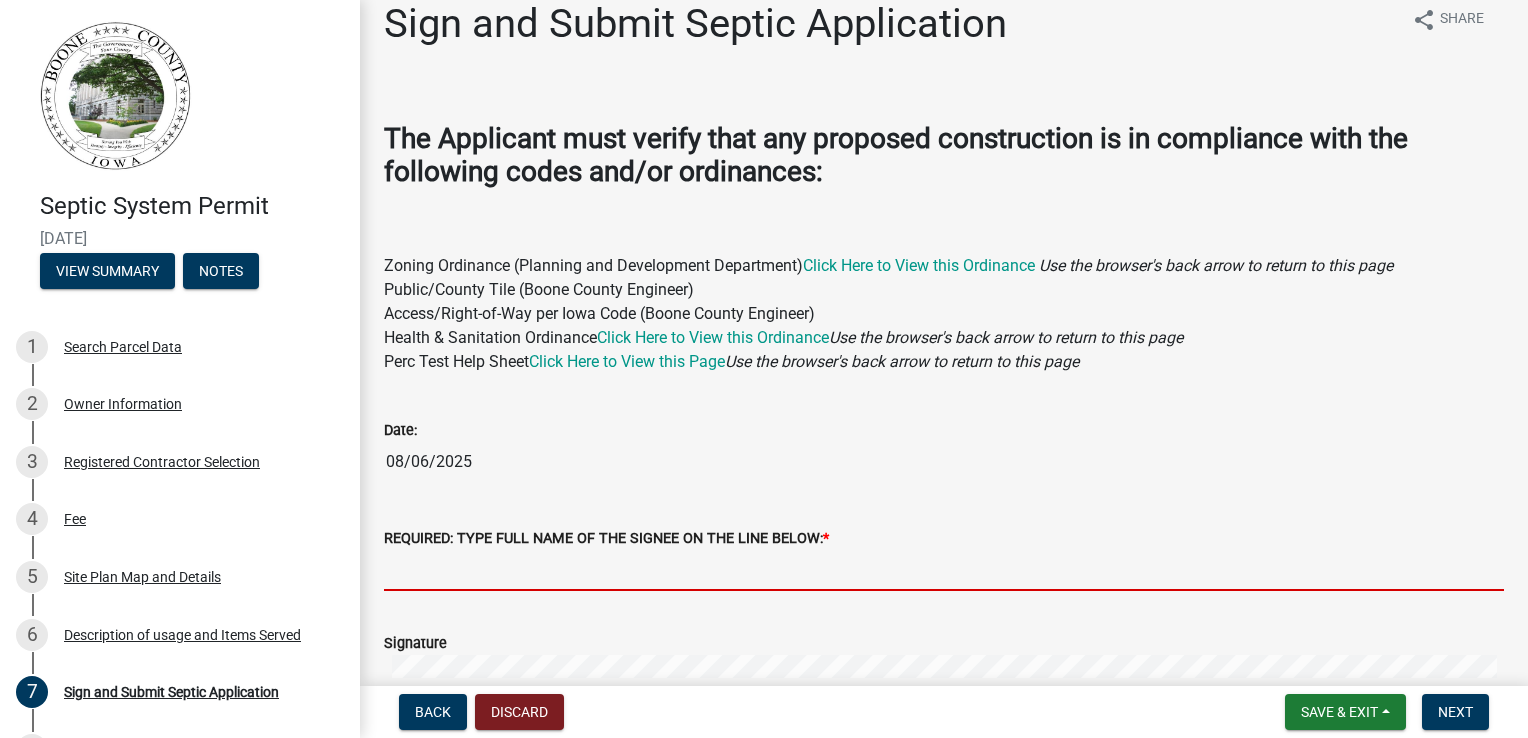 click on "REQUIRED: TYPE FULL NAME OF THE SIGNEE ON THE LINE BELOW:  *" at bounding box center (944, 570) 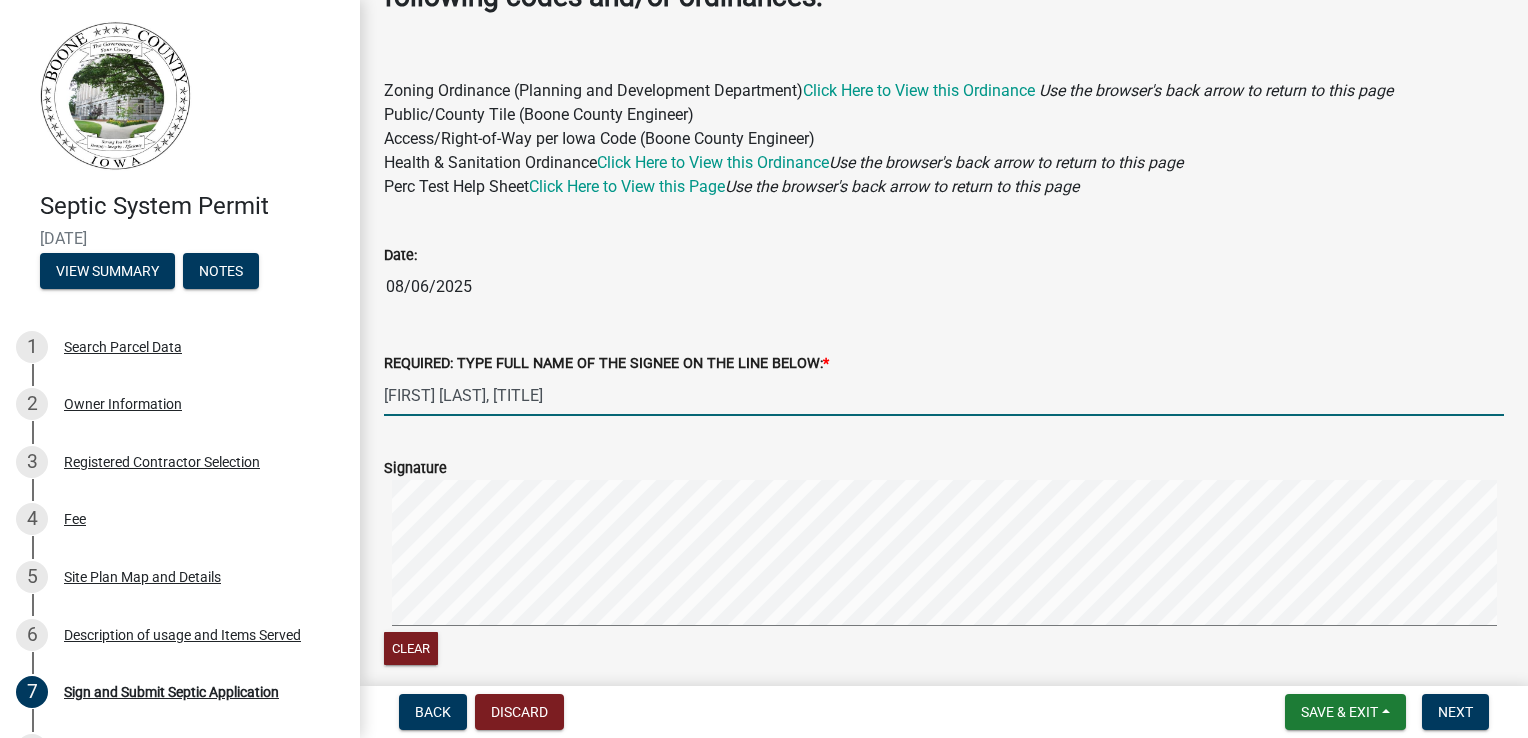 scroll, scrollTop: 200, scrollLeft: 0, axis: vertical 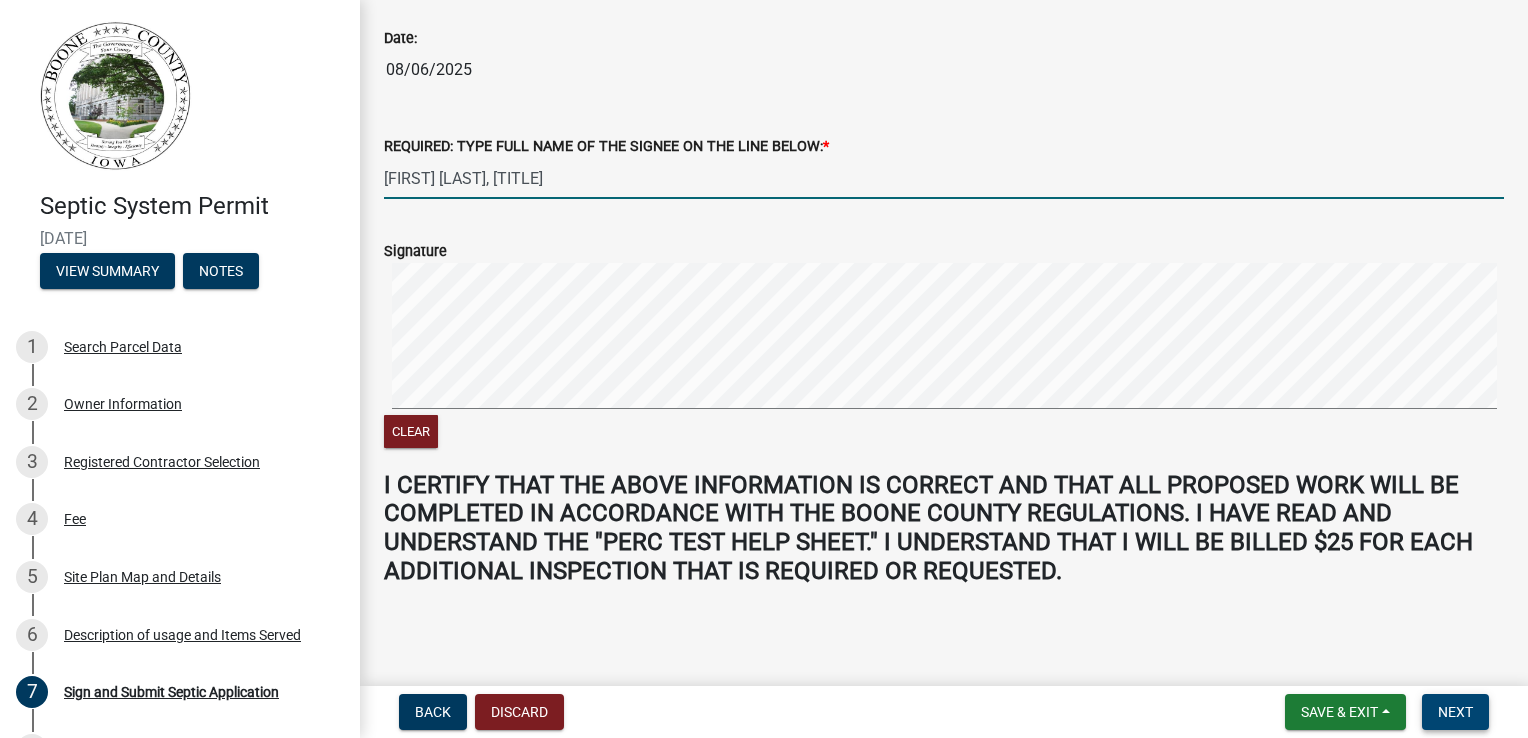 click on "Next" at bounding box center (1455, 712) 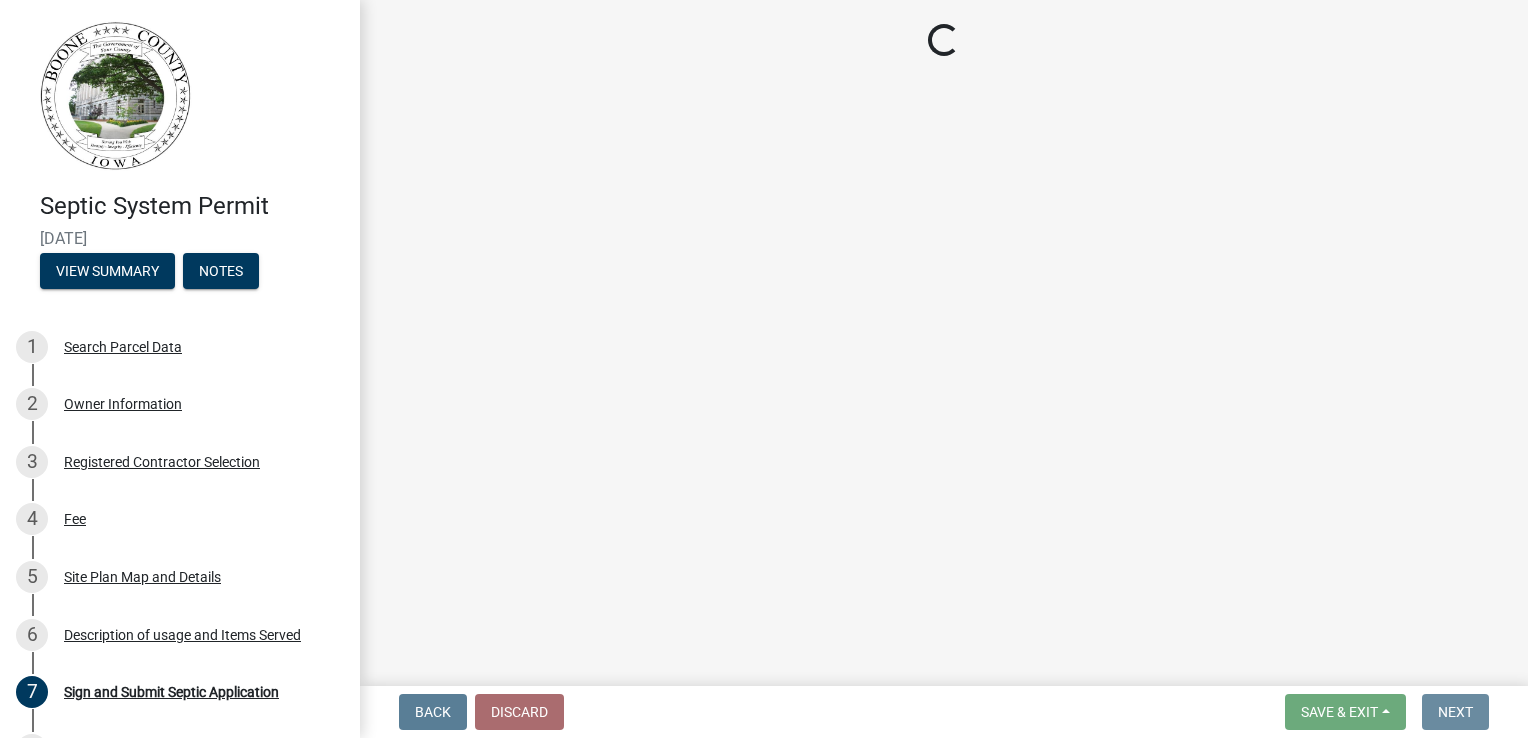 scroll, scrollTop: 0, scrollLeft: 0, axis: both 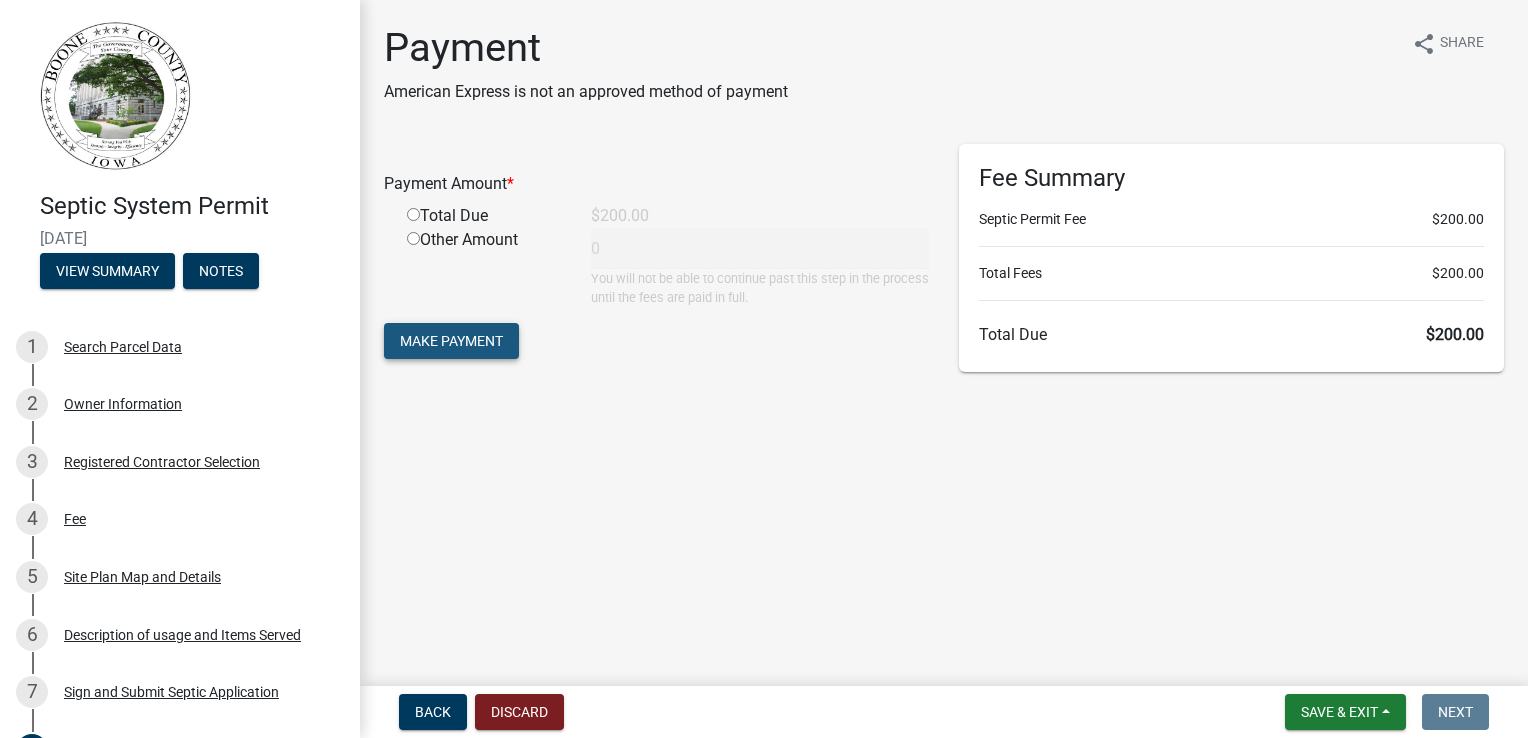 click on "Make Payment" 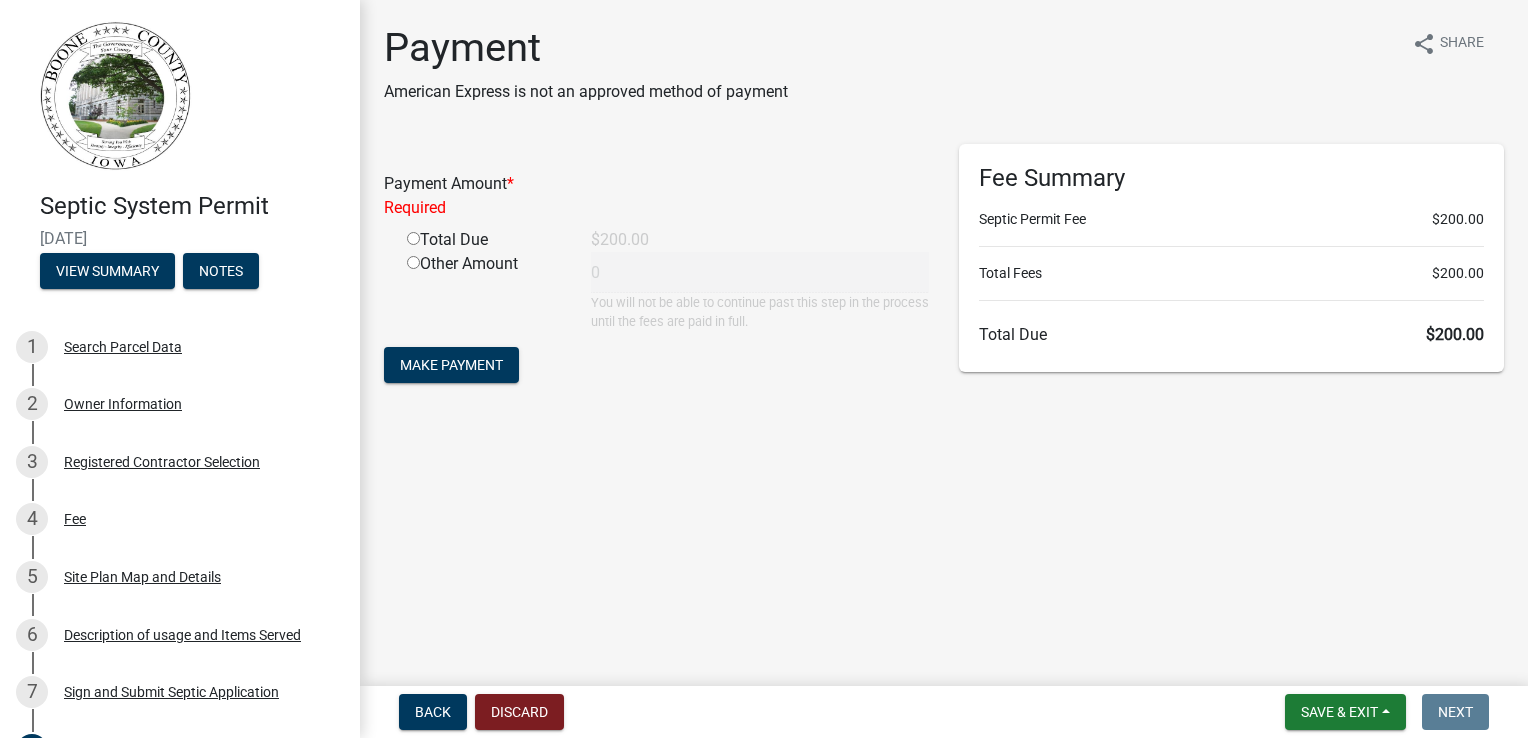 click on "Total Due" 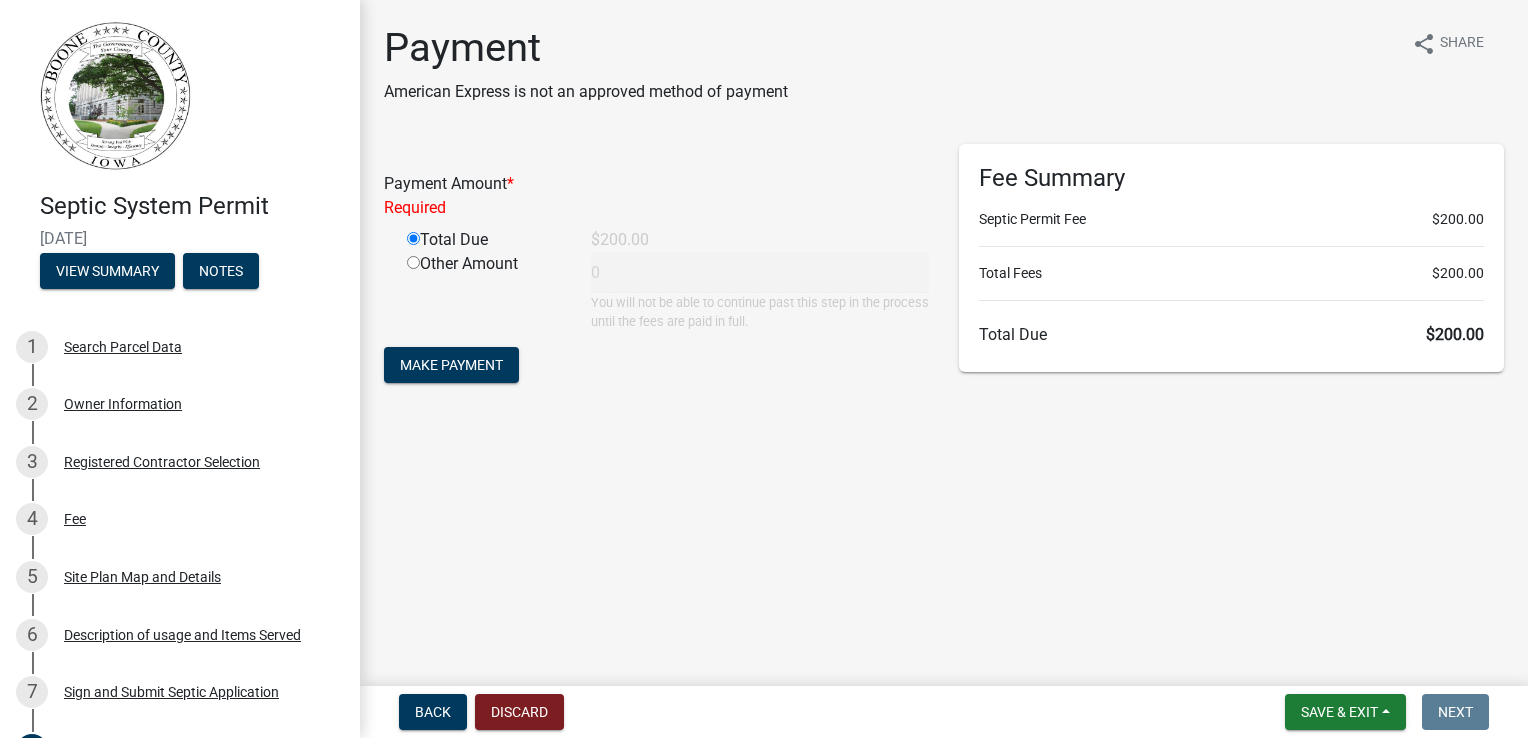 type on "200" 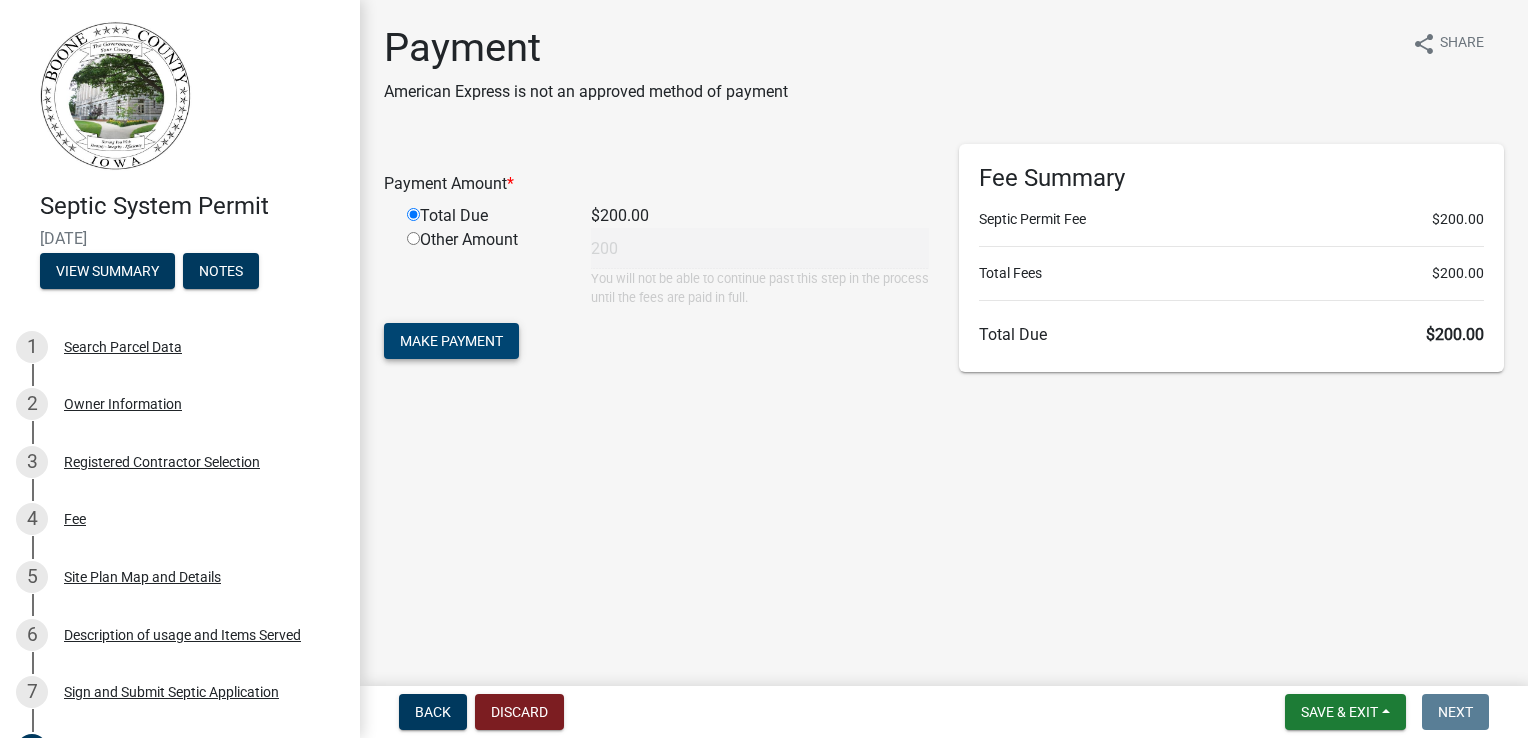 click on "Make Payment" 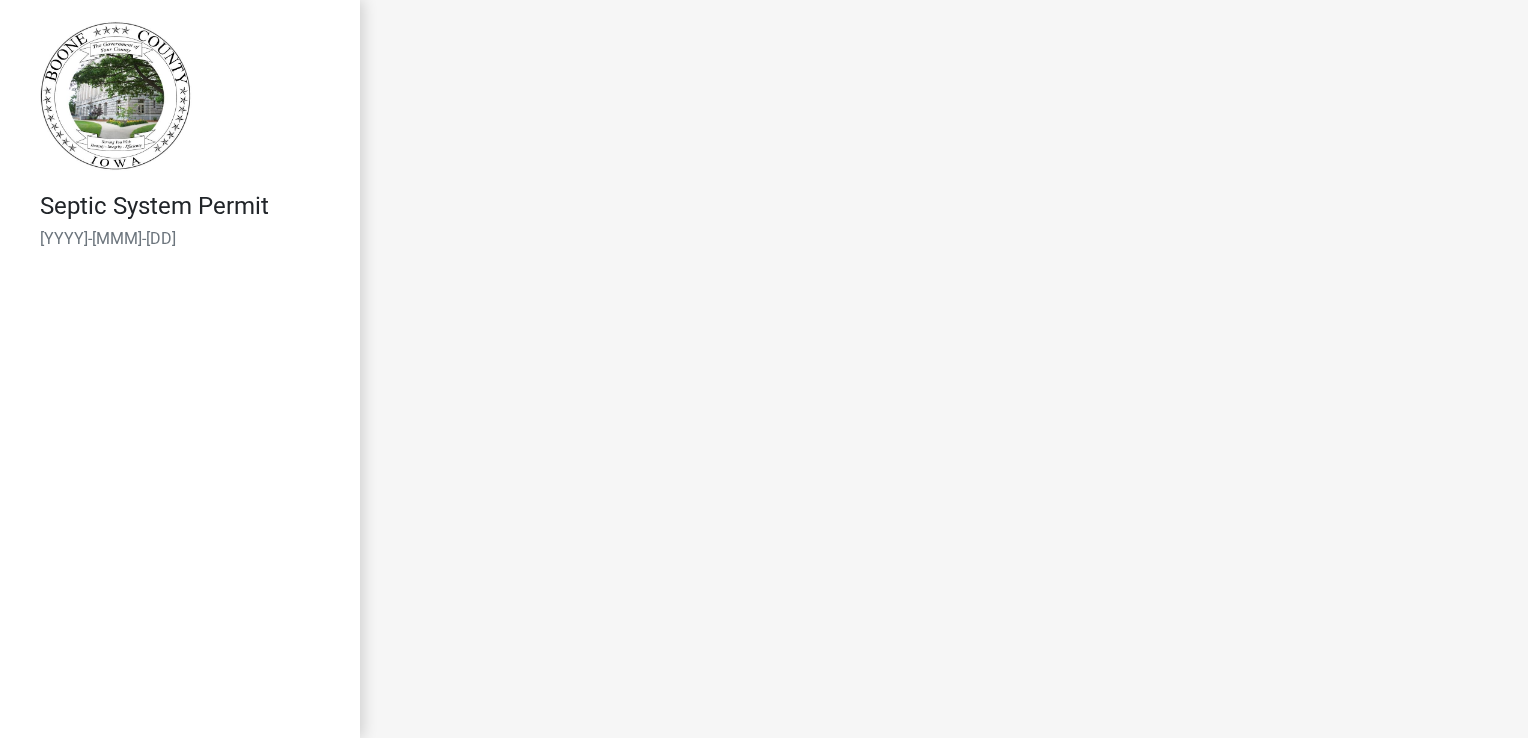 scroll, scrollTop: 0, scrollLeft: 0, axis: both 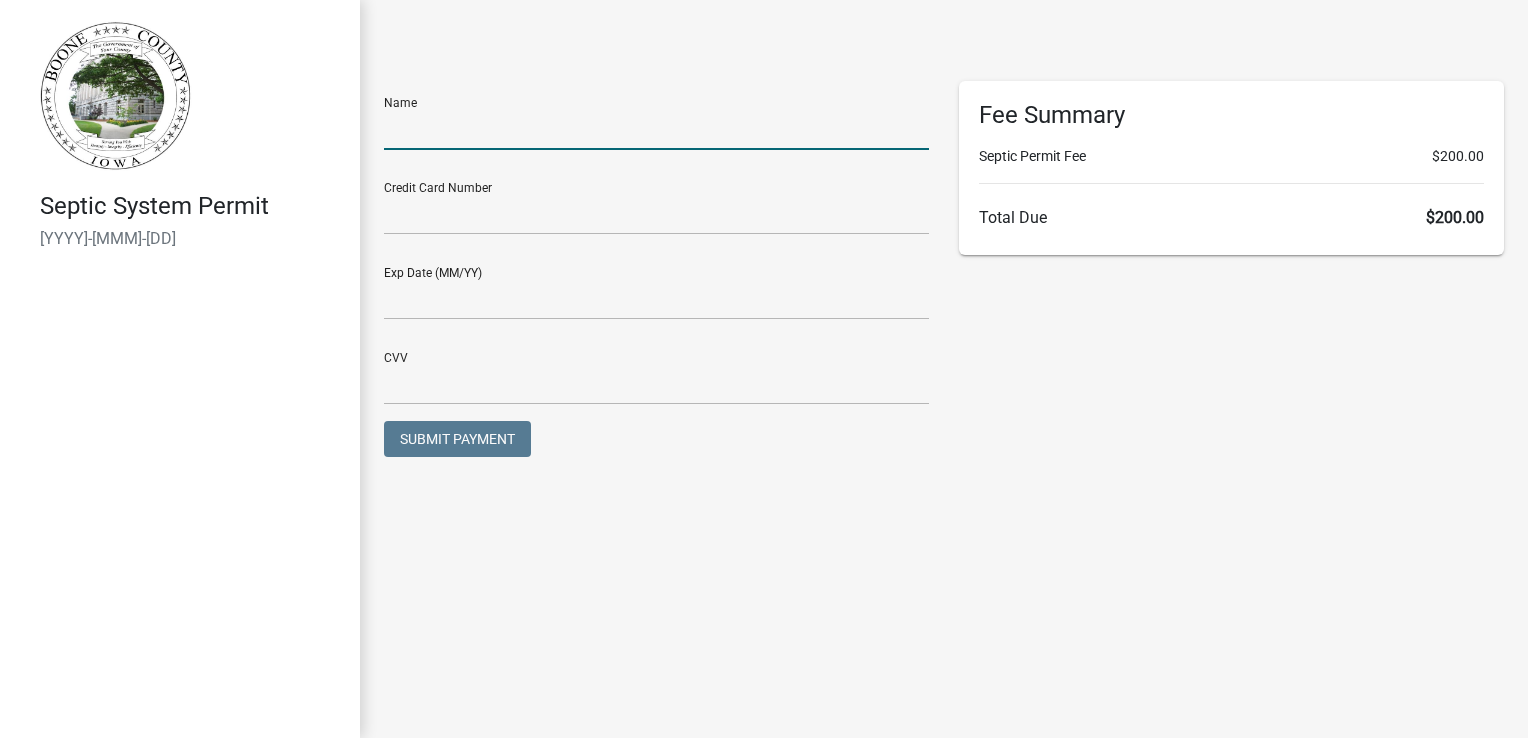 click 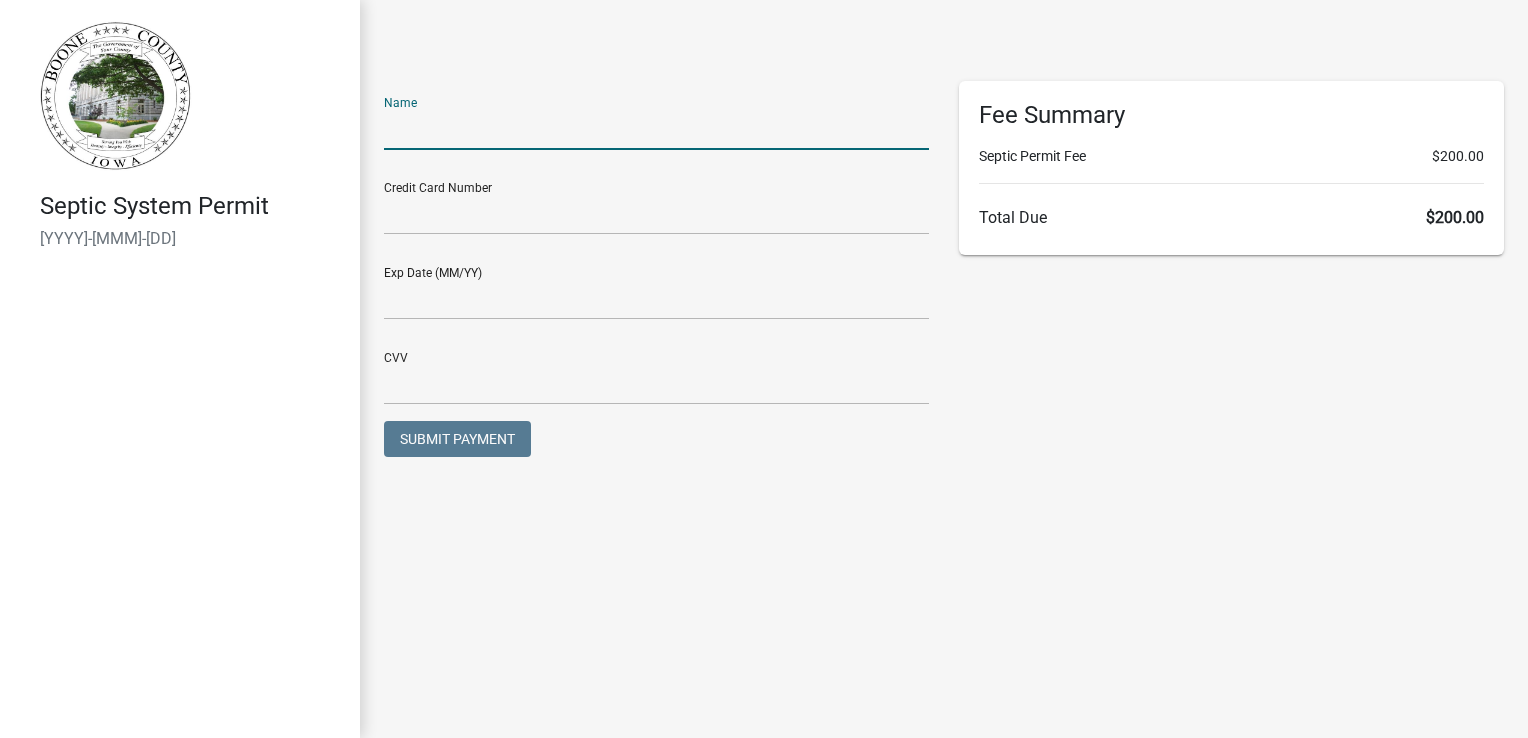 type on "Carolyn A. McBeth" 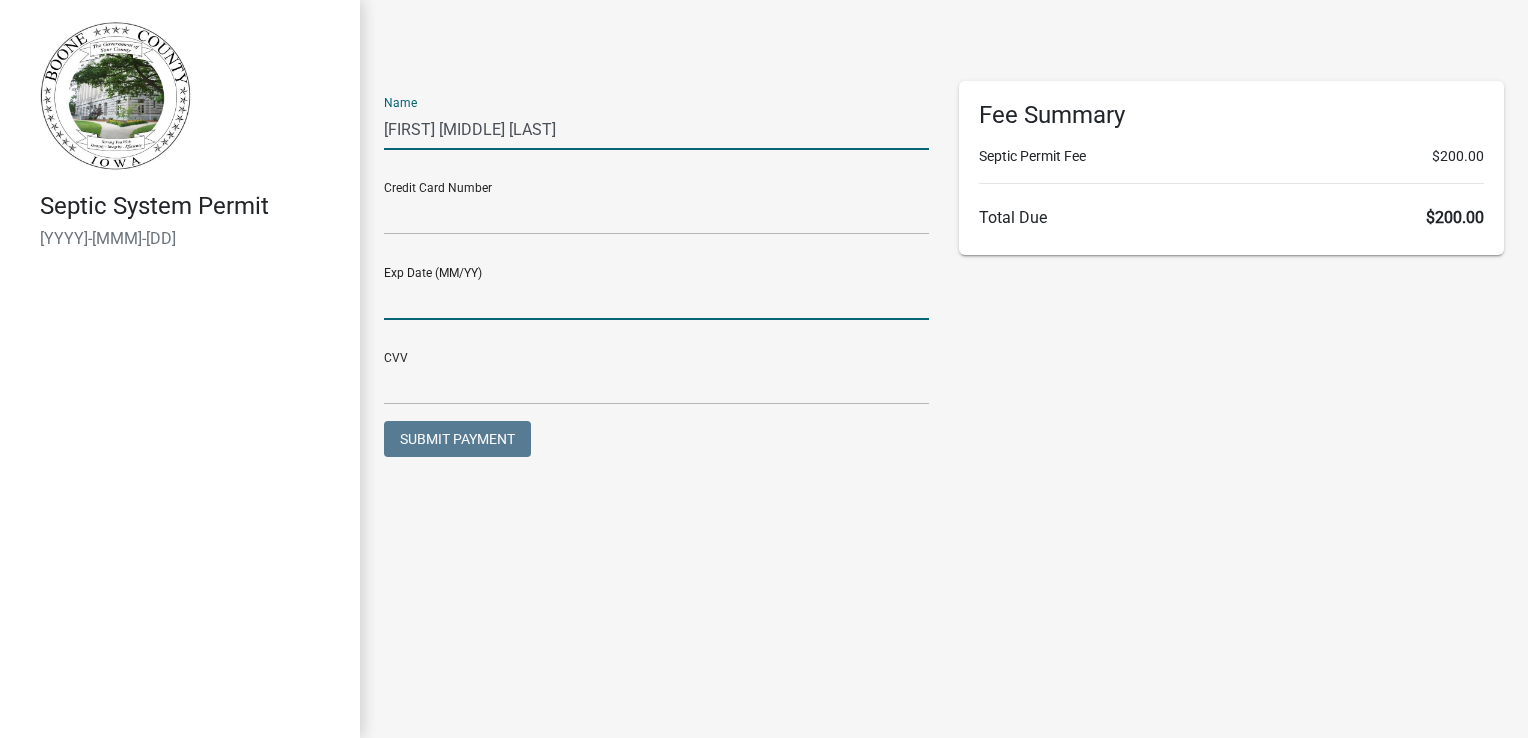 type on "05/26" 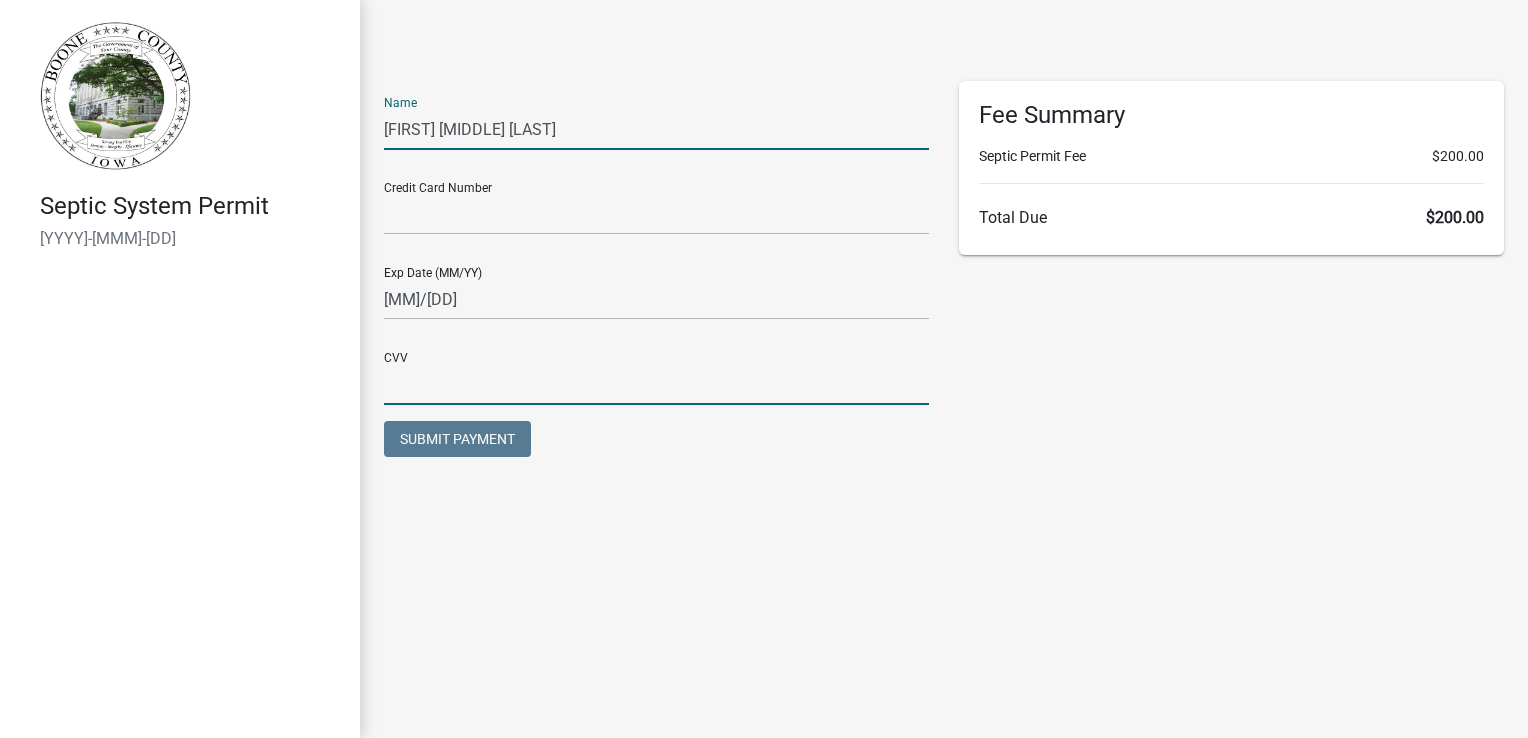 type on "765" 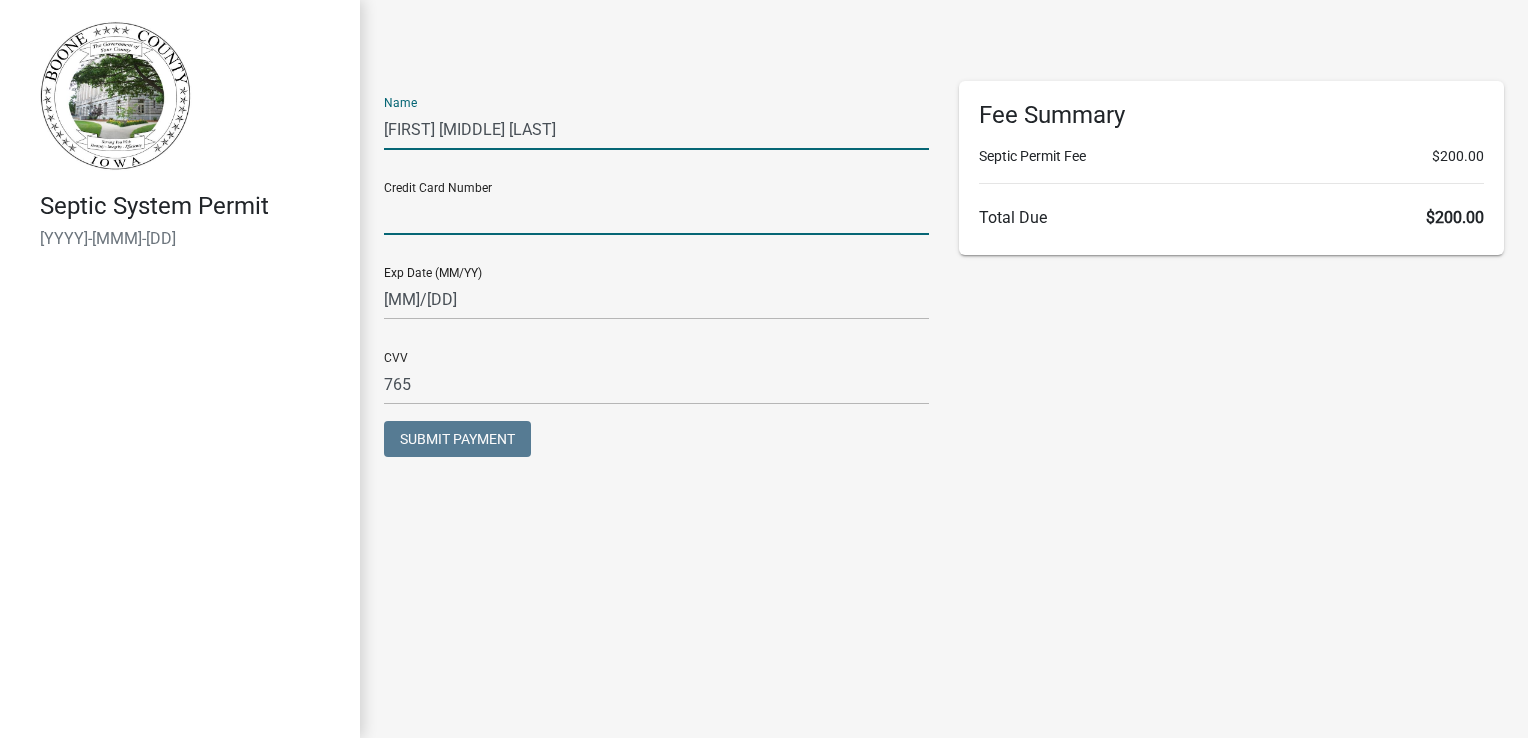 click 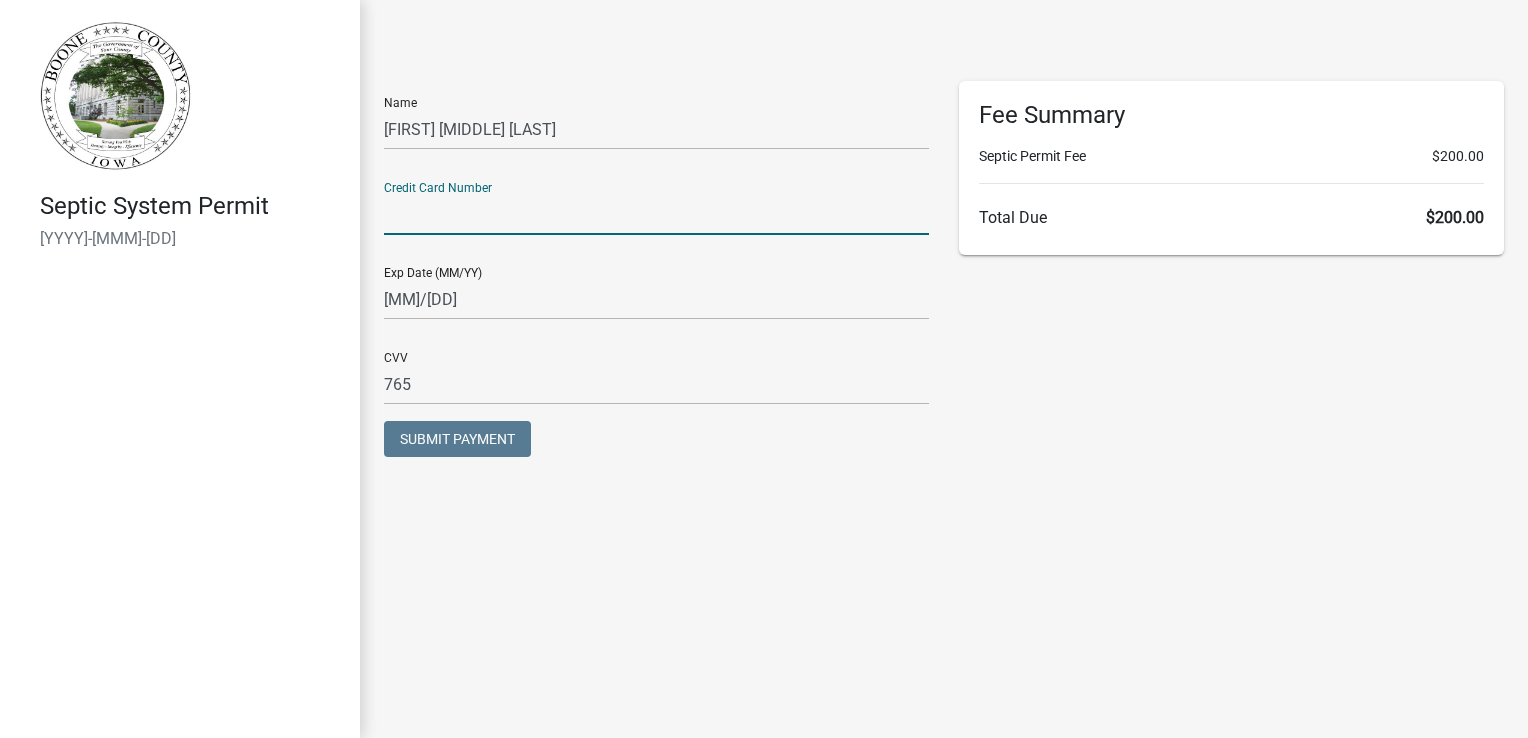 click 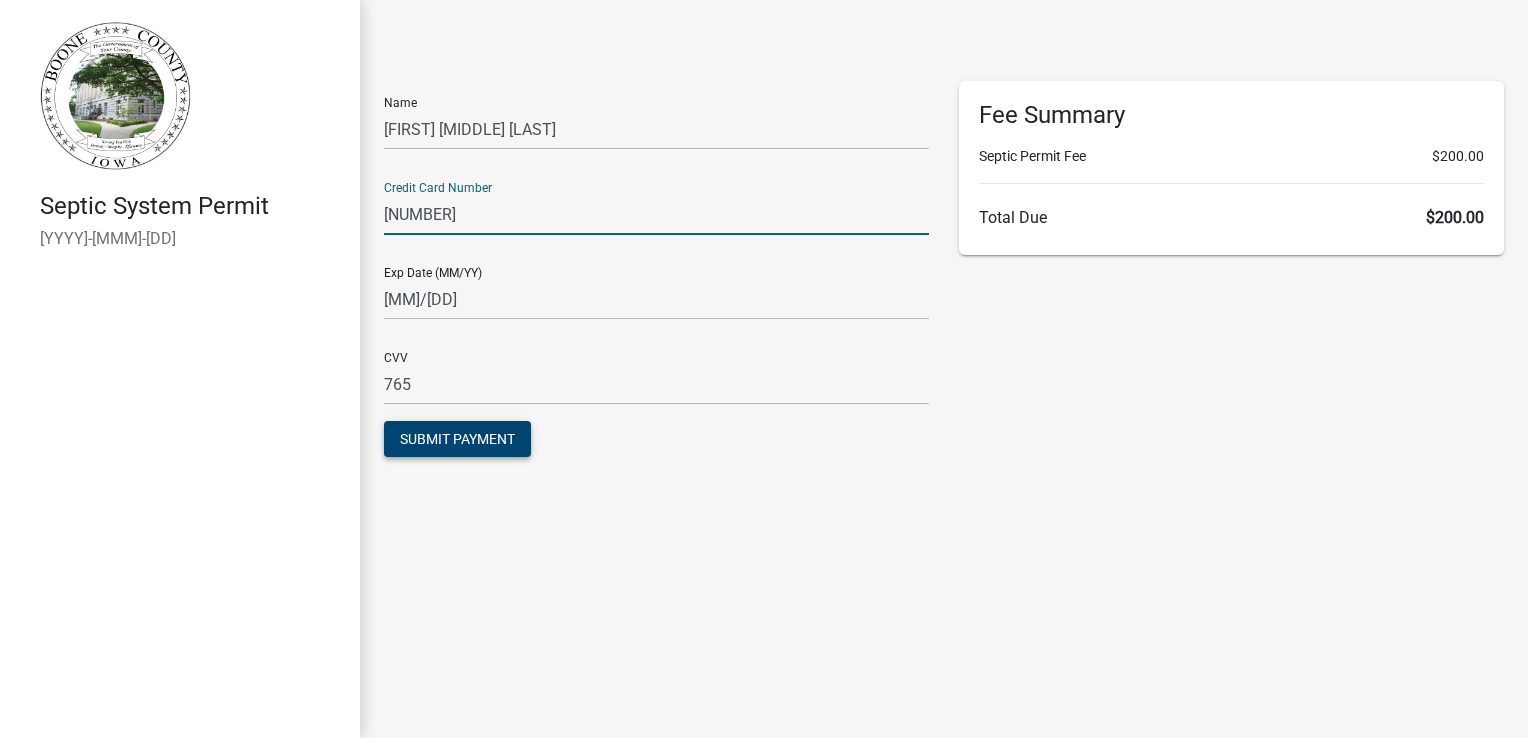 type on "5178058145144609" 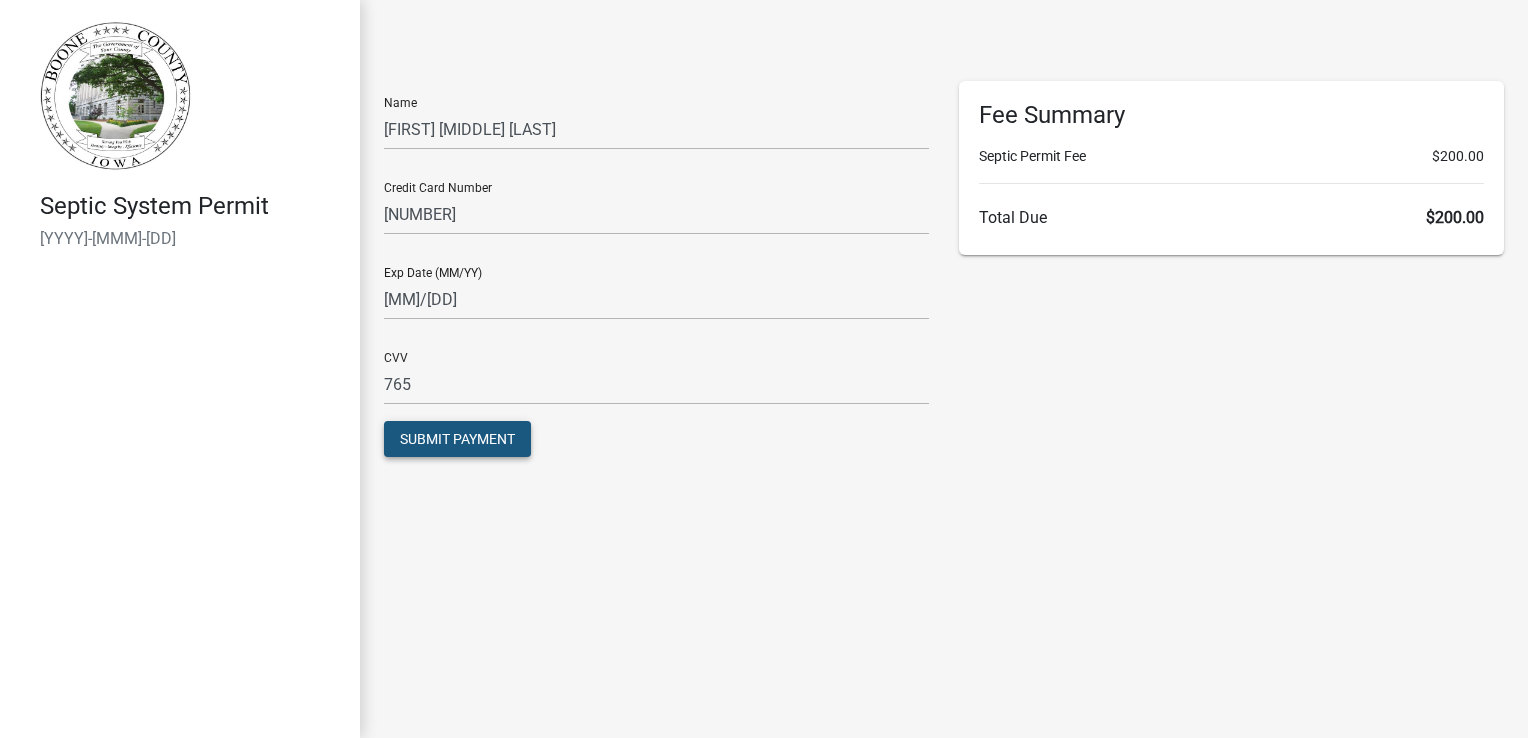 click on "Submit Payment" 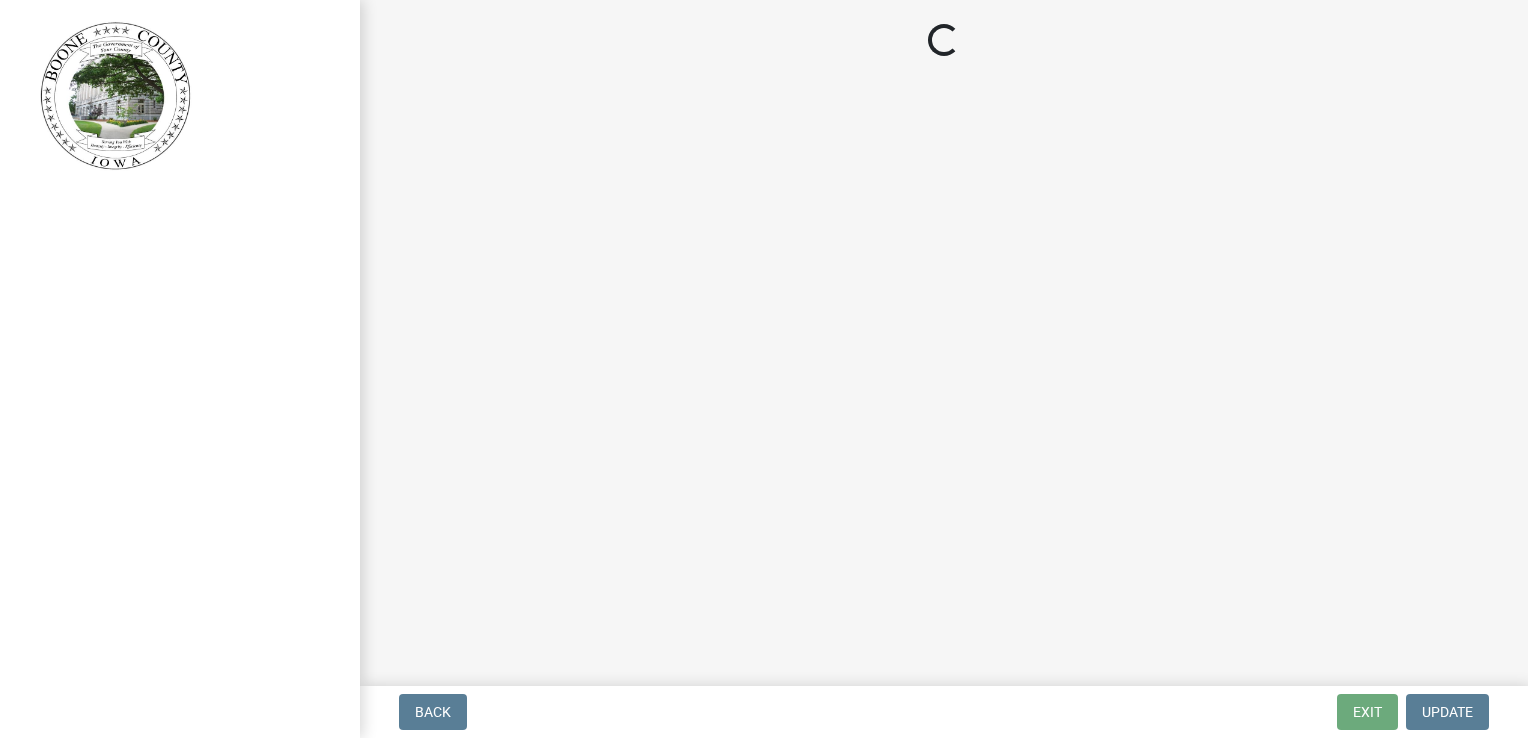 scroll, scrollTop: 0, scrollLeft: 0, axis: both 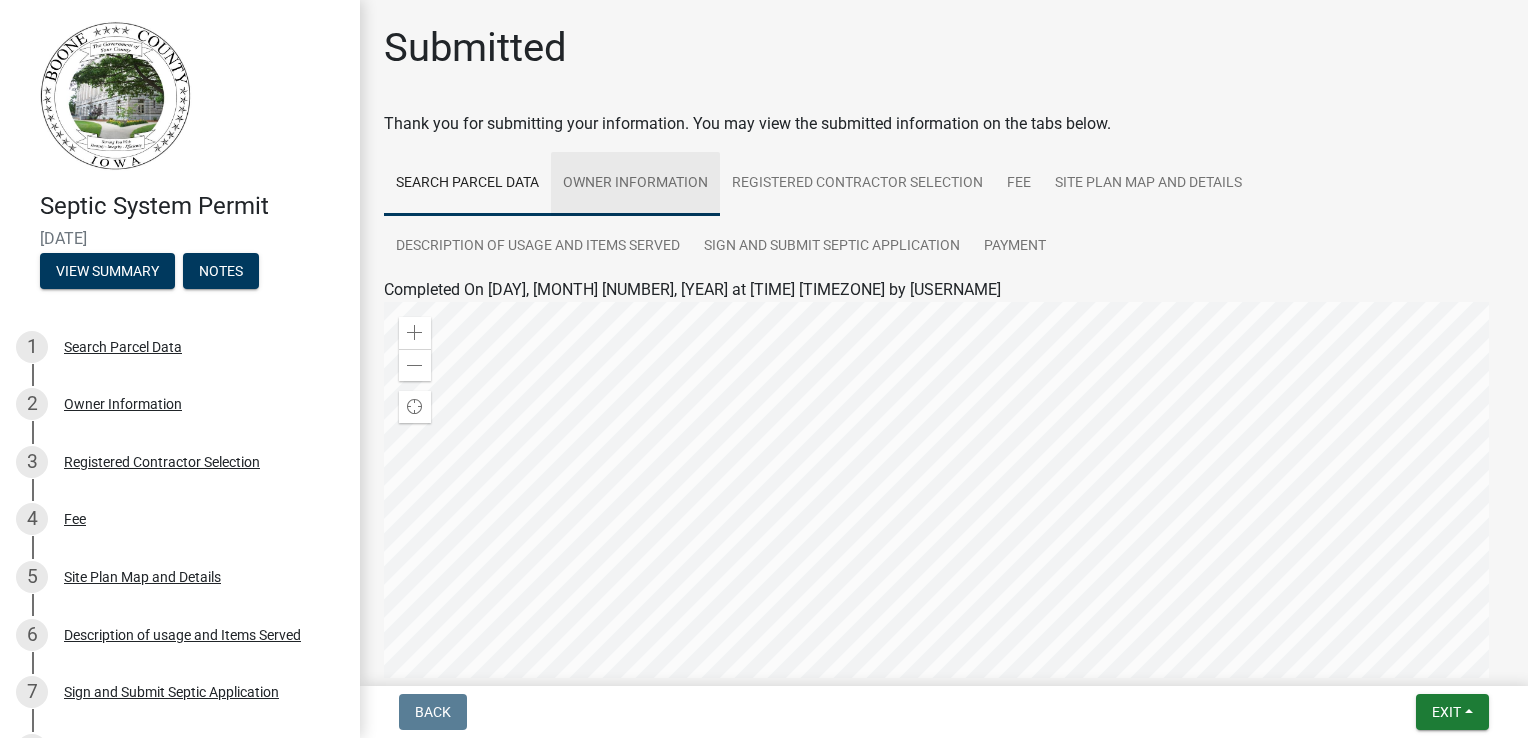 click on "Owner Information" at bounding box center (635, 184) 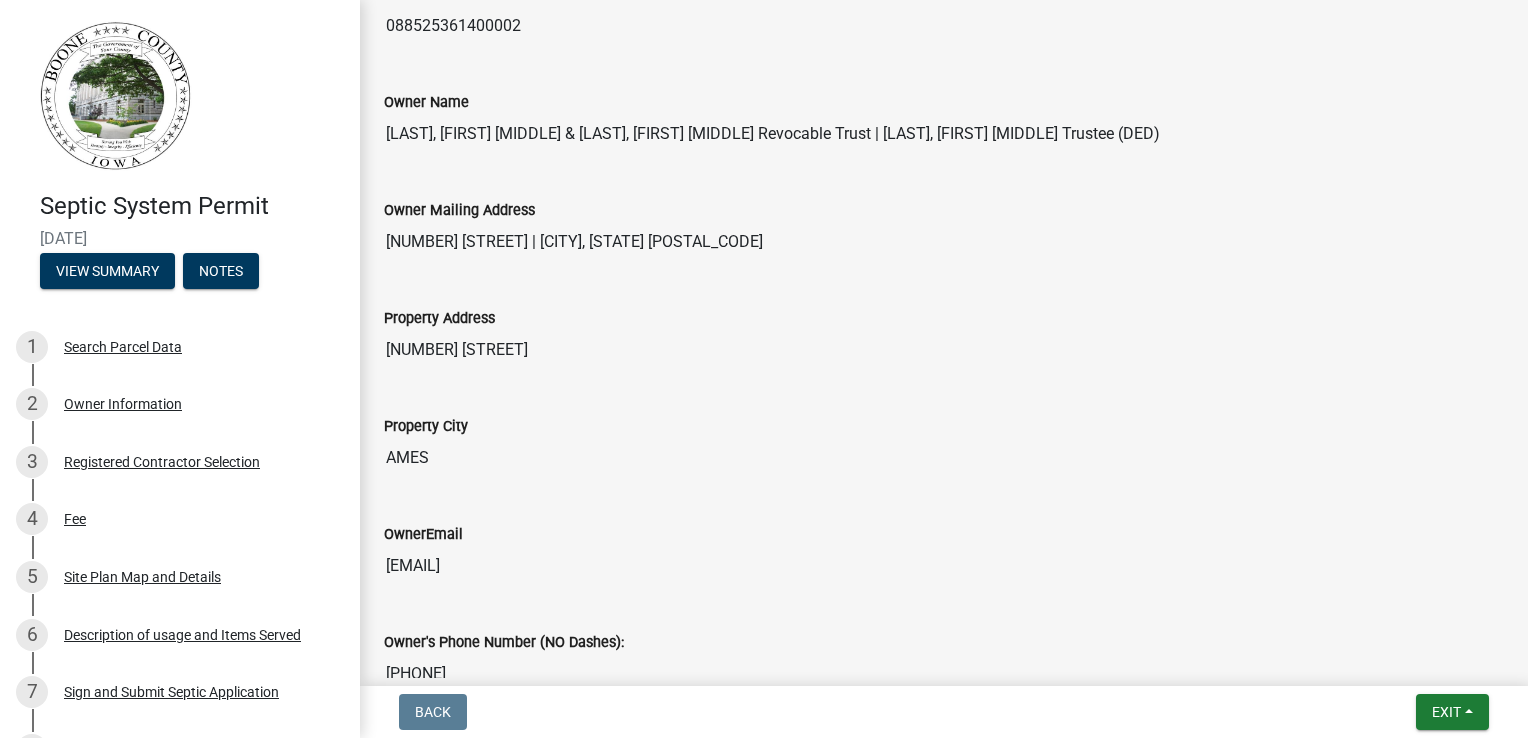 scroll, scrollTop: 0, scrollLeft: 0, axis: both 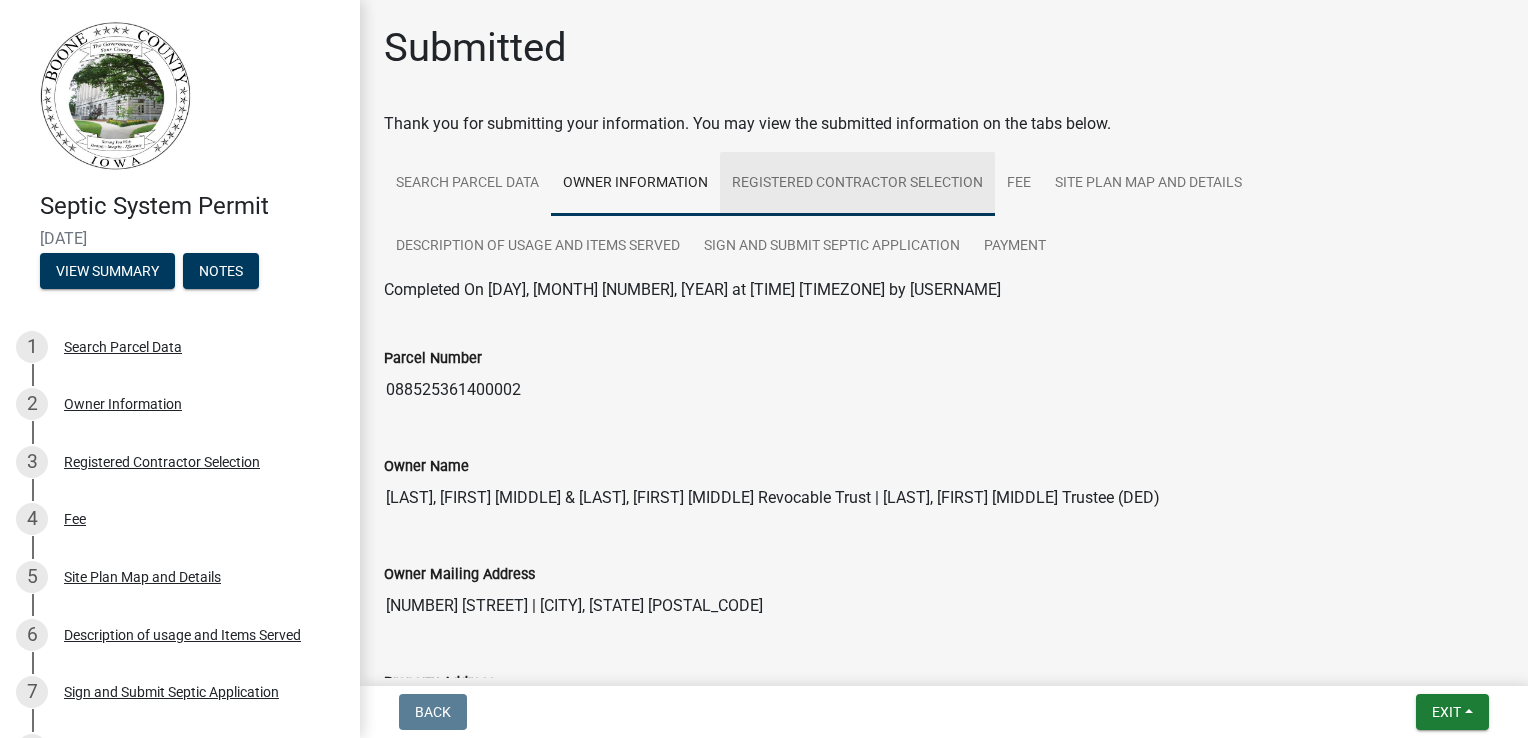 click on "Registered Contractor Selection" at bounding box center (857, 184) 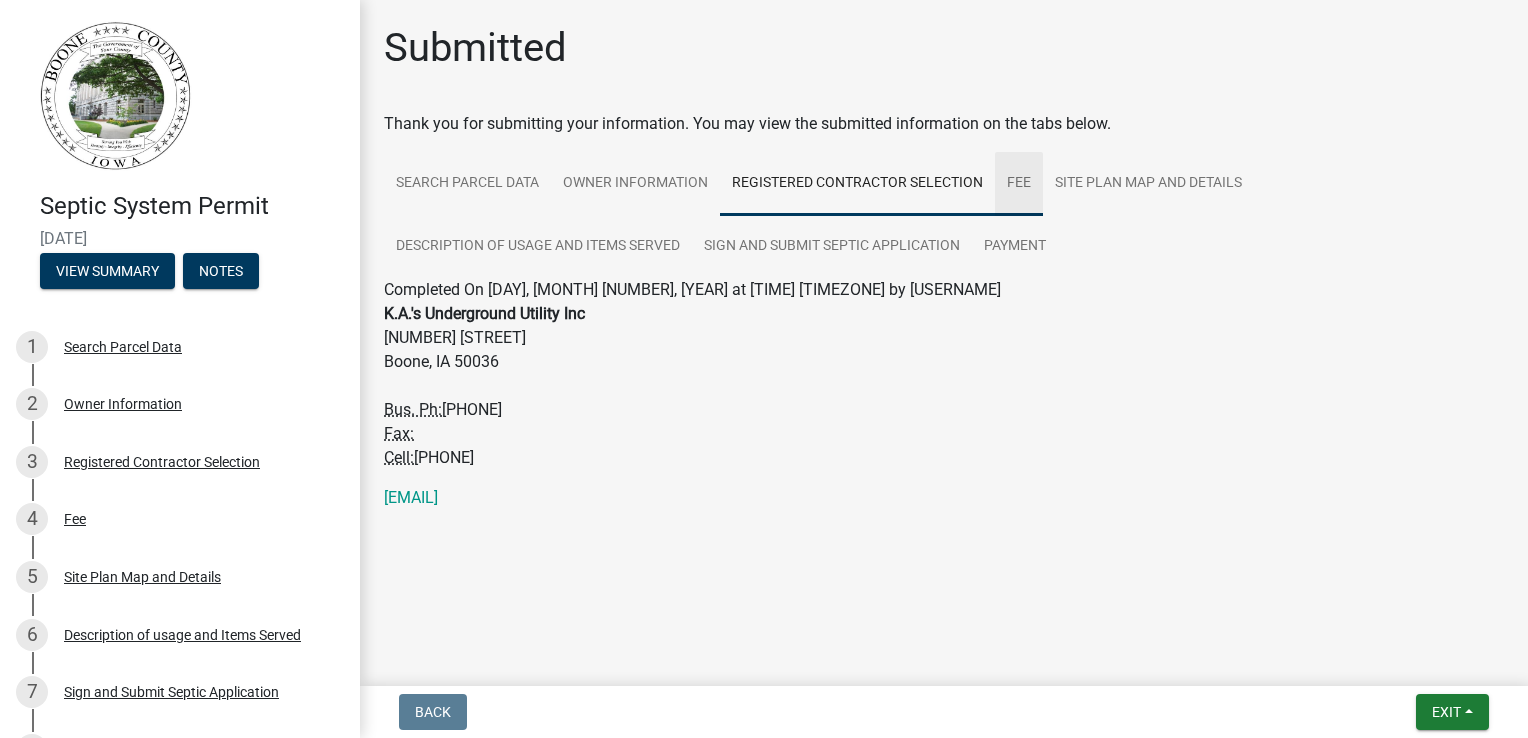 click on "Fee" at bounding box center [1019, 184] 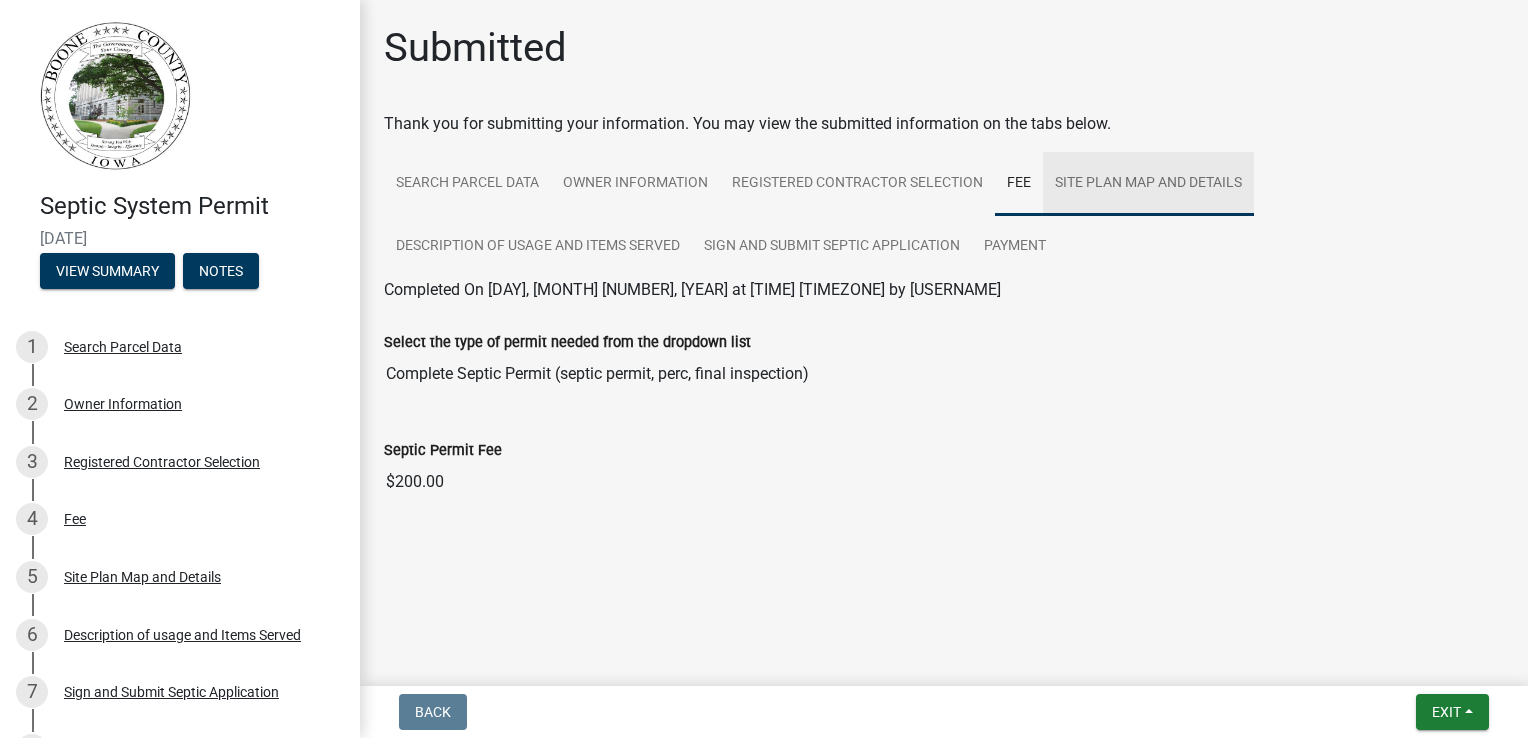 click on "Site Plan Map and Details" at bounding box center [1148, 184] 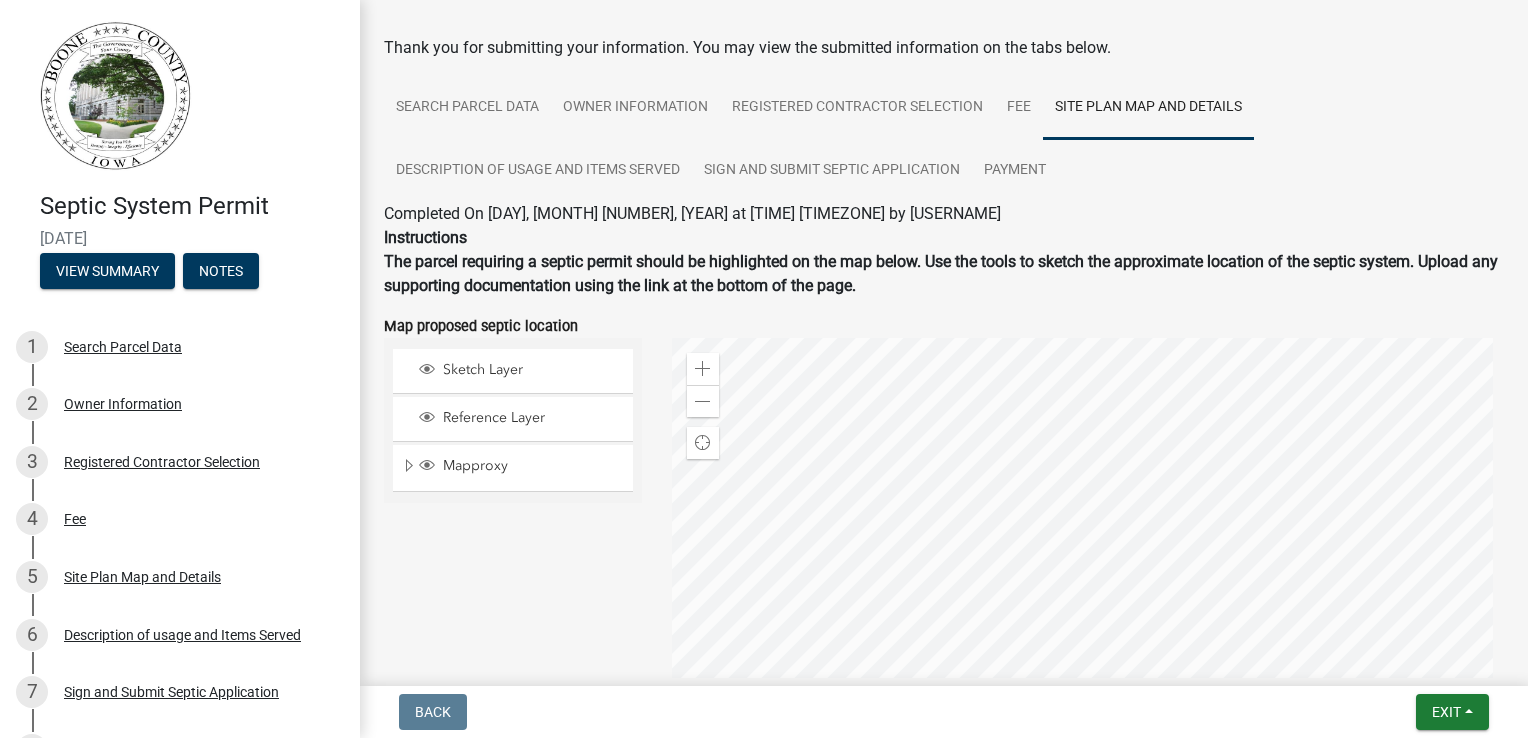 scroll, scrollTop: 0, scrollLeft: 0, axis: both 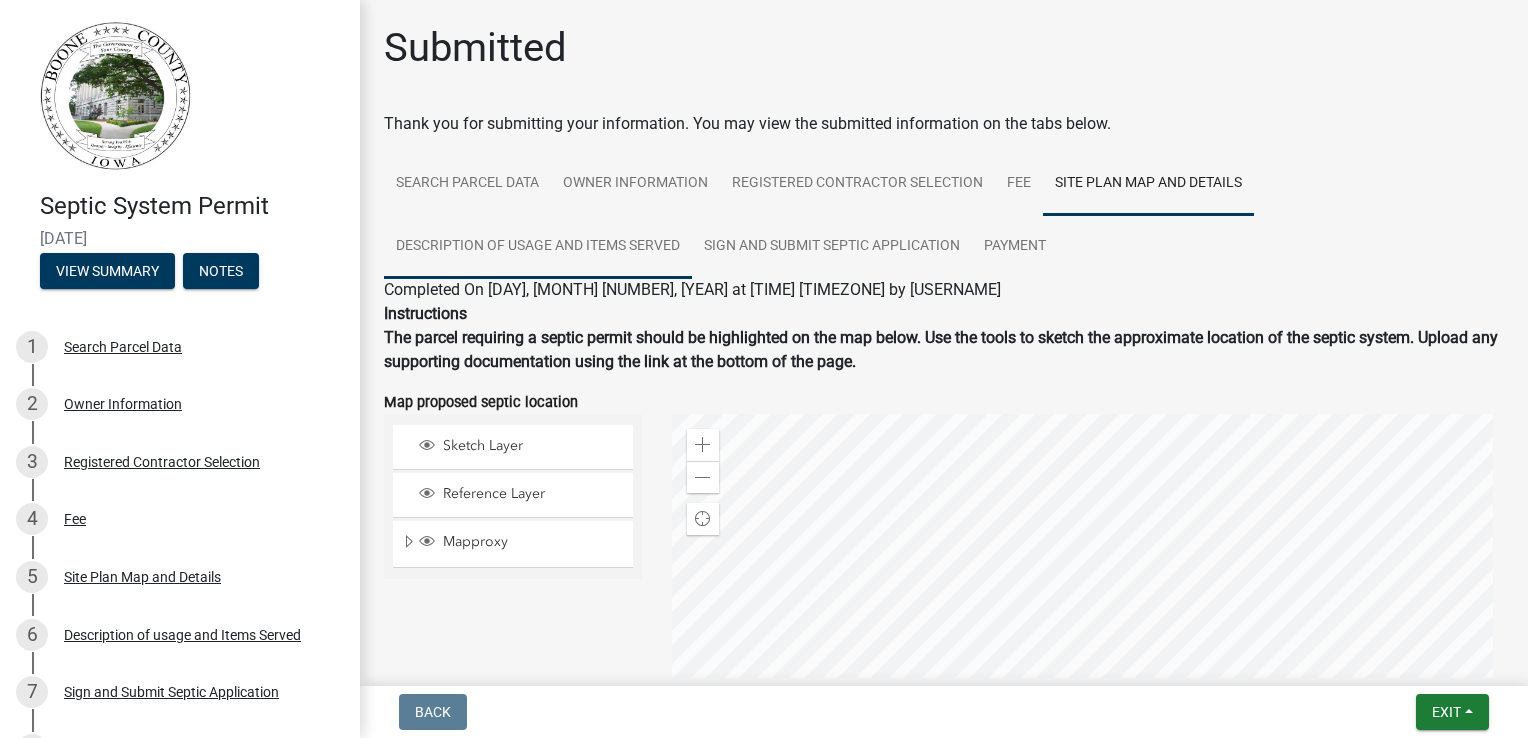 click on "Description of usage and Items Served" at bounding box center (538, 247) 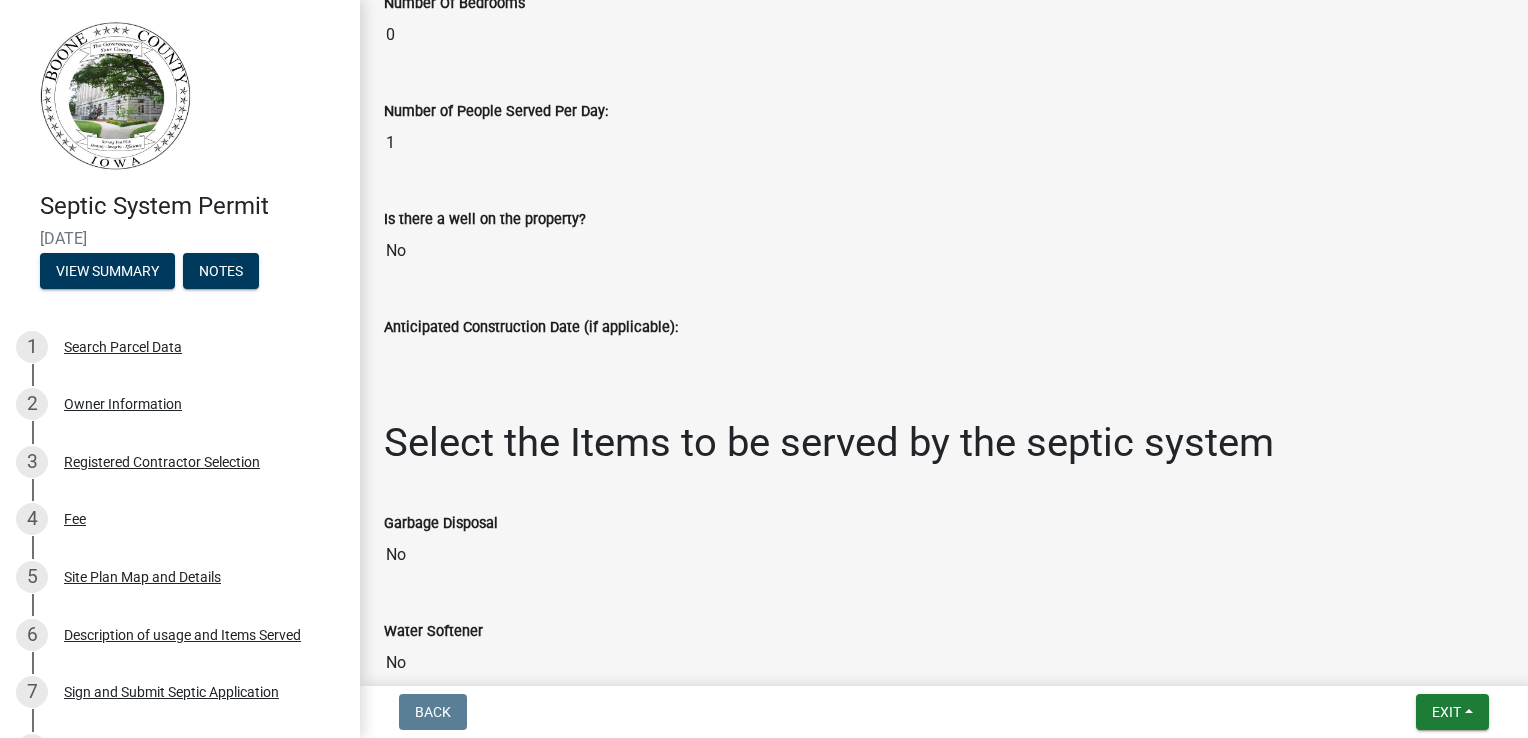 scroll, scrollTop: 0, scrollLeft: 0, axis: both 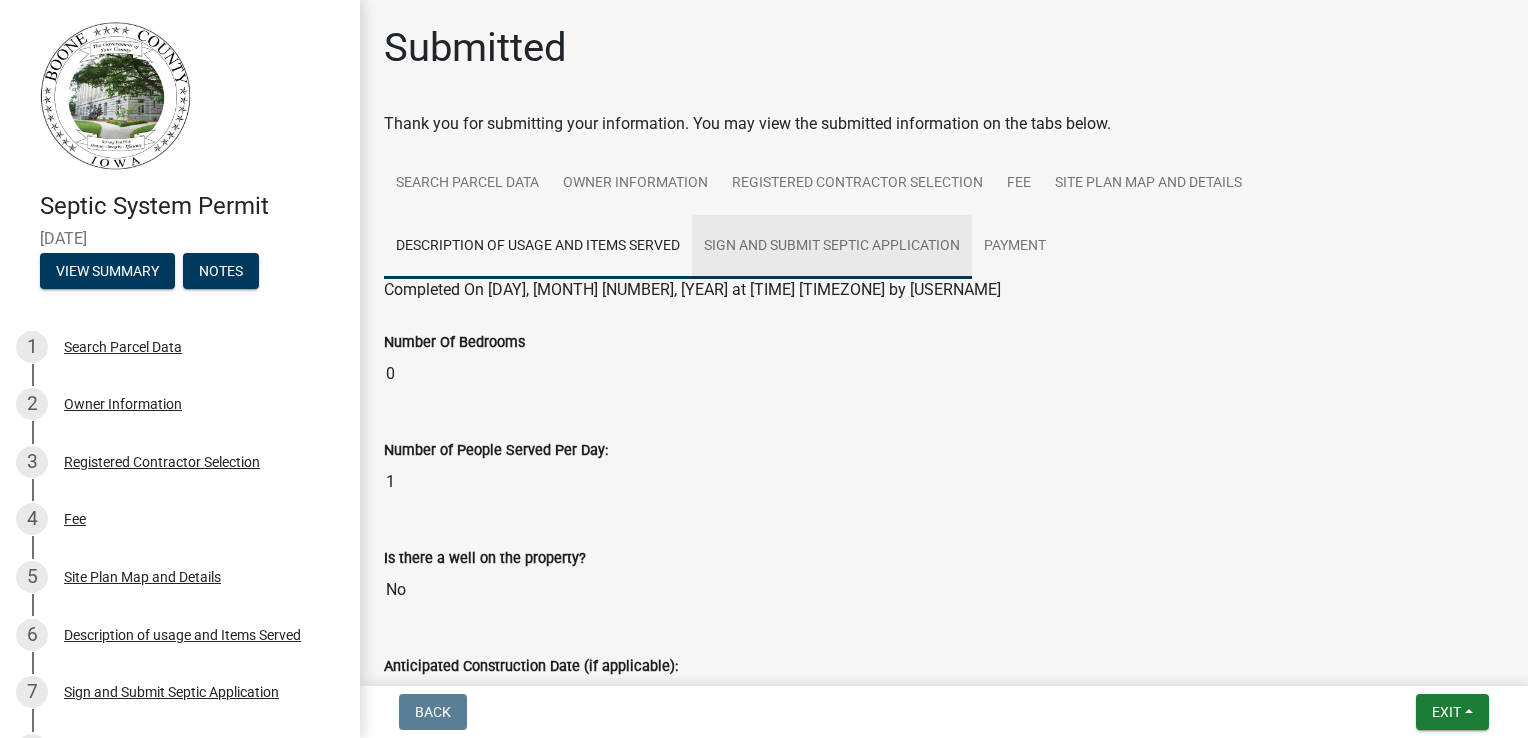 click on "Sign and Submit Septic Application" at bounding box center [832, 247] 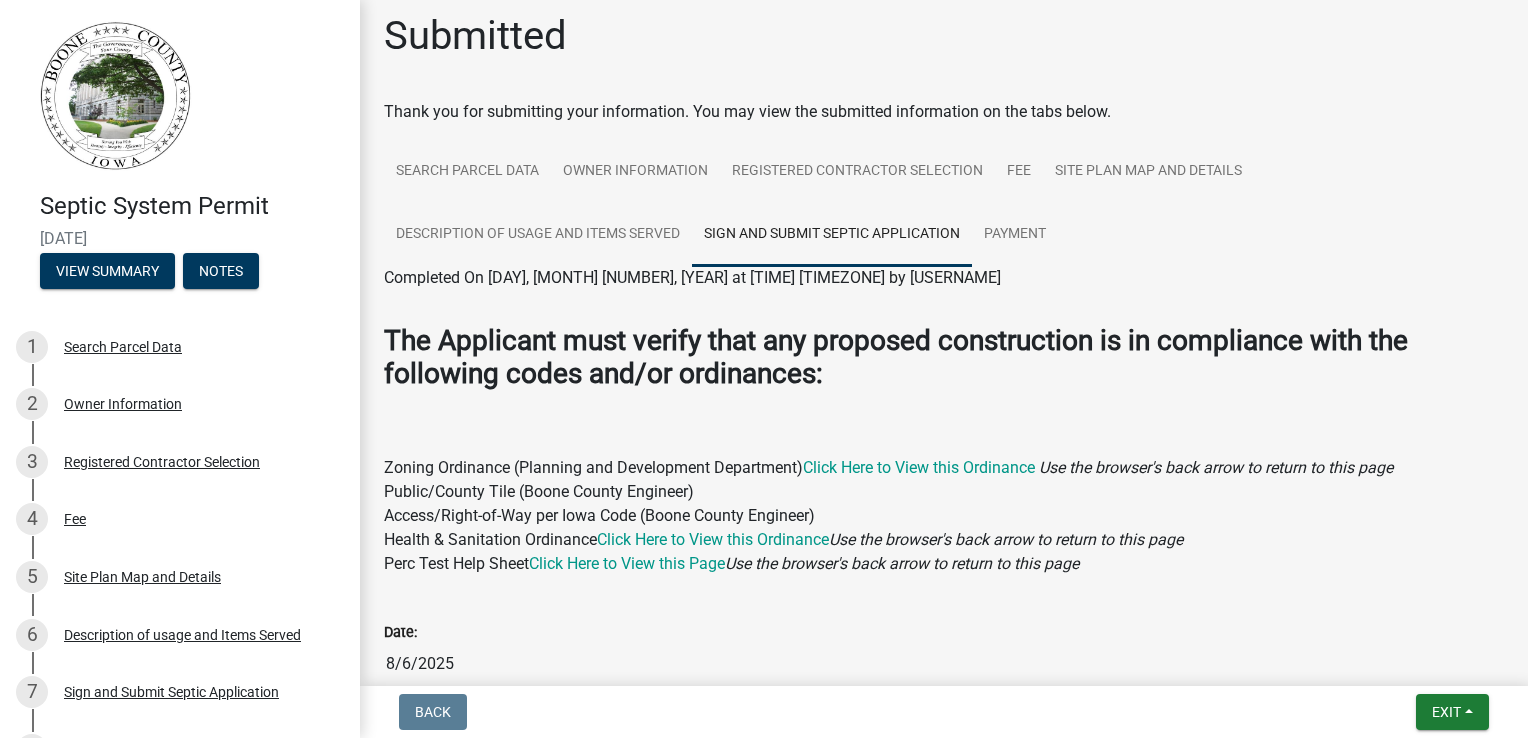 scroll, scrollTop: 0, scrollLeft: 0, axis: both 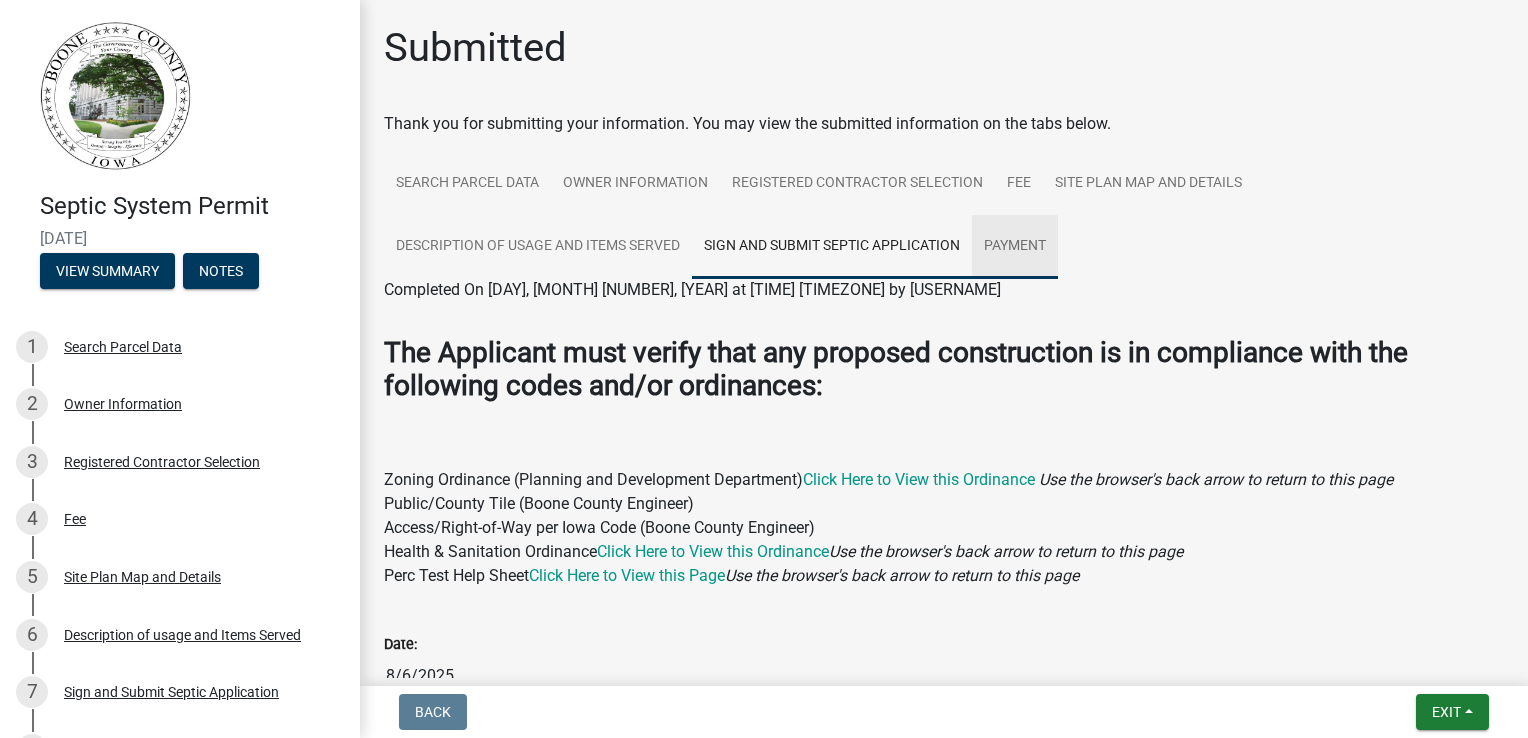 click on "Payment" at bounding box center (1015, 247) 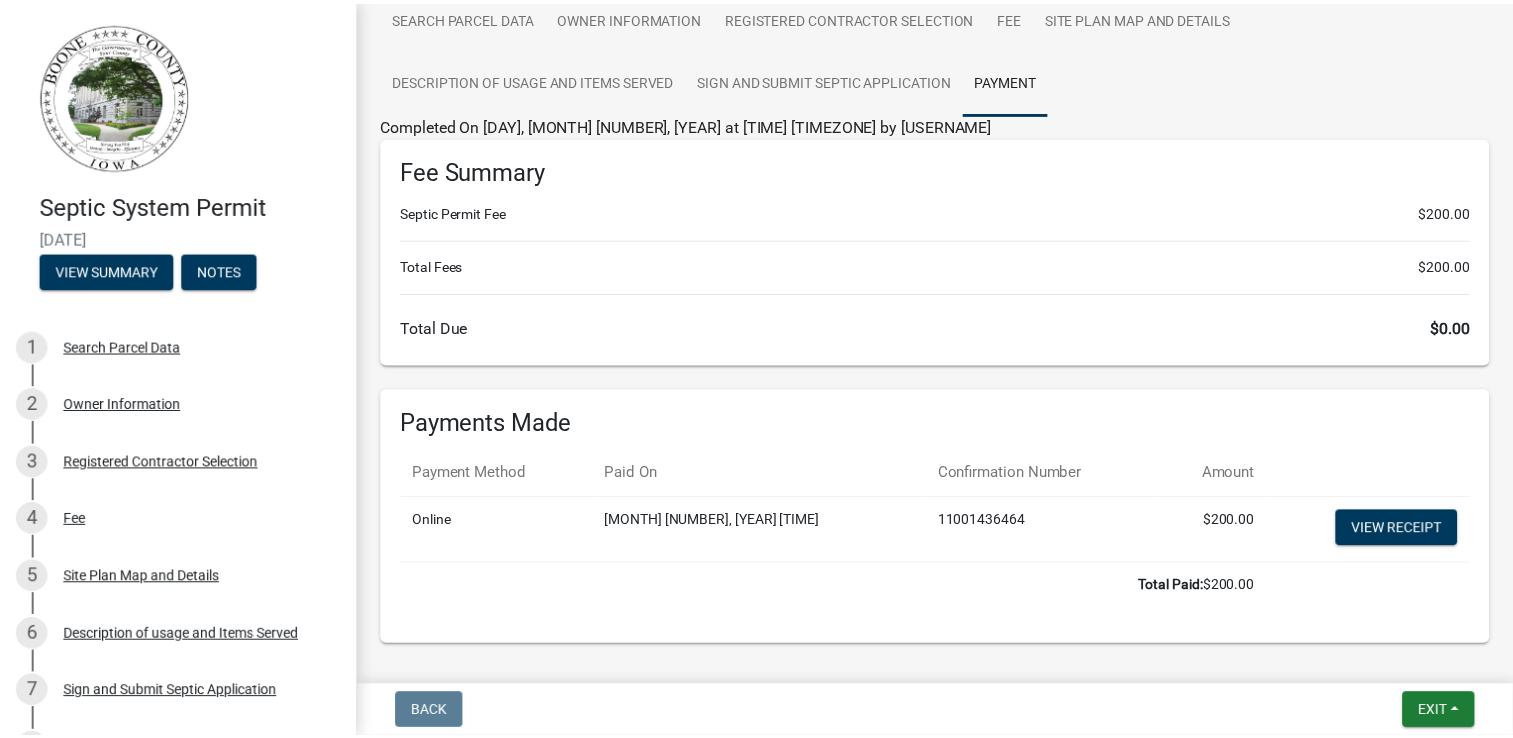 scroll, scrollTop: 232, scrollLeft: 0, axis: vertical 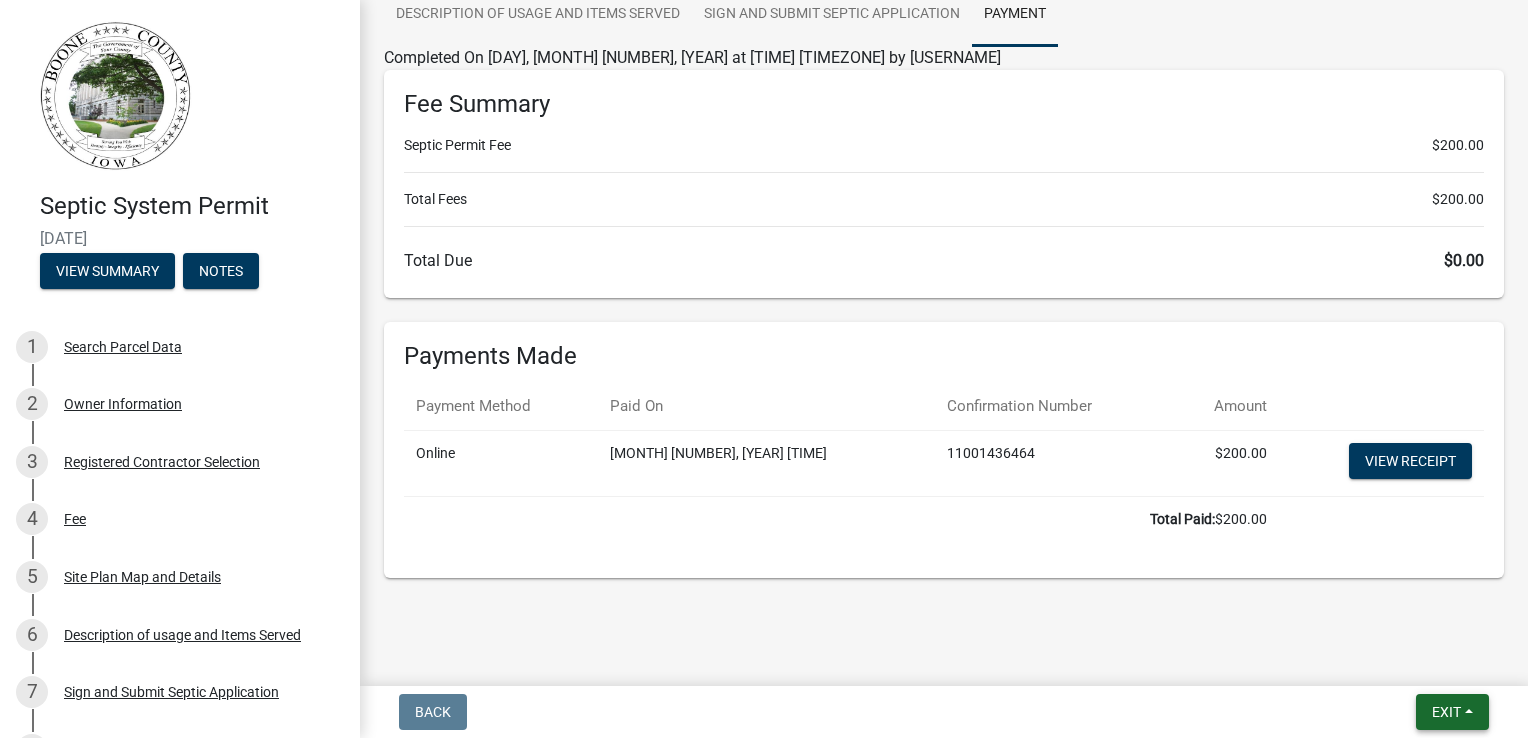 click on "Exit" at bounding box center [1452, 712] 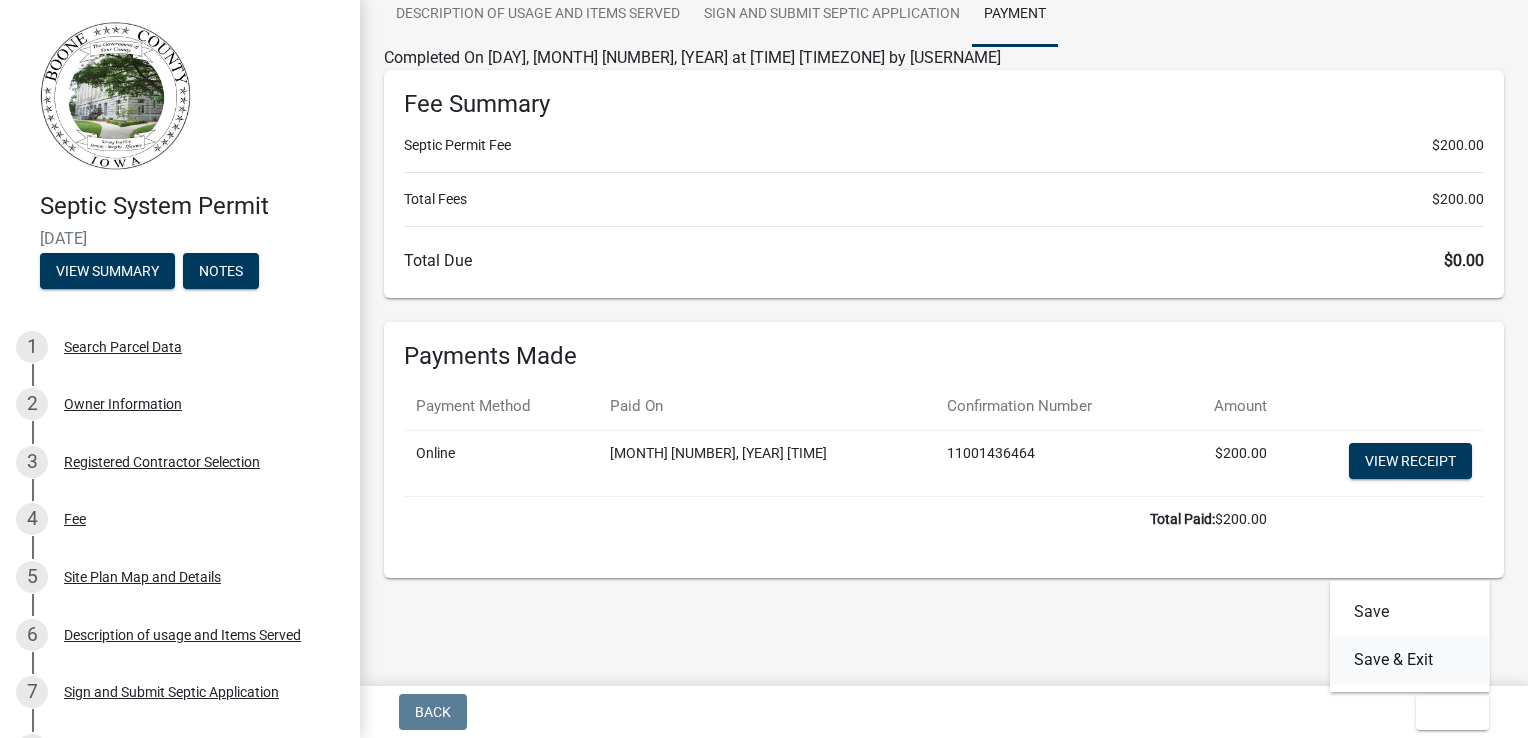 click on "Save & Exit" at bounding box center (1410, 660) 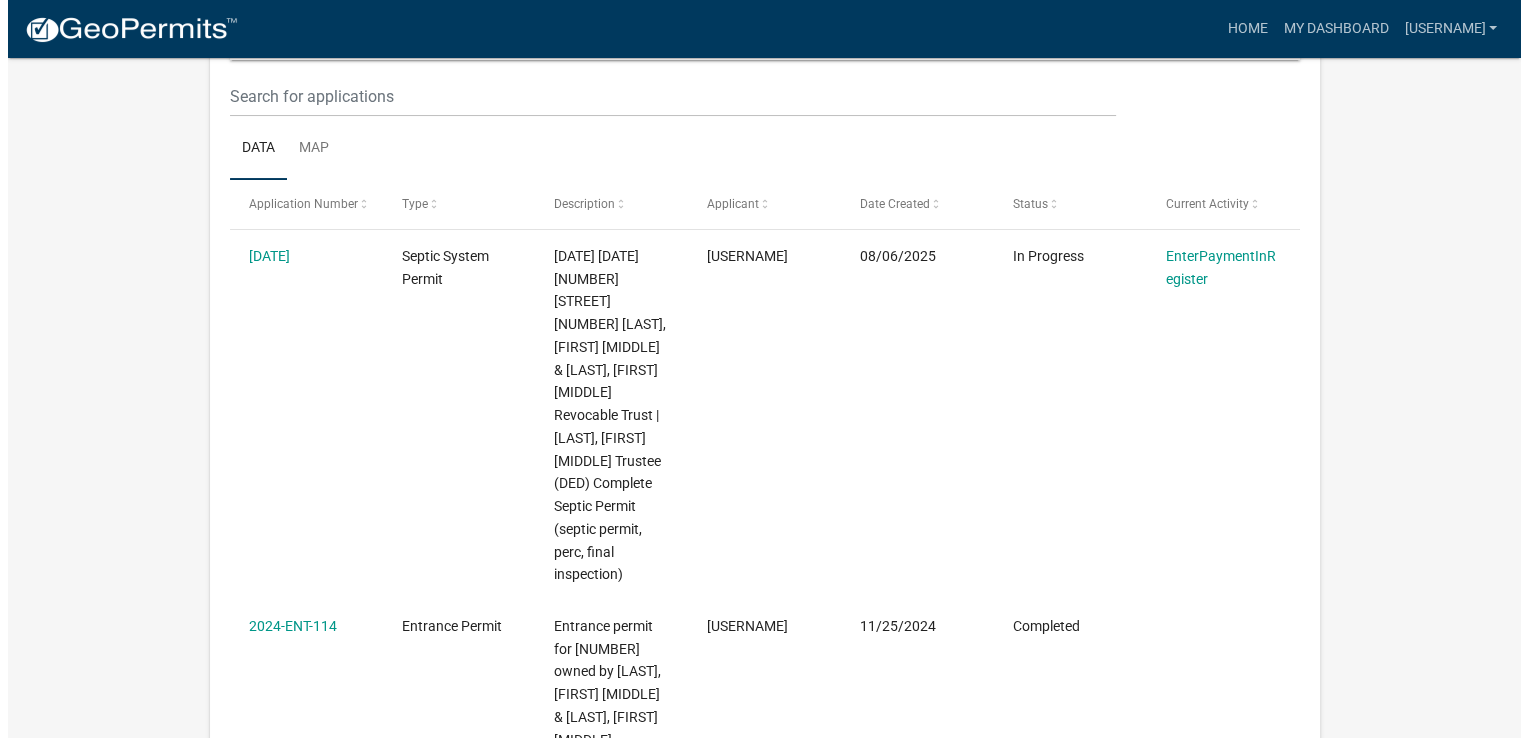 scroll, scrollTop: 0, scrollLeft: 0, axis: both 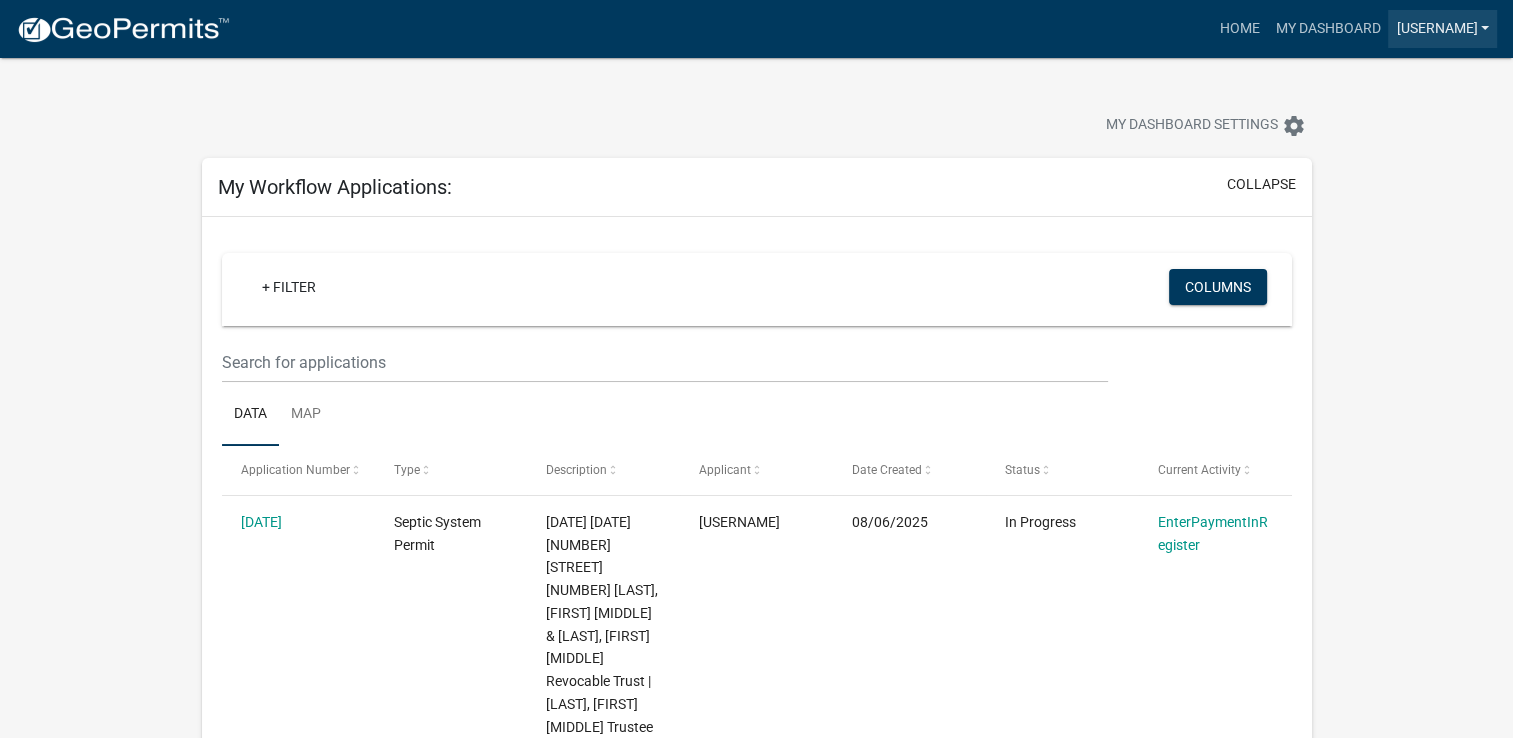 click on "[LAST]" at bounding box center (1442, 29) 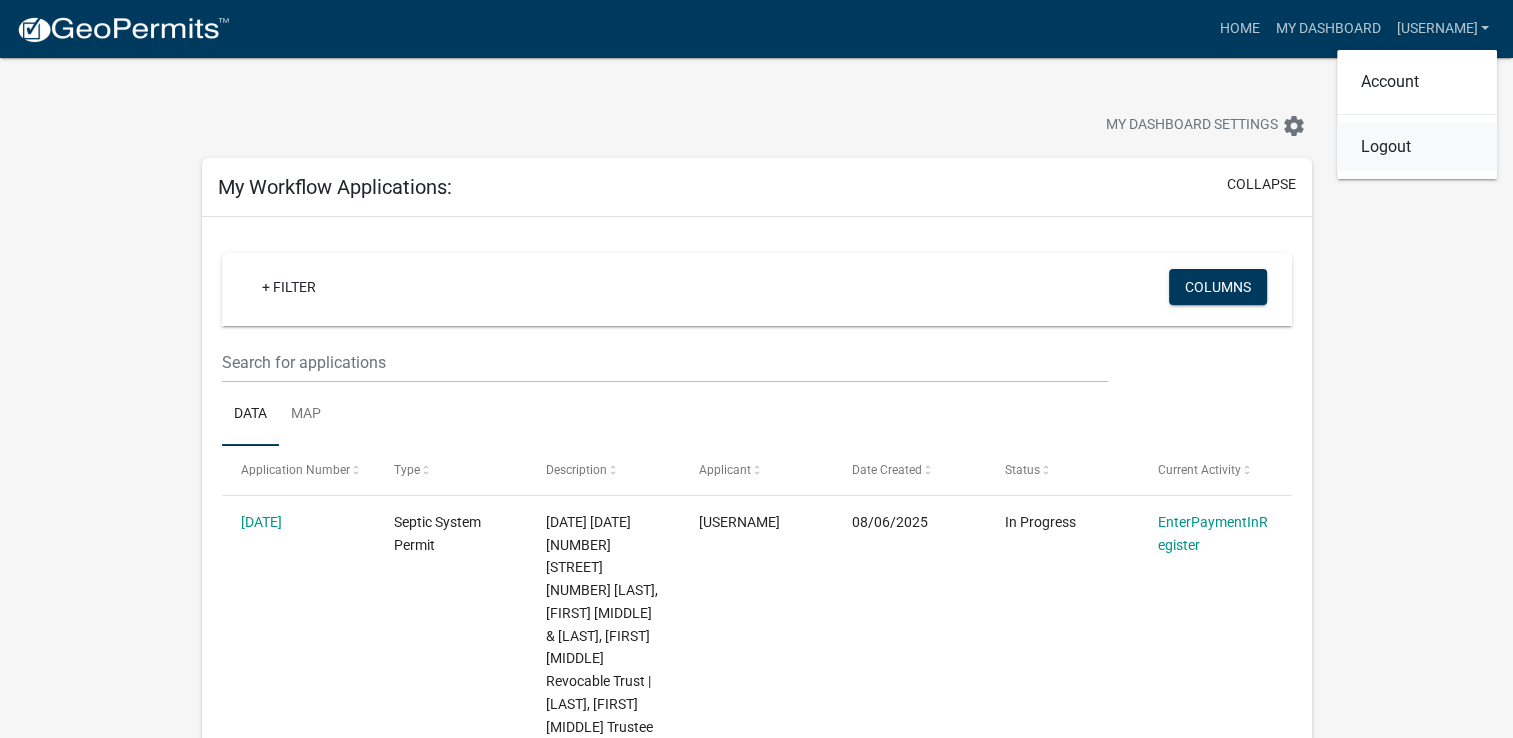 click on "Logout" at bounding box center [1417, 147] 